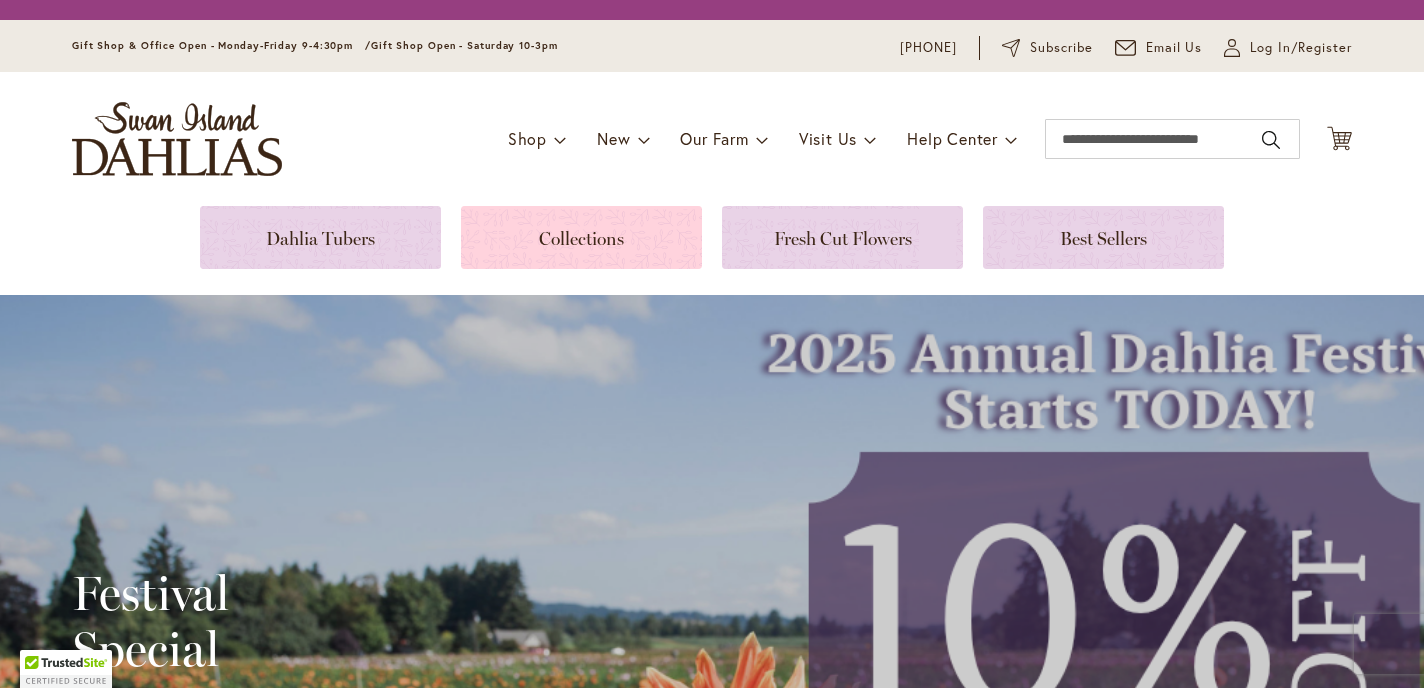 scroll, scrollTop: 0, scrollLeft: 0, axis: both 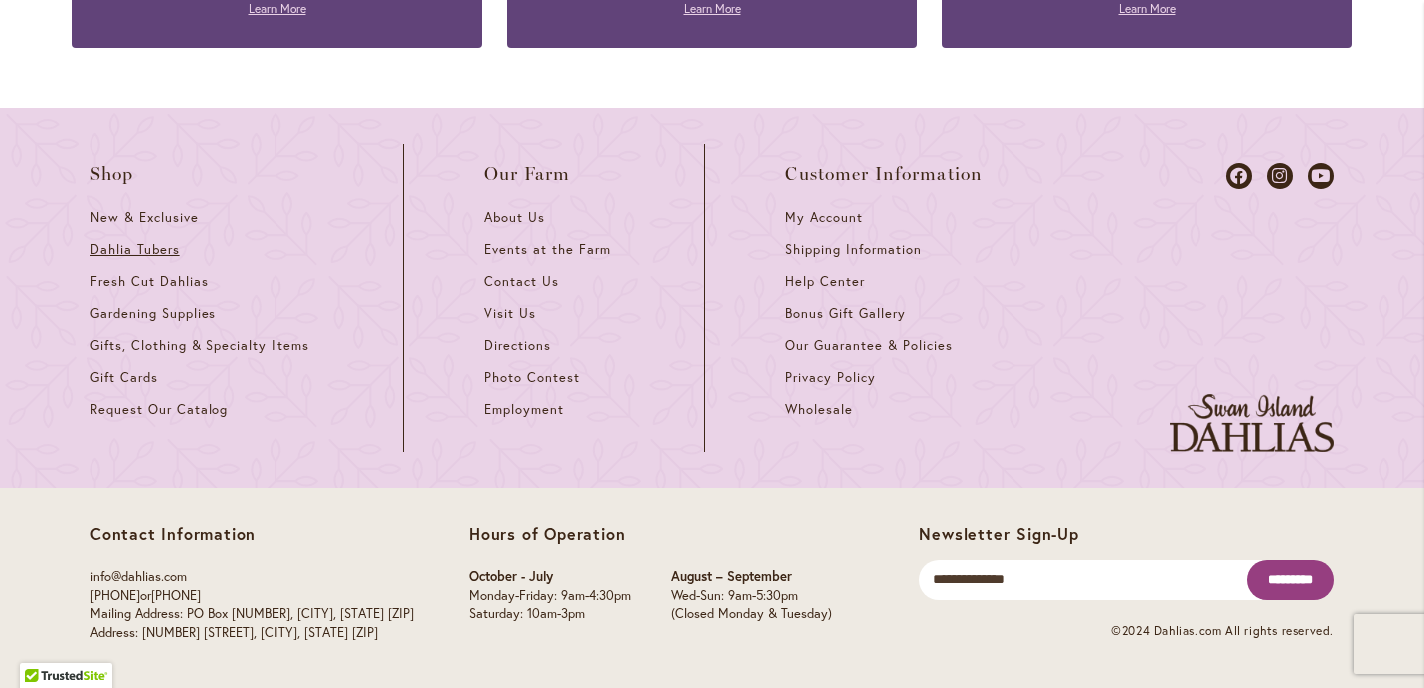 click on "Dahlia Tubers" at bounding box center (135, 249) 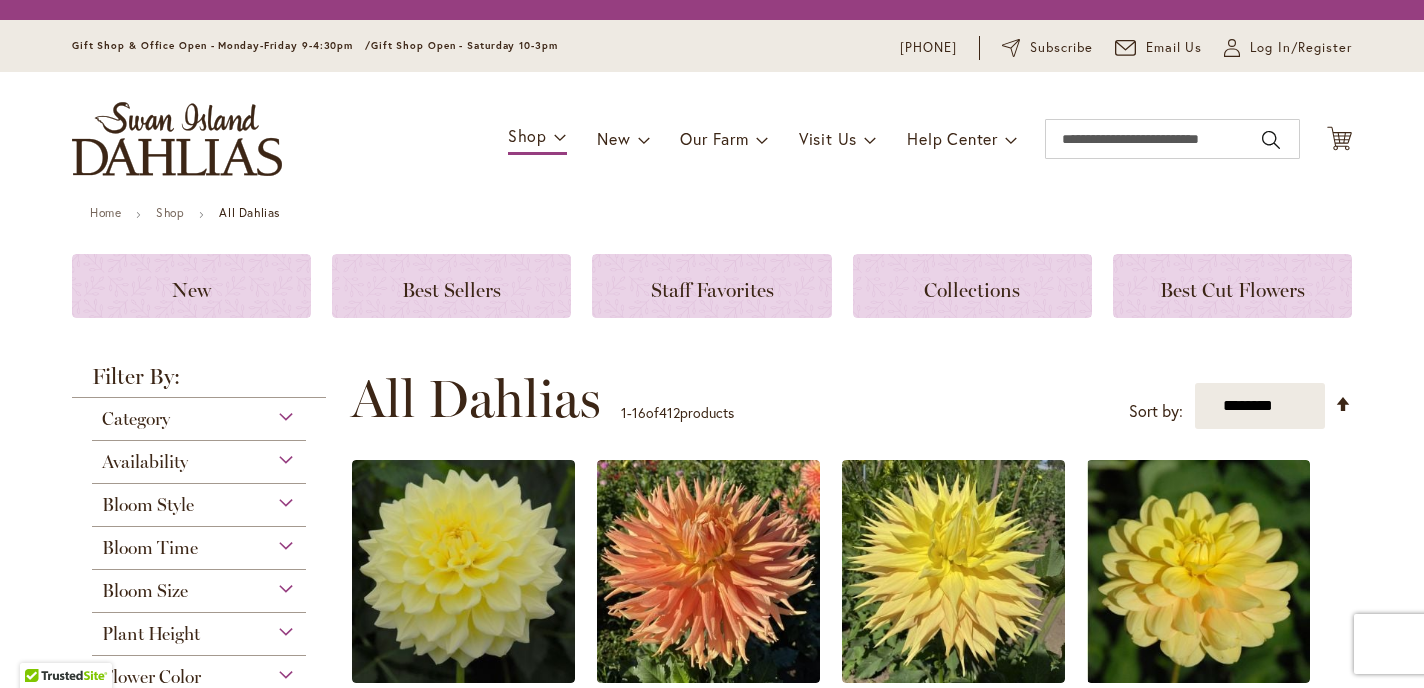 scroll, scrollTop: 0, scrollLeft: 0, axis: both 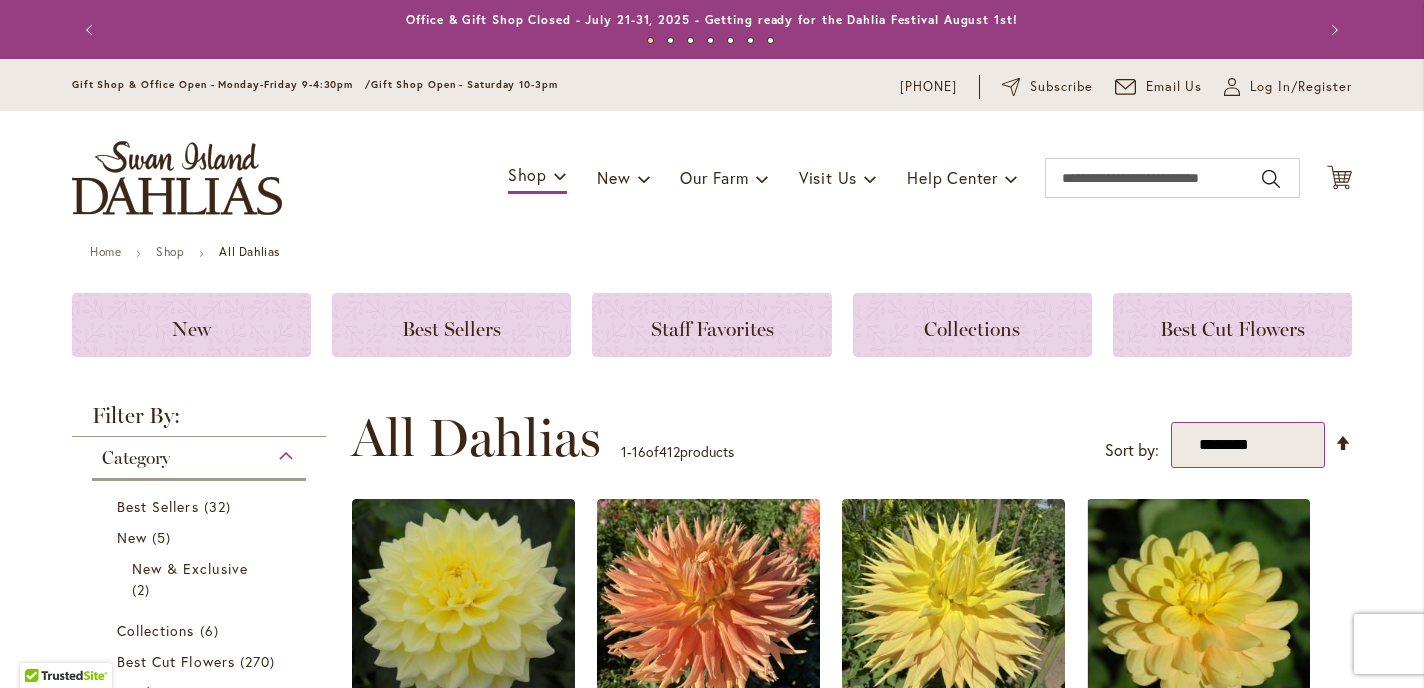 click on "**********" at bounding box center [1248, 445] 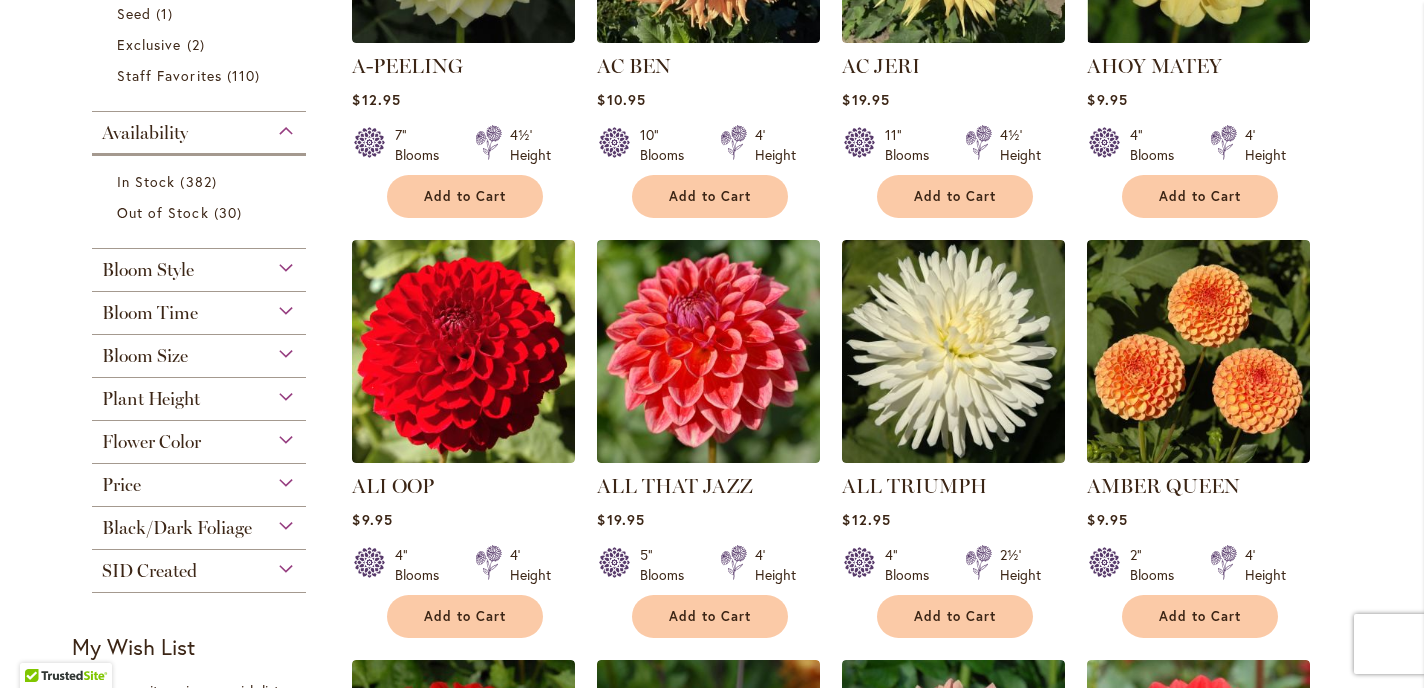 scroll, scrollTop: 683, scrollLeft: 0, axis: vertical 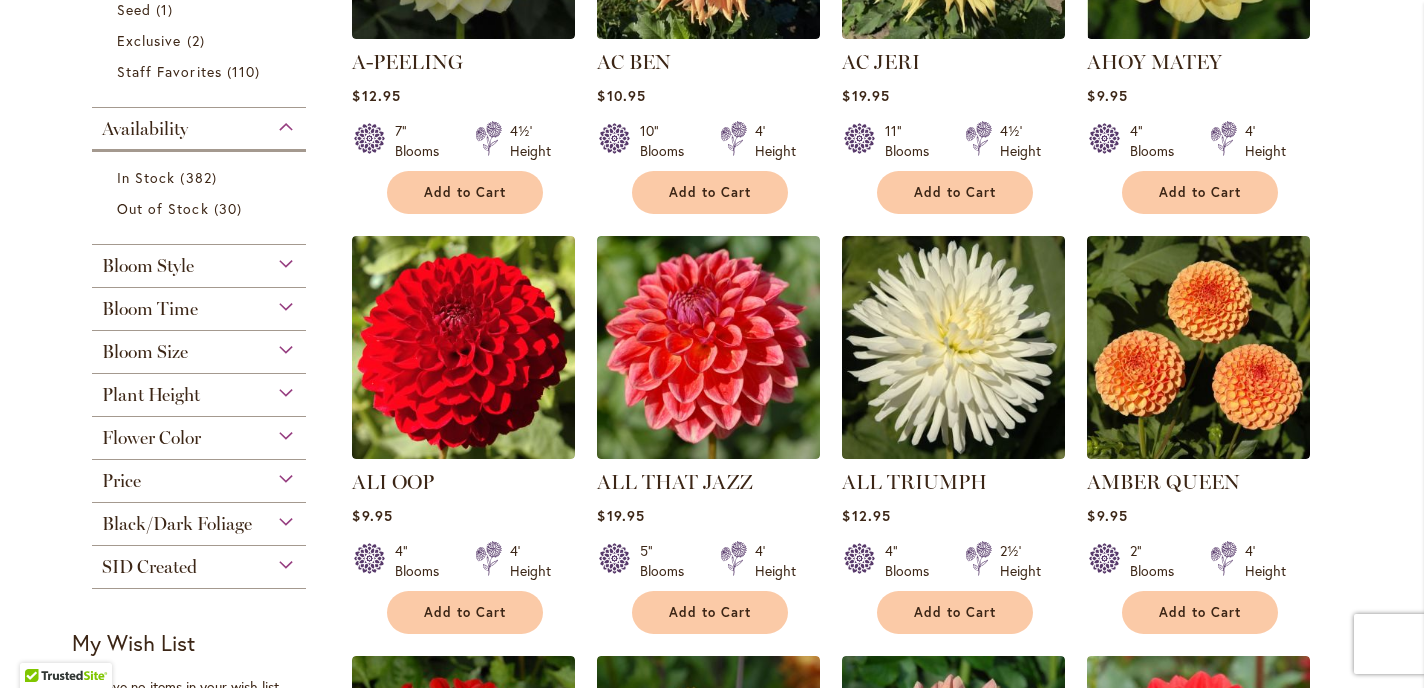 click on "Bloom Size" at bounding box center (199, 347) 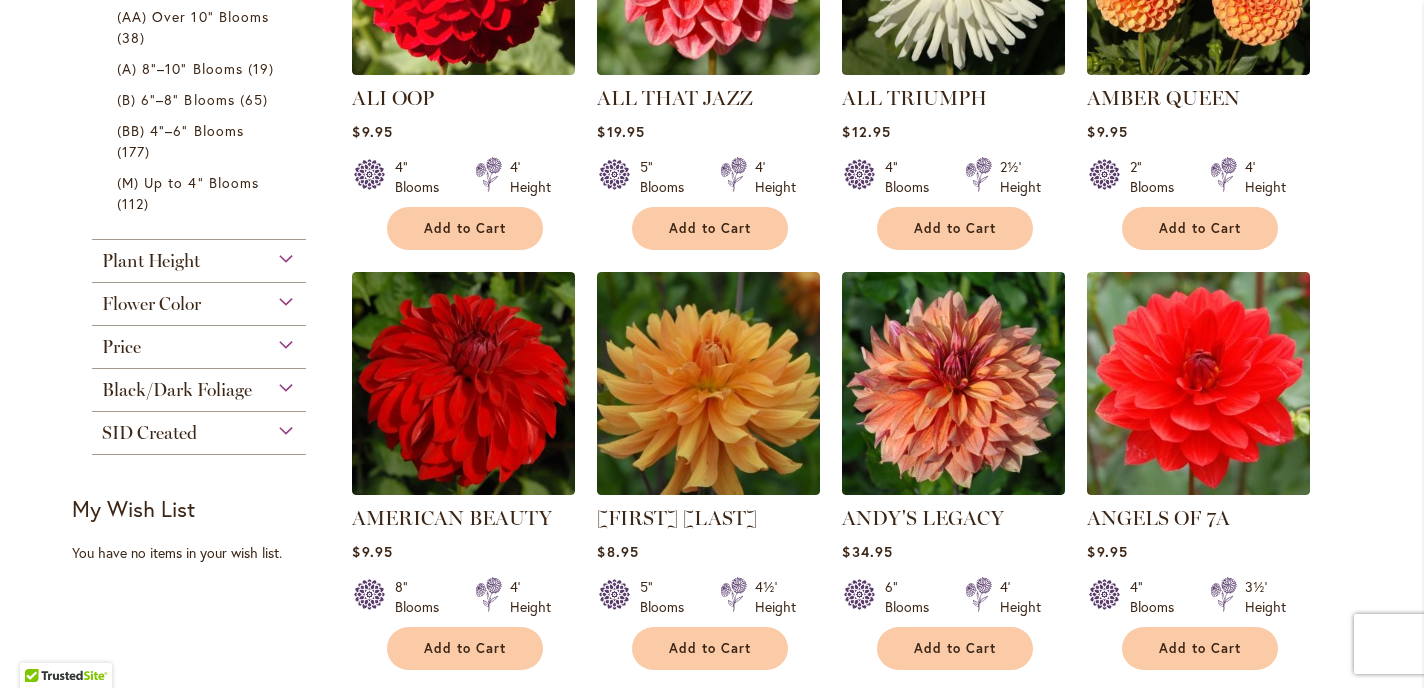 click on "Bloom Size" at bounding box center [199, -37] 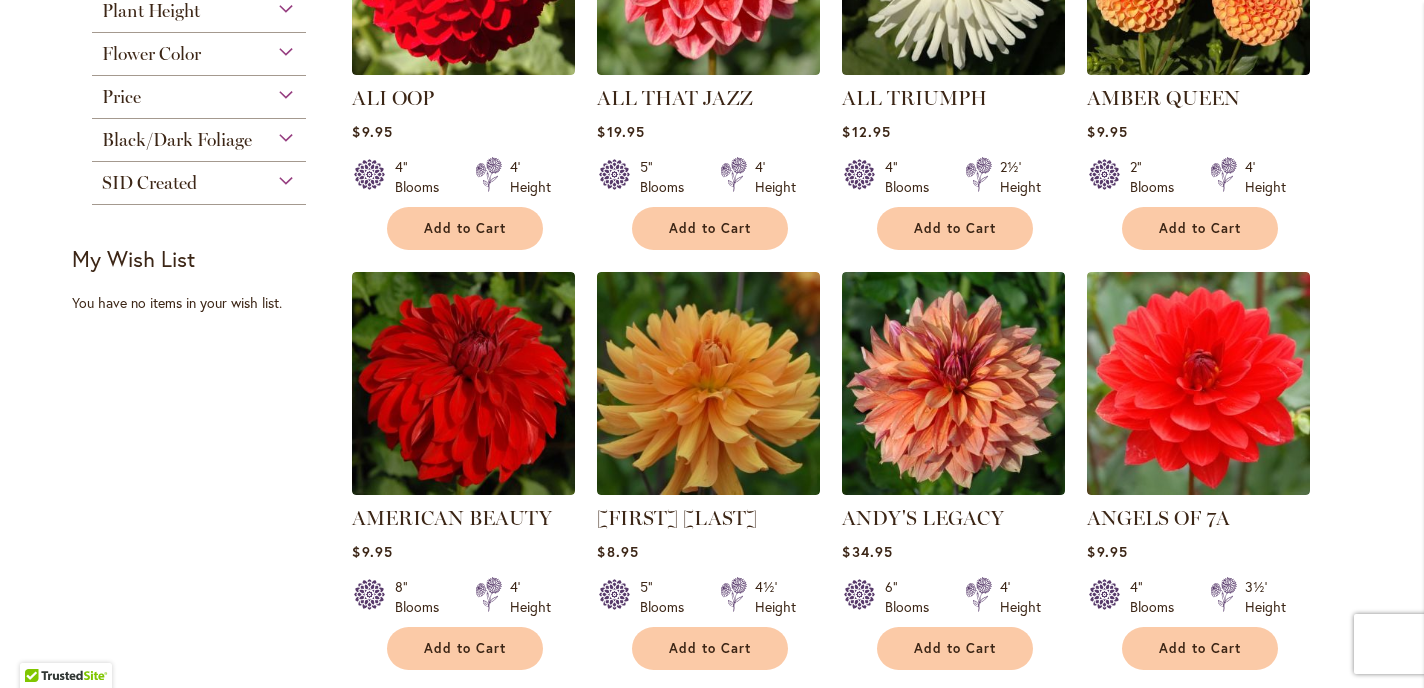 click on "Plant Height" at bounding box center (199, 6) 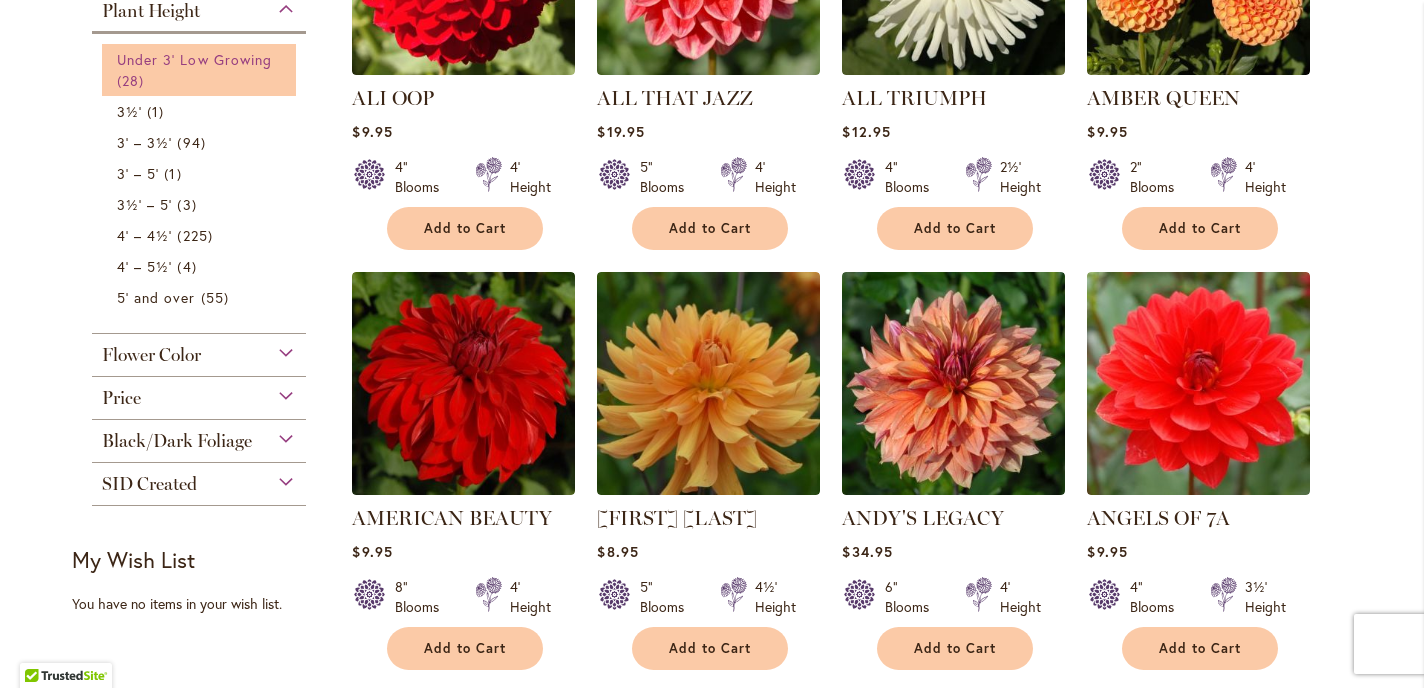 click on "Under 3' Low Growing" at bounding box center [194, 59] 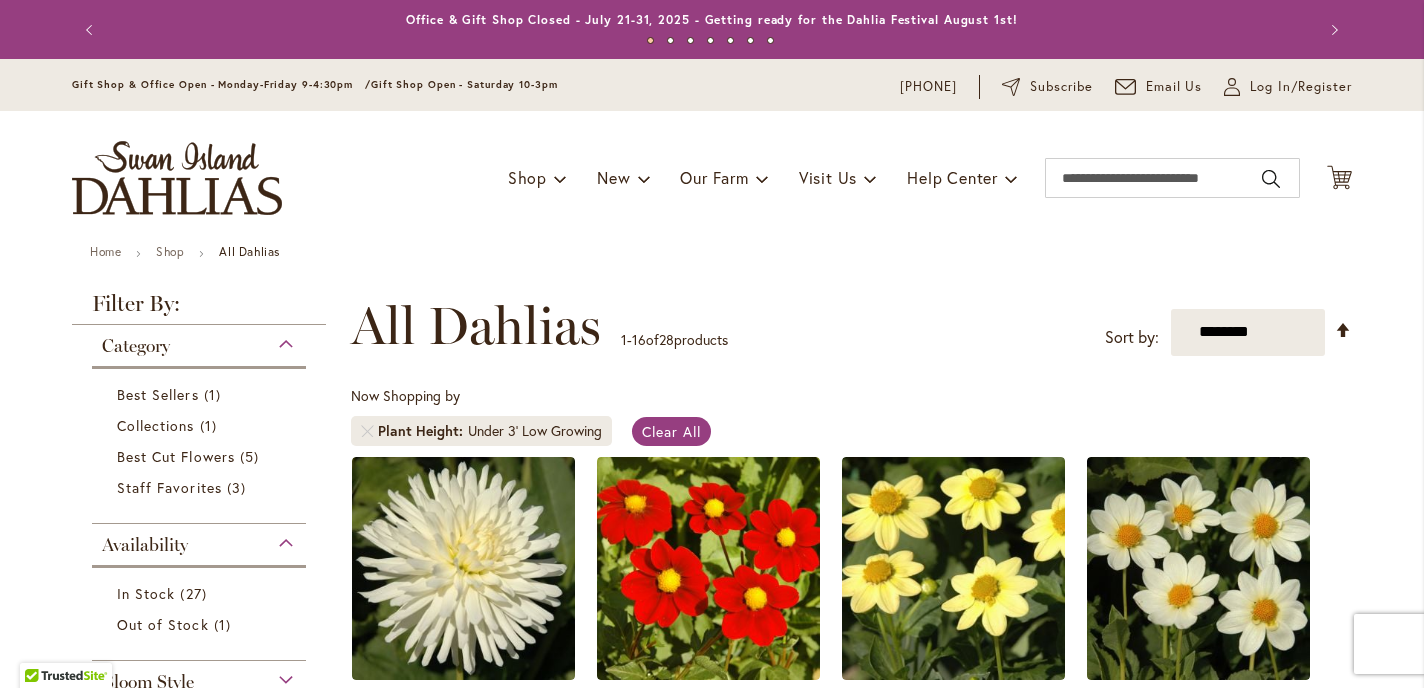 scroll, scrollTop: 0, scrollLeft: 0, axis: both 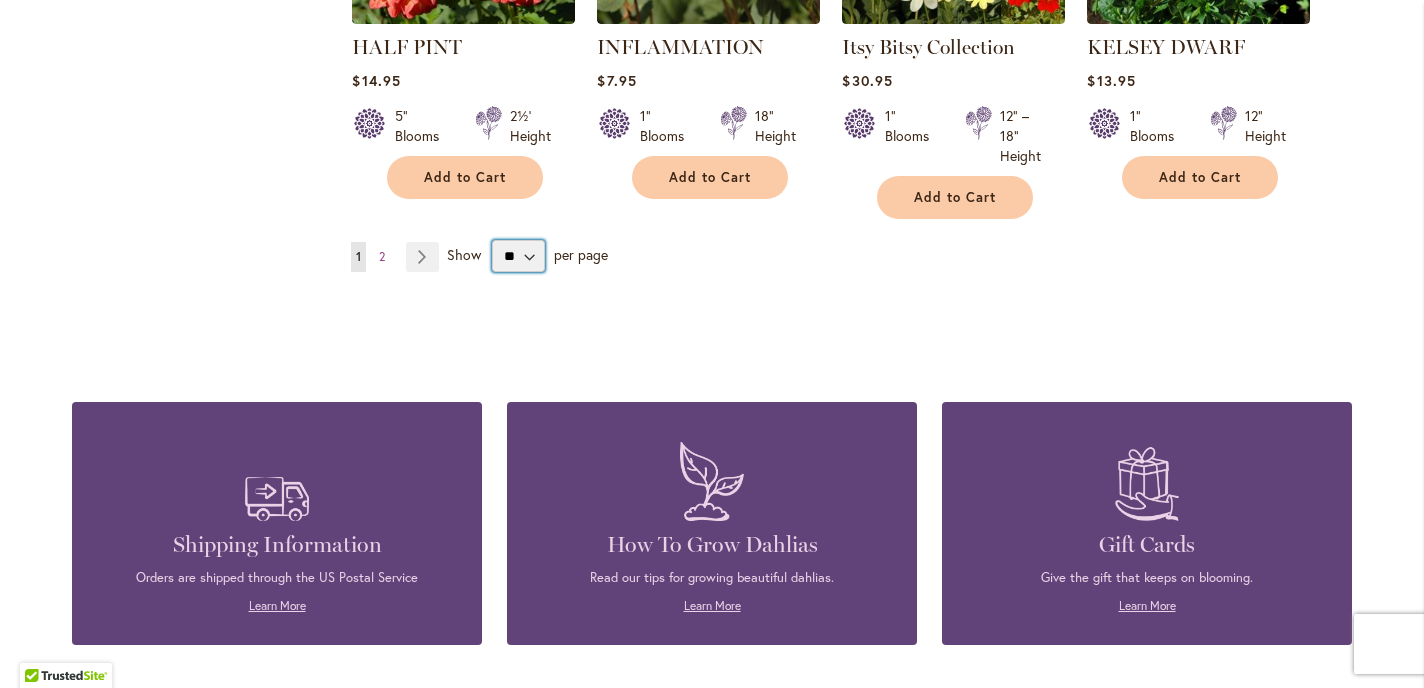 click on "**
**
**
**" at bounding box center (518, 256) 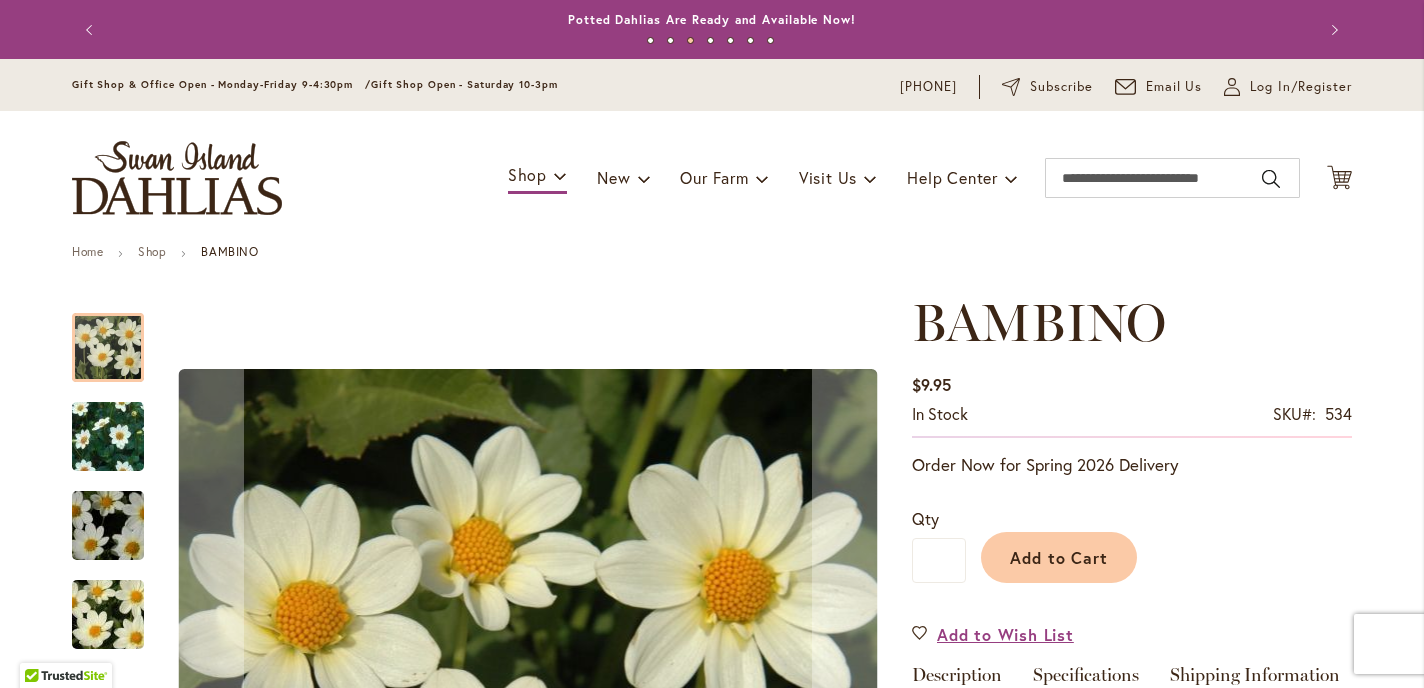 scroll, scrollTop: 0, scrollLeft: 0, axis: both 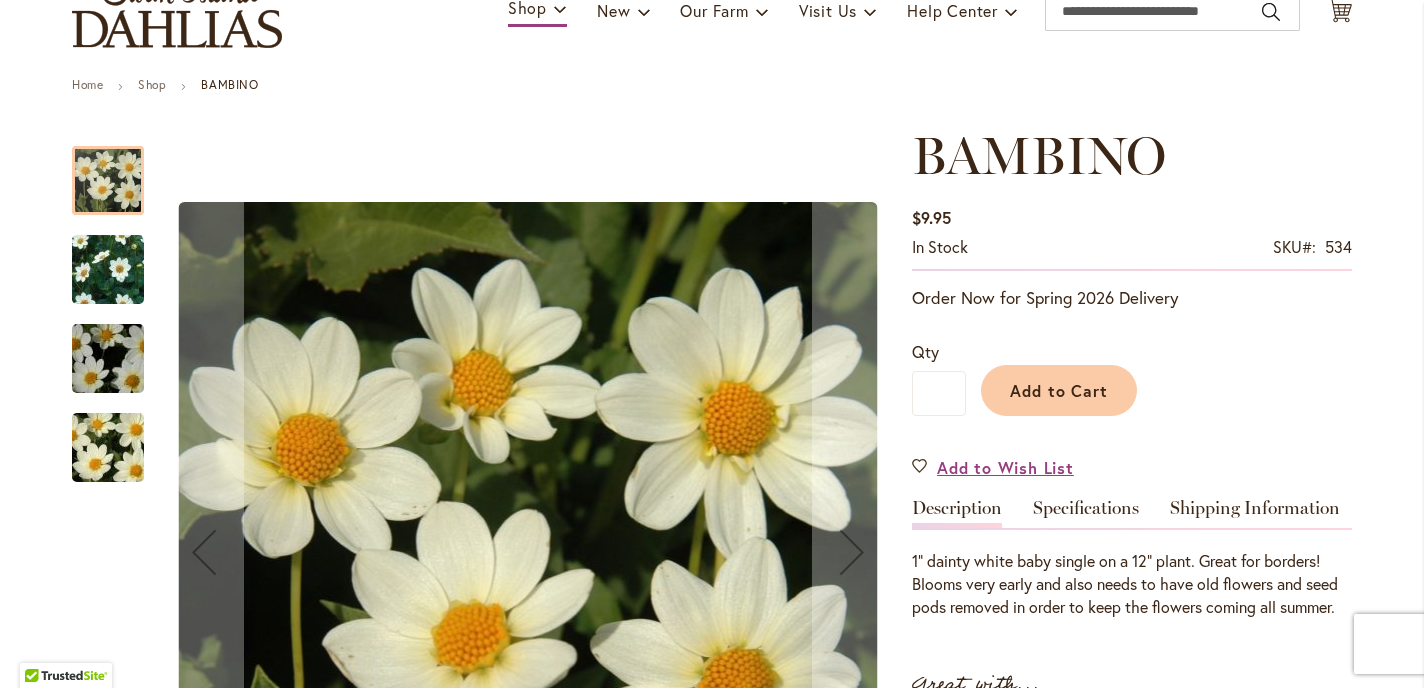 click at bounding box center (108, 270) 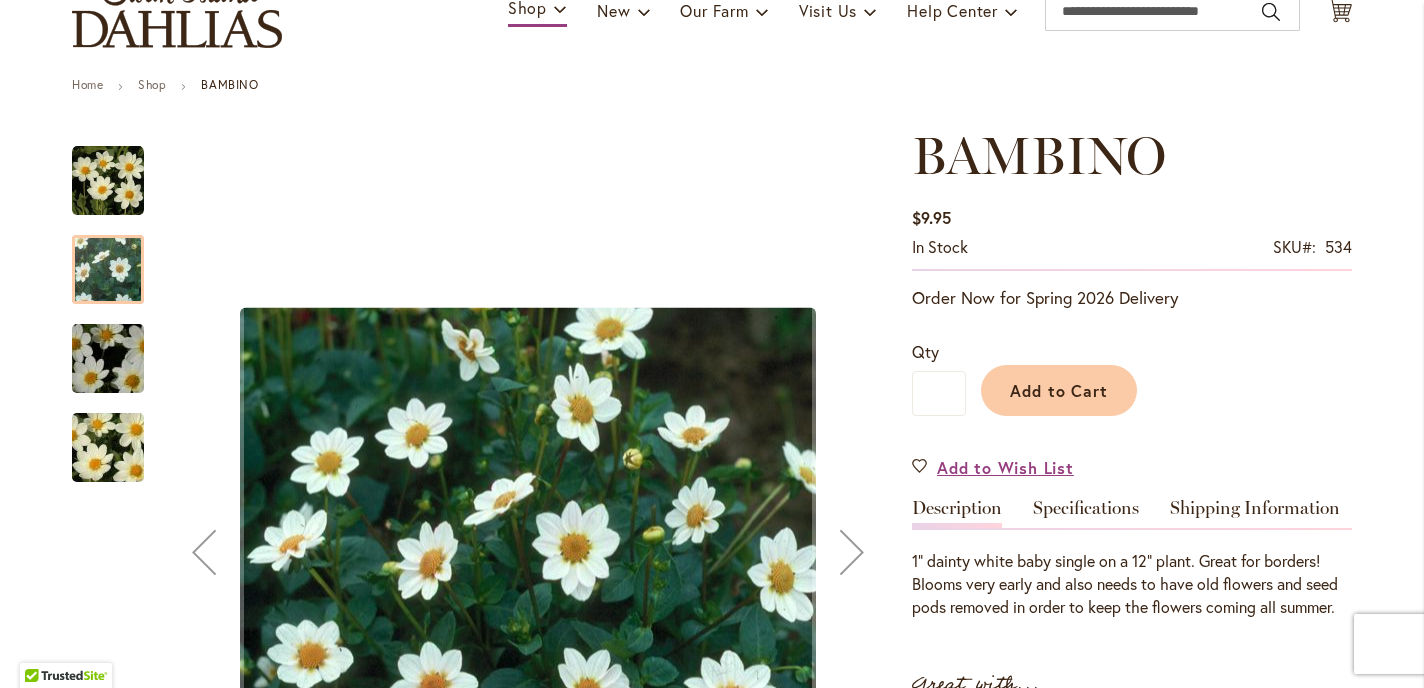 click at bounding box center (108, 359) 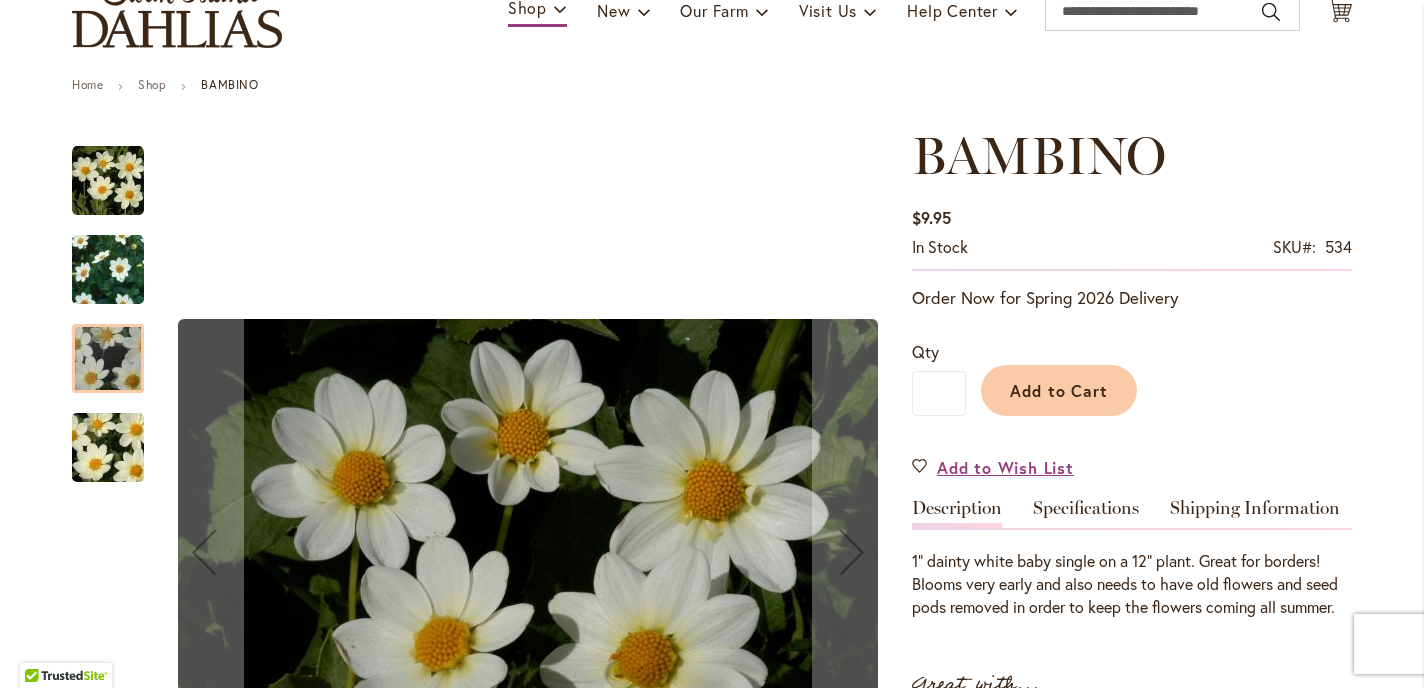 click at bounding box center [108, 448] 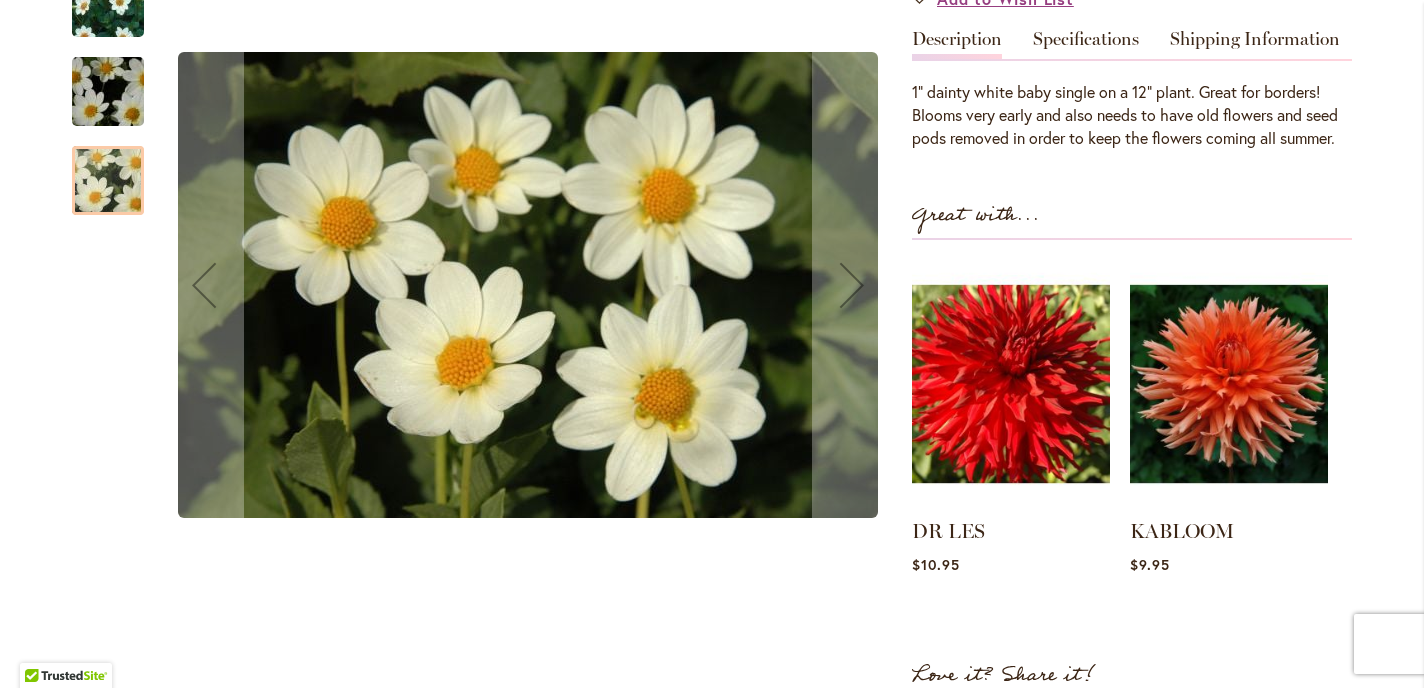 scroll, scrollTop: 632, scrollLeft: 0, axis: vertical 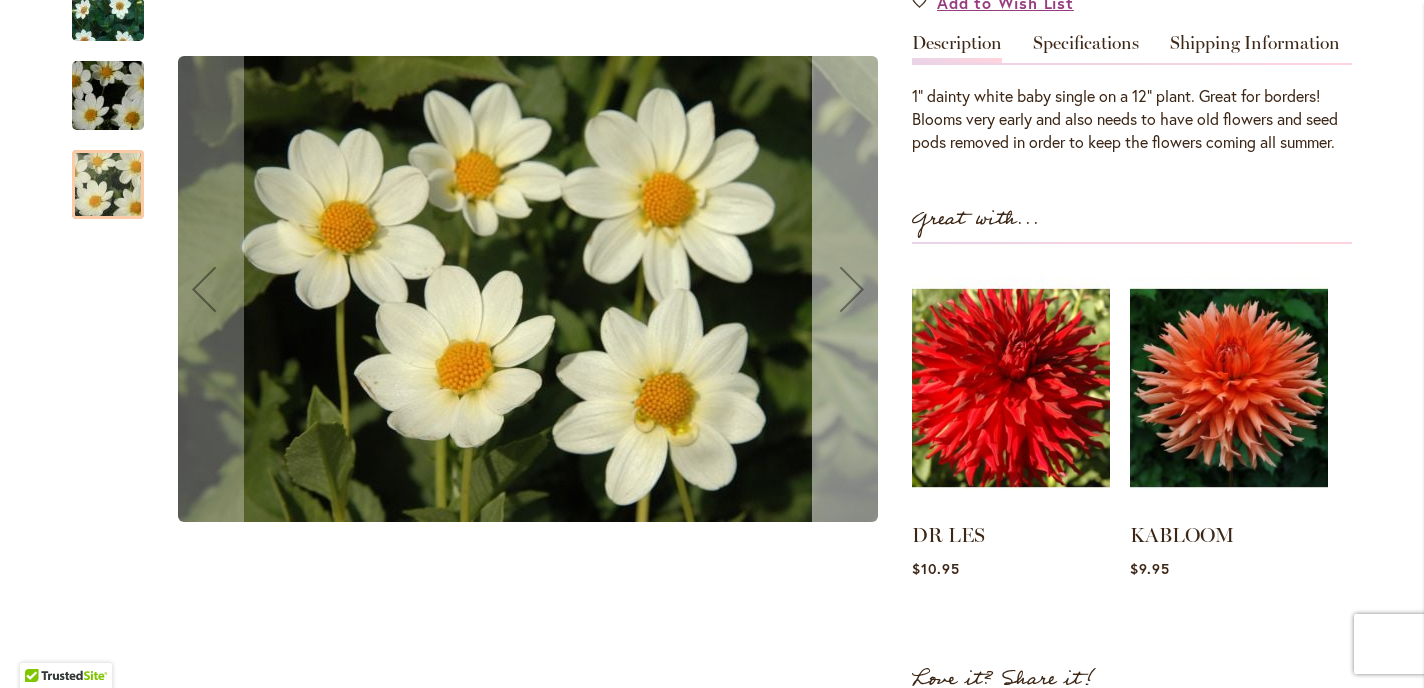 click at bounding box center (852, 289) 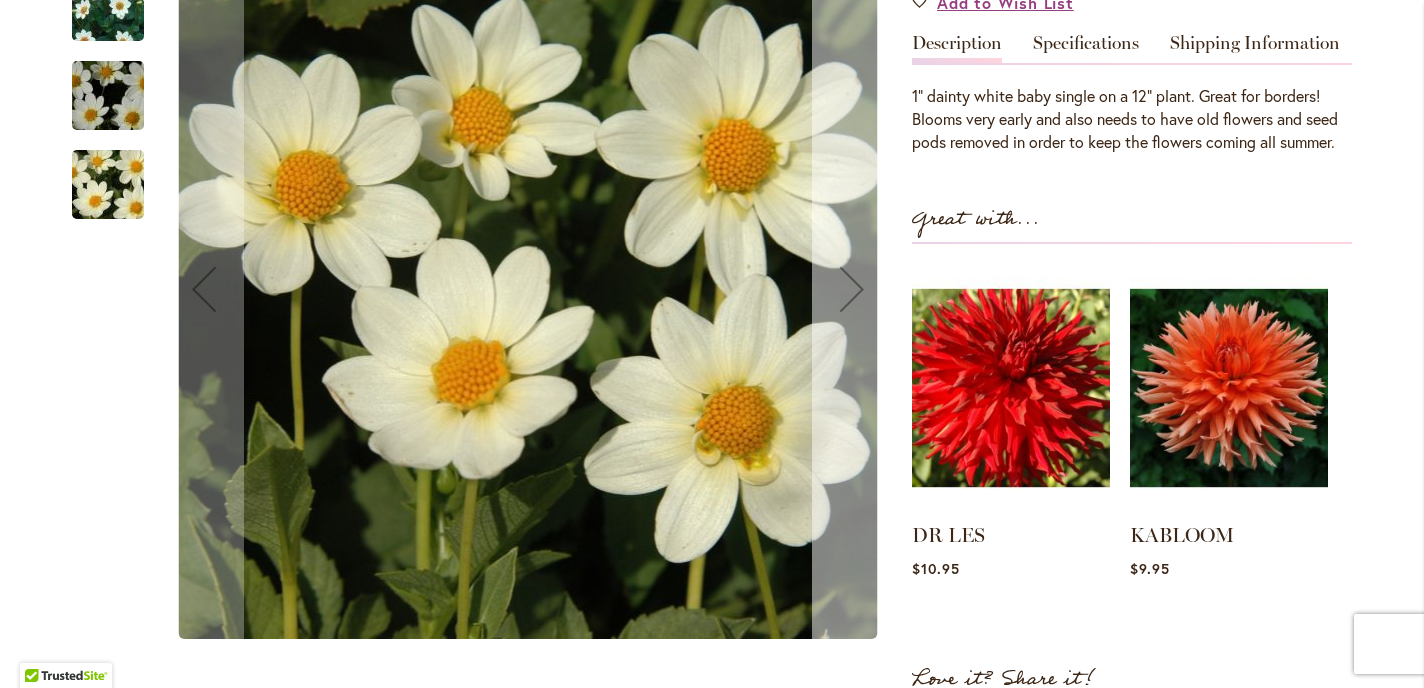 click at bounding box center [852, 289] 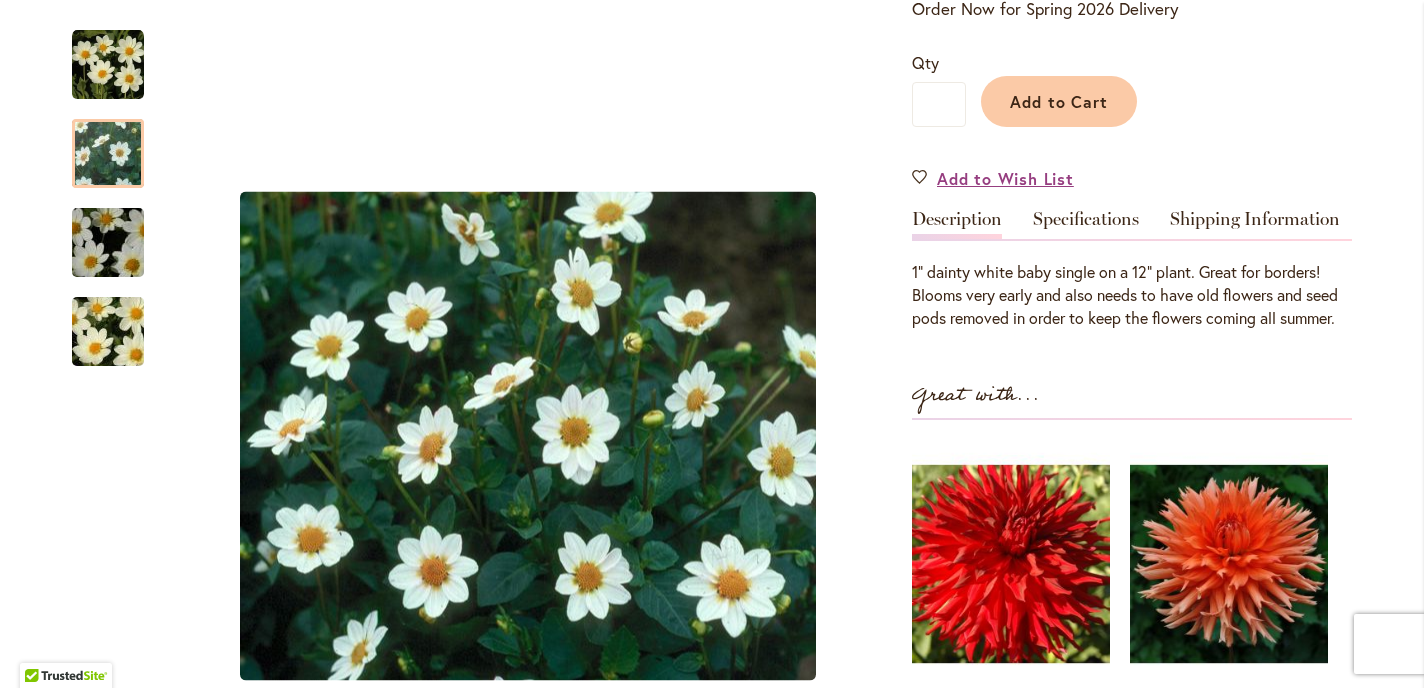 scroll, scrollTop: 439, scrollLeft: 0, axis: vertical 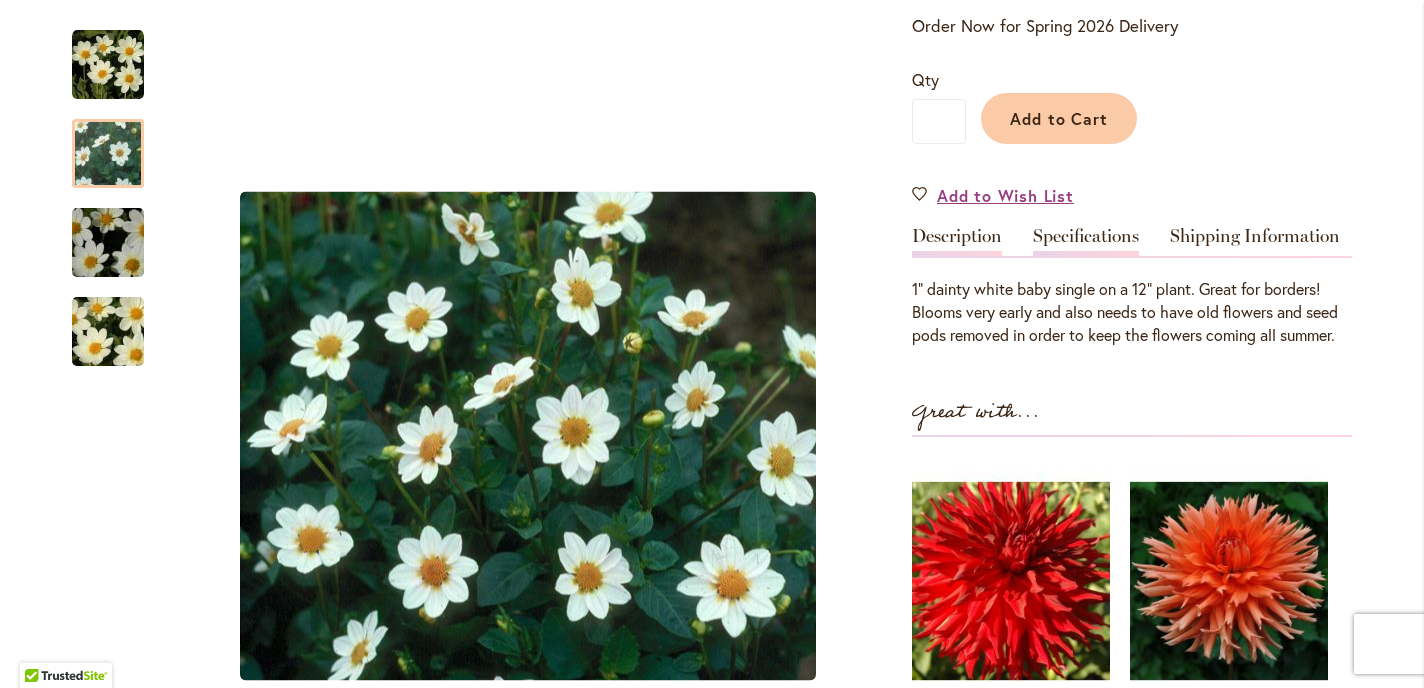 click on "Specifications" at bounding box center [1086, 241] 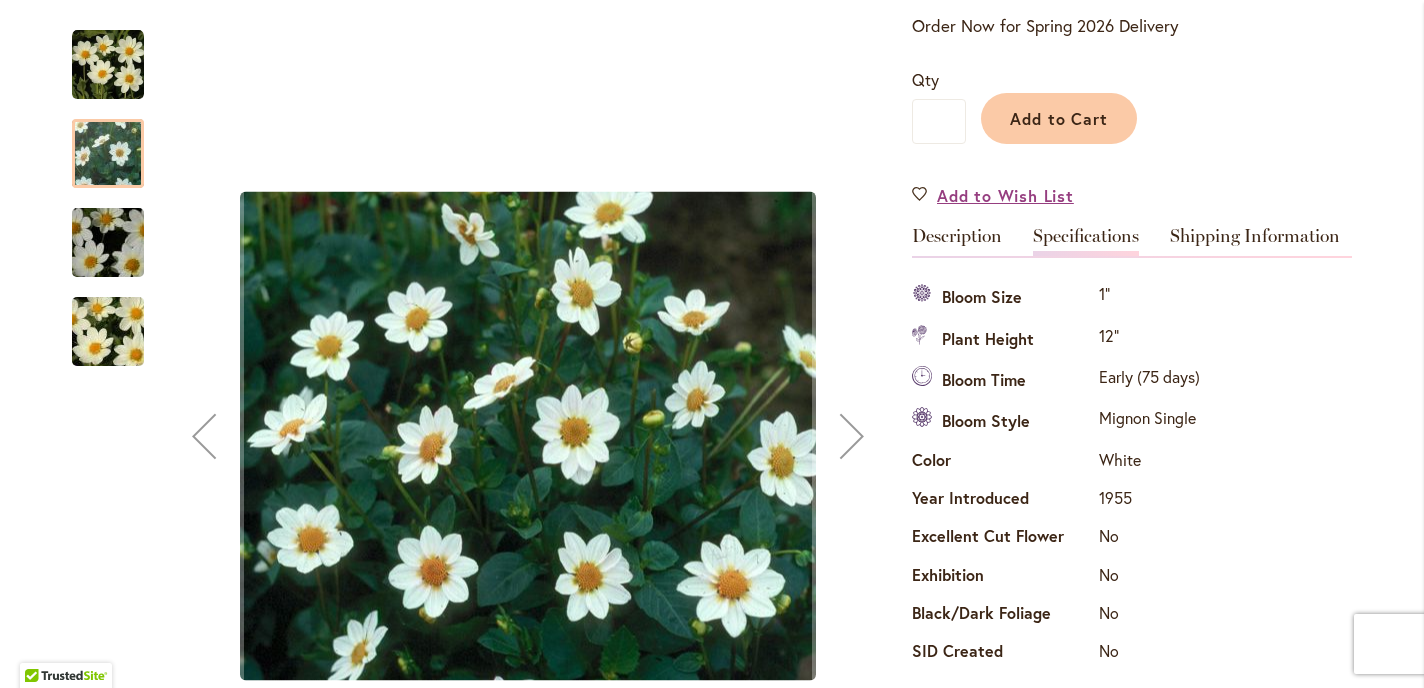 click at bounding box center [108, 332] 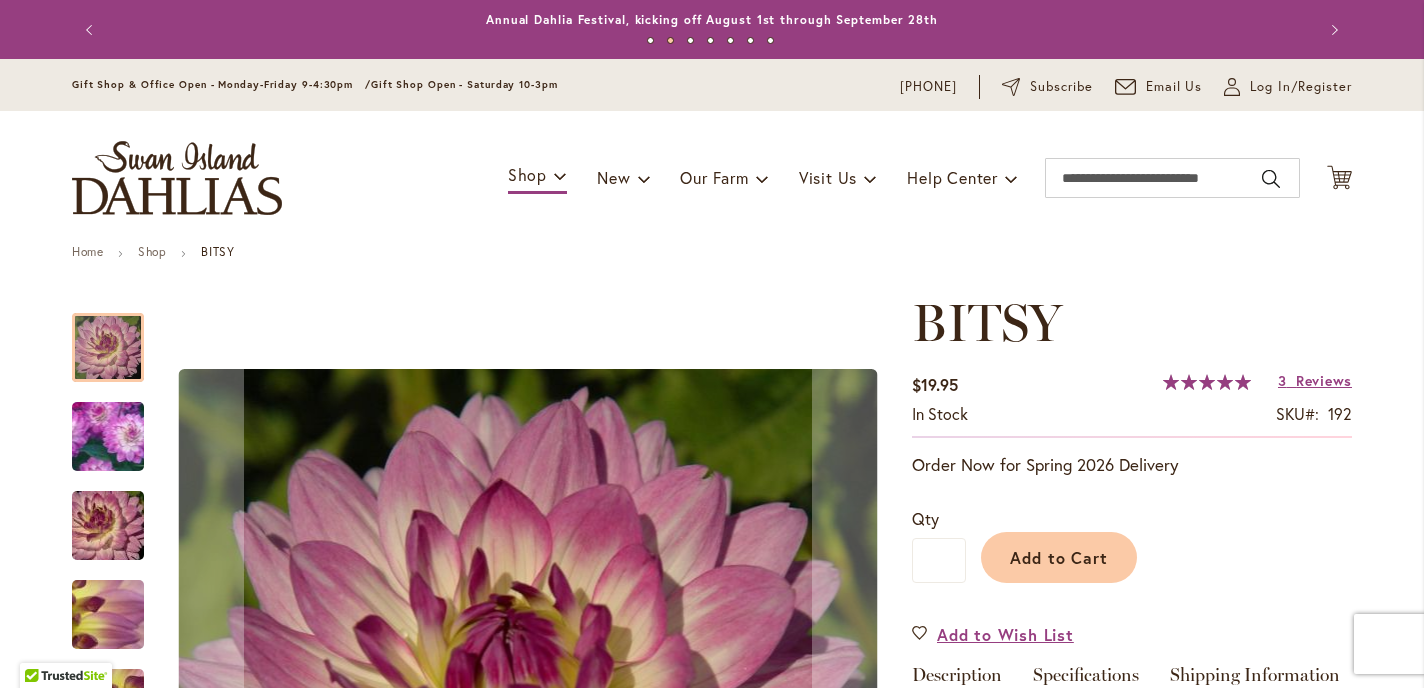 scroll, scrollTop: 0, scrollLeft: 0, axis: both 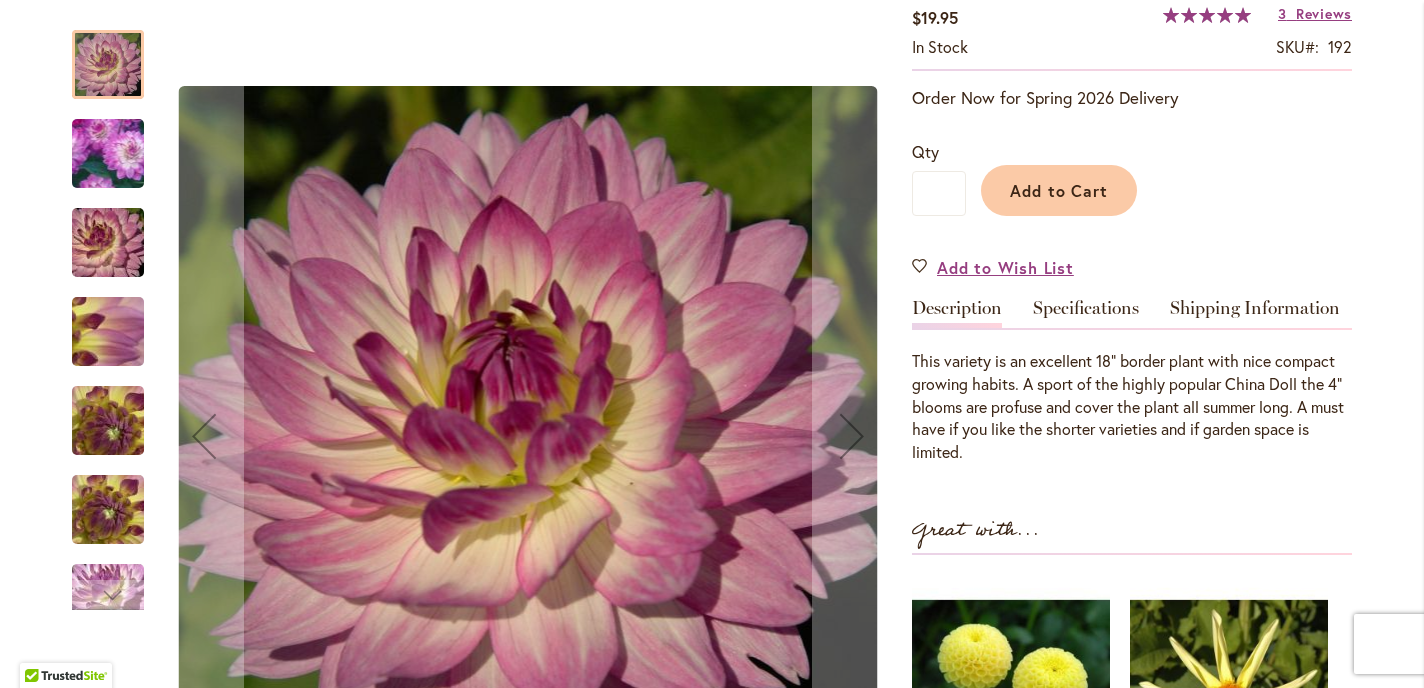 click at bounding box center [108, 154] 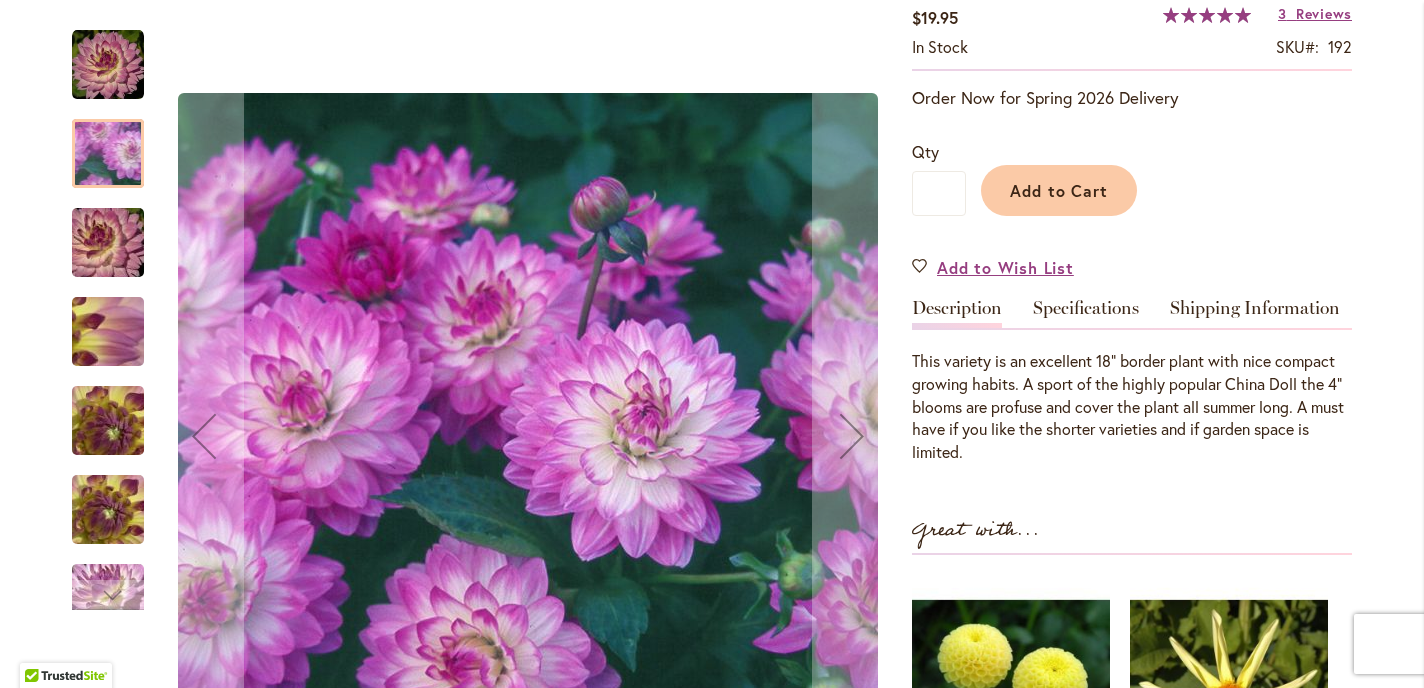 click at bounding box center (108, 243) 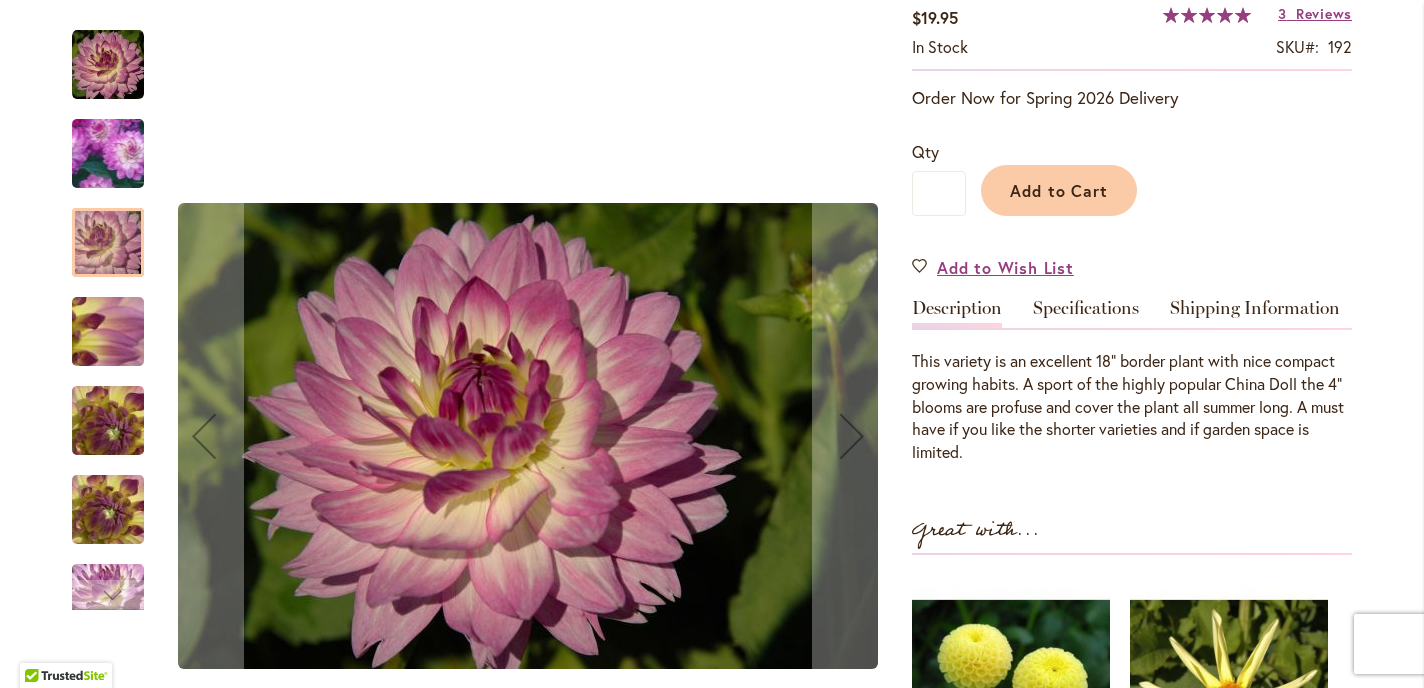 click at bounding box center (108, 332) 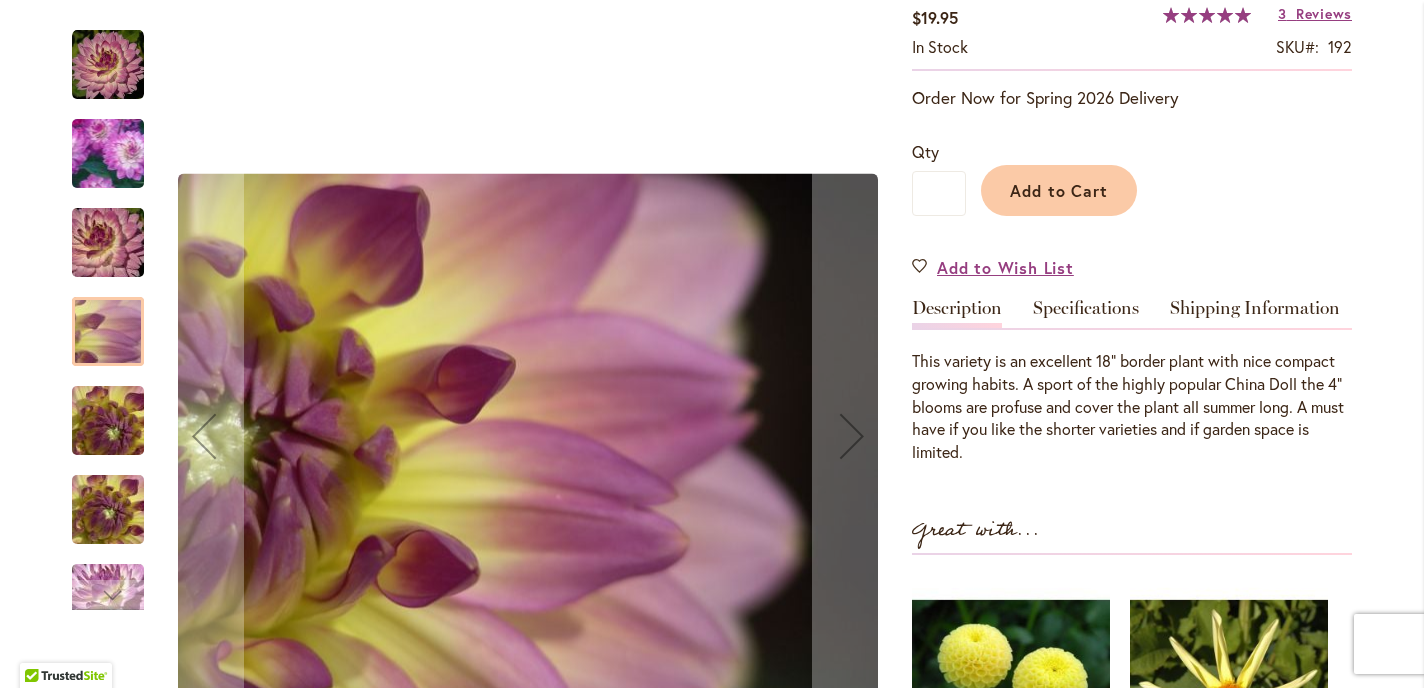 click at bounding box center [108, 421] 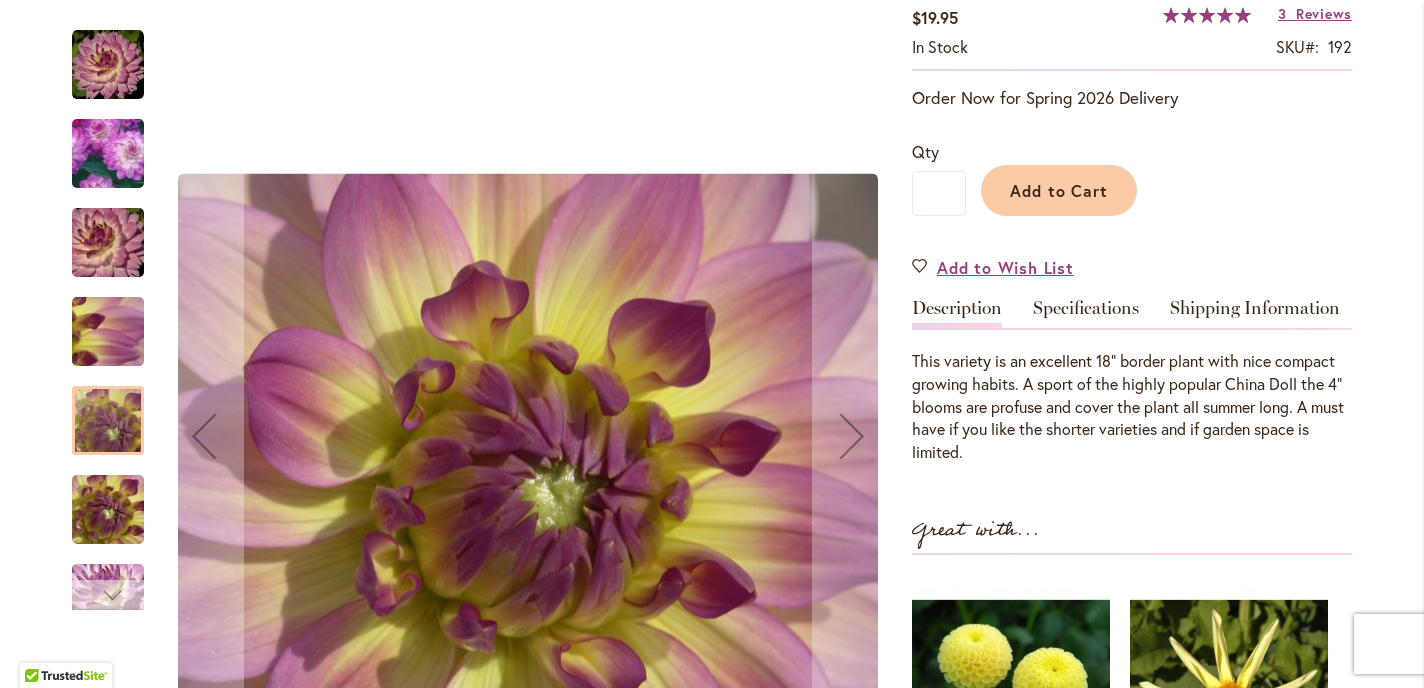 click at bounding box center (108, 595) 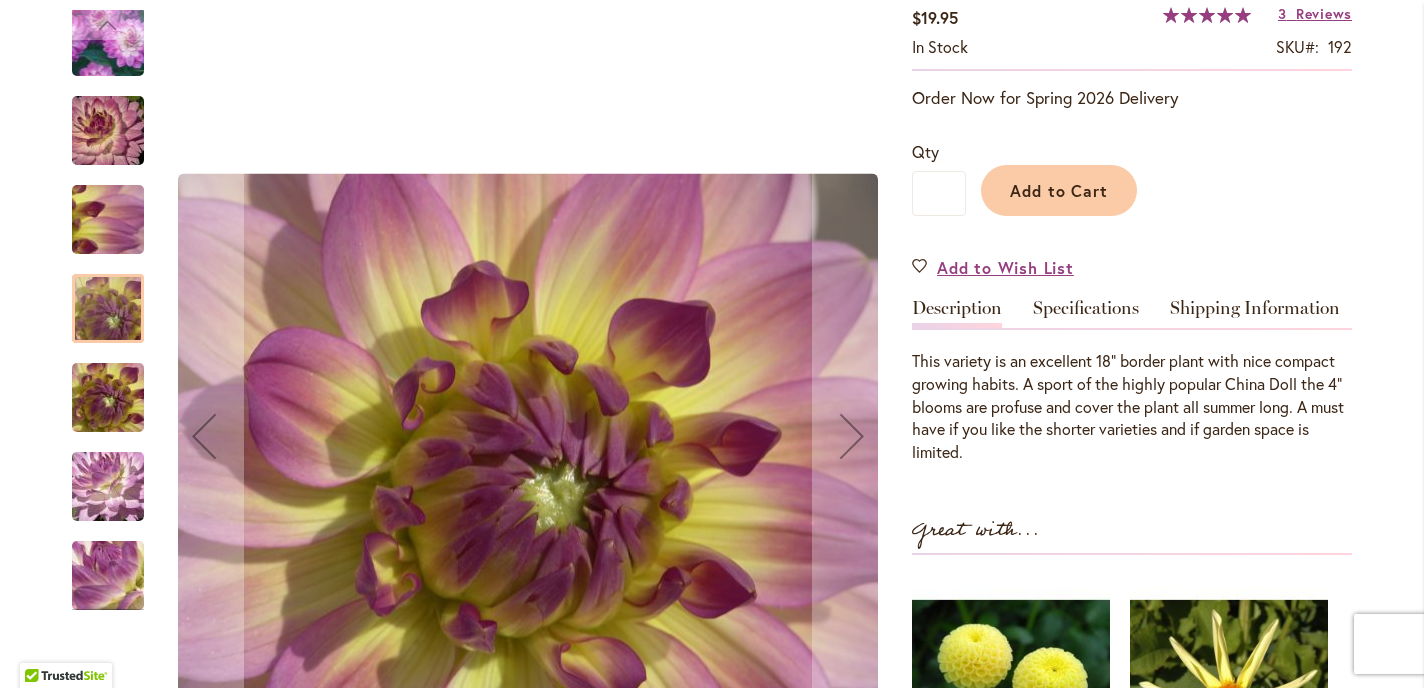 click at bounding box center (108, 487) 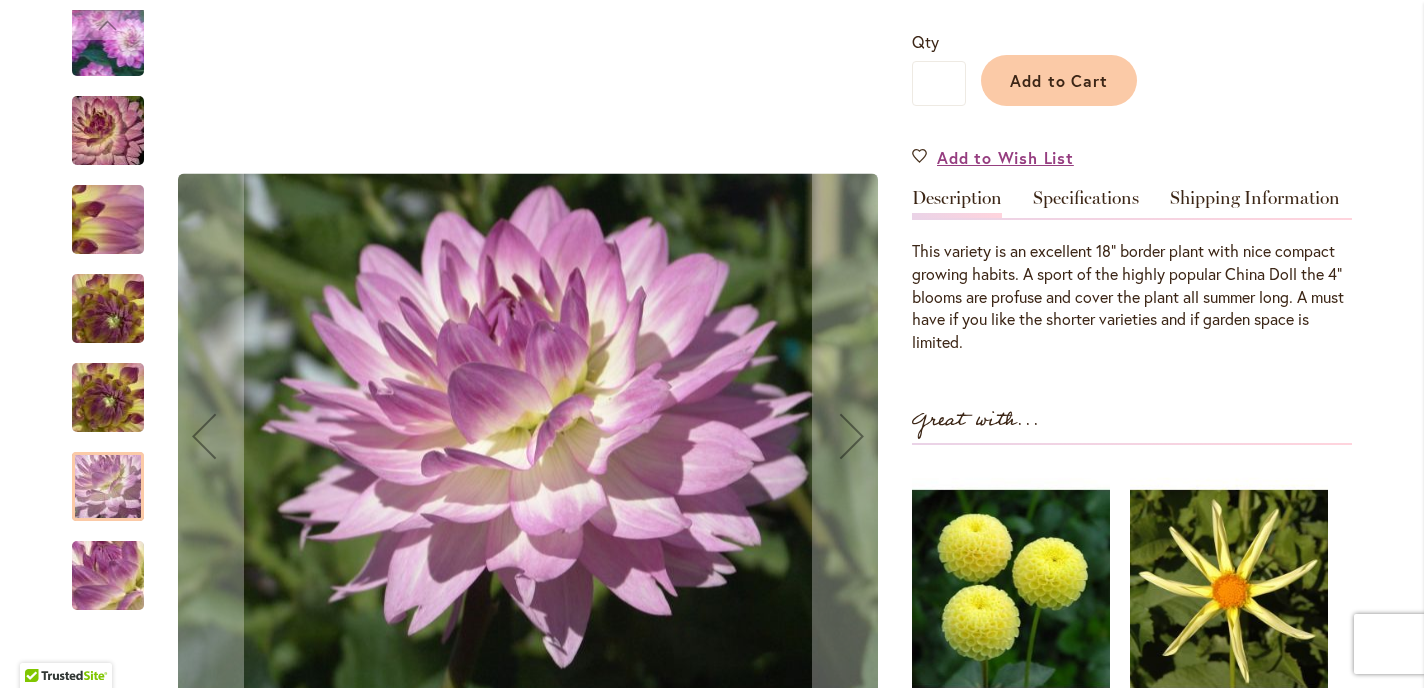 scroll, scrollTop: 476, scrollLeft: 0, axis: vertical 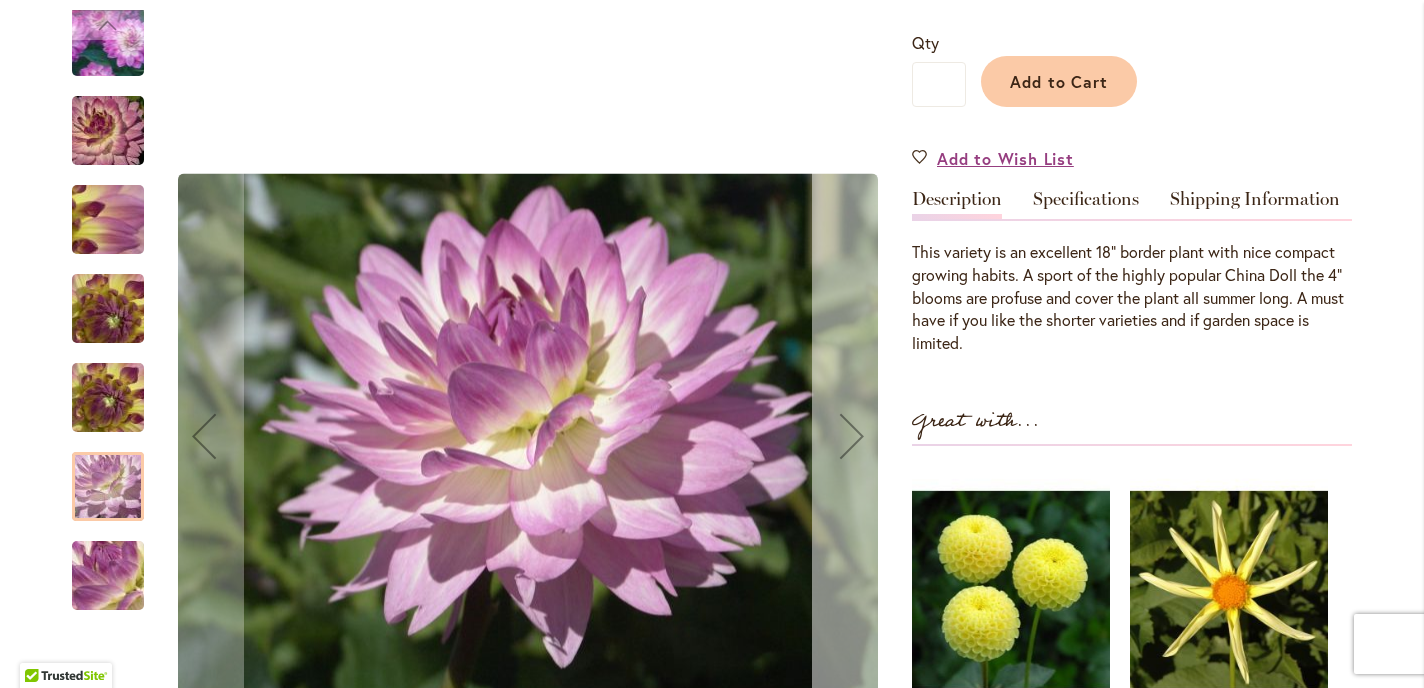 click at bounding box center (852, 436) 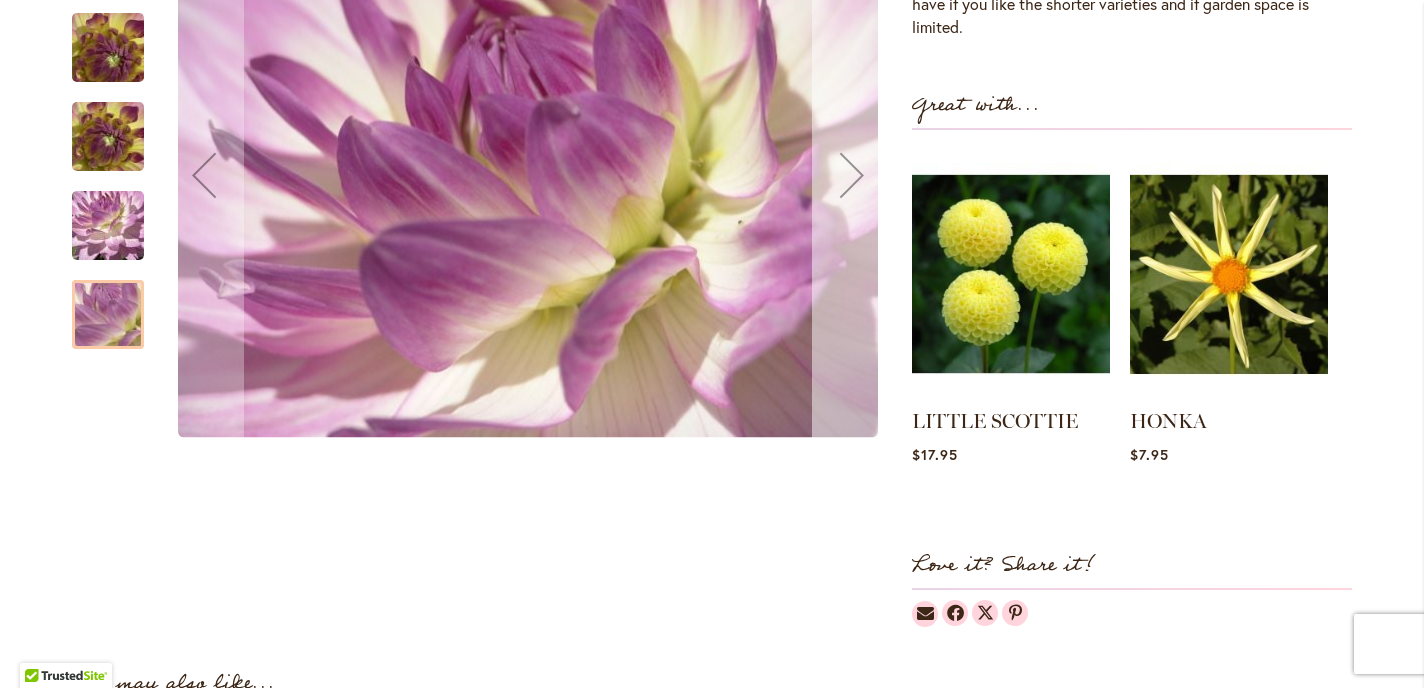 scroll, scrollTop: 789, scrollLeft: 0, axis: vertical 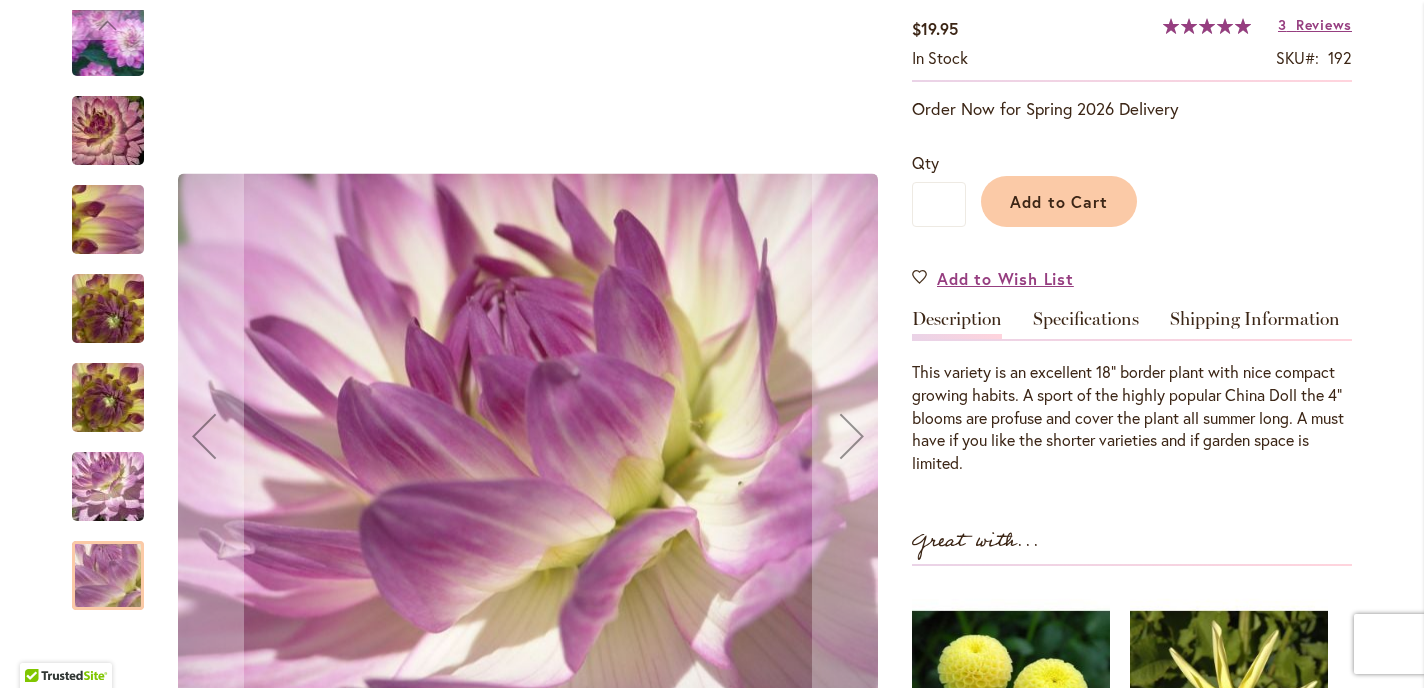 click at bounding box center (108, 131) 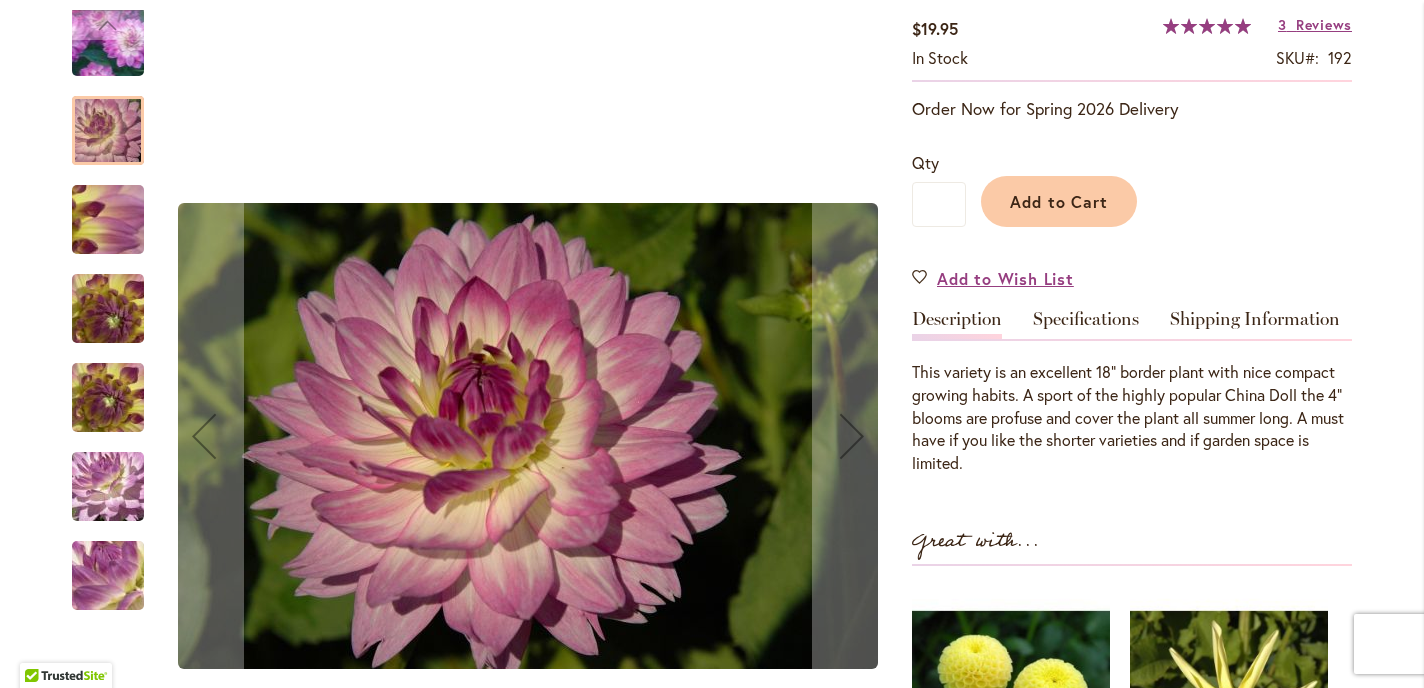 click at bounding box center (108, 42) 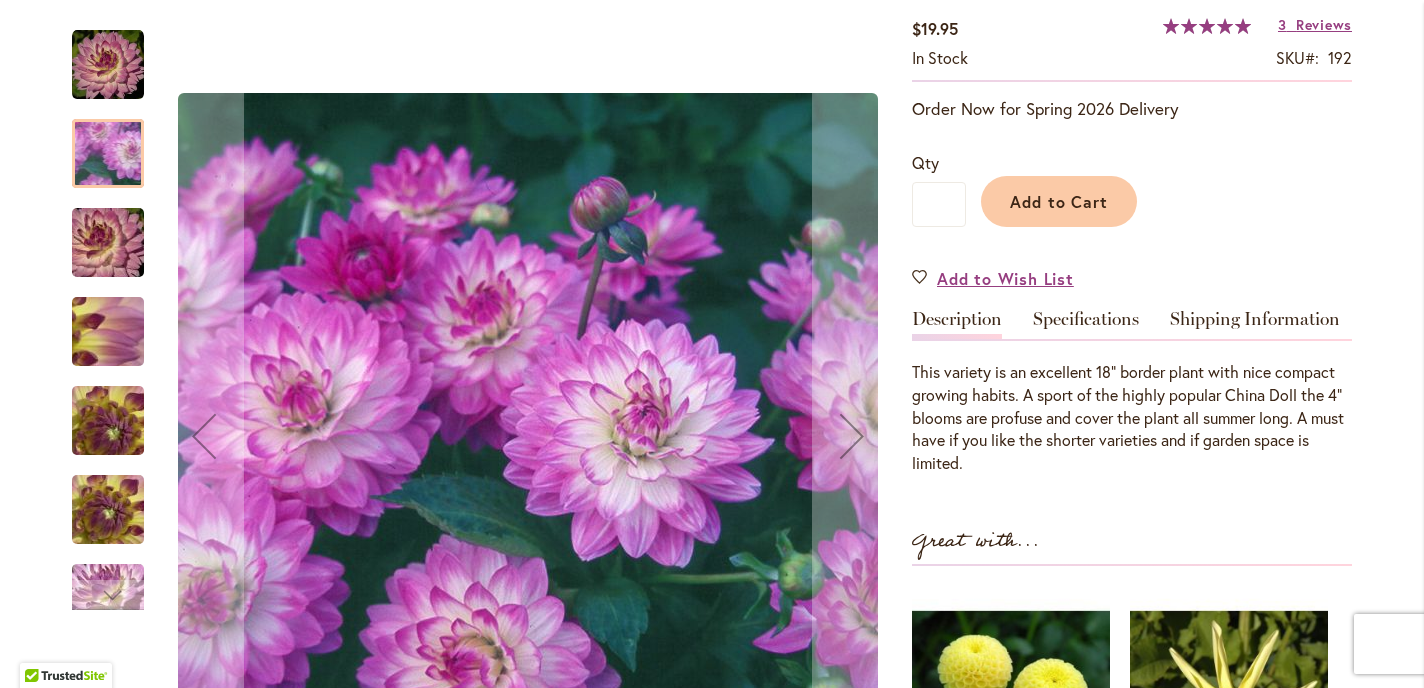 click at bounding box center [108, 65] 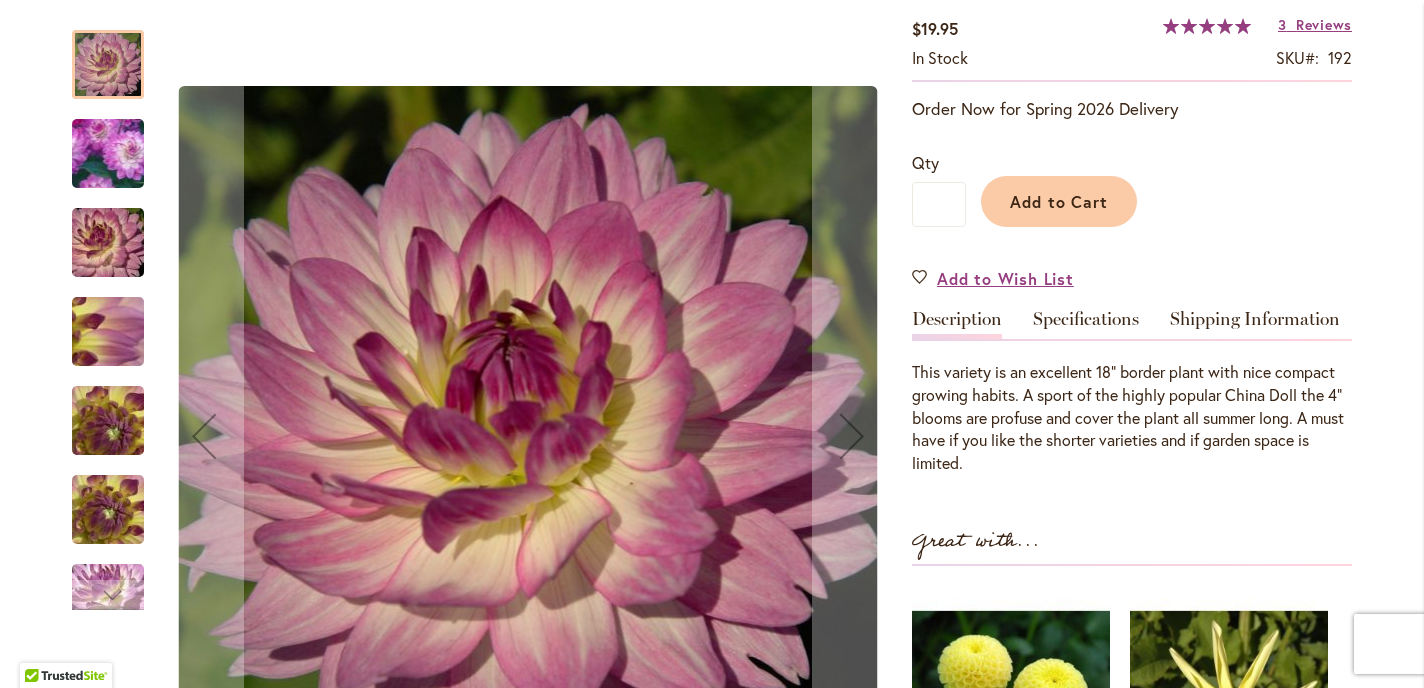 click at bounding box center (108, 599) 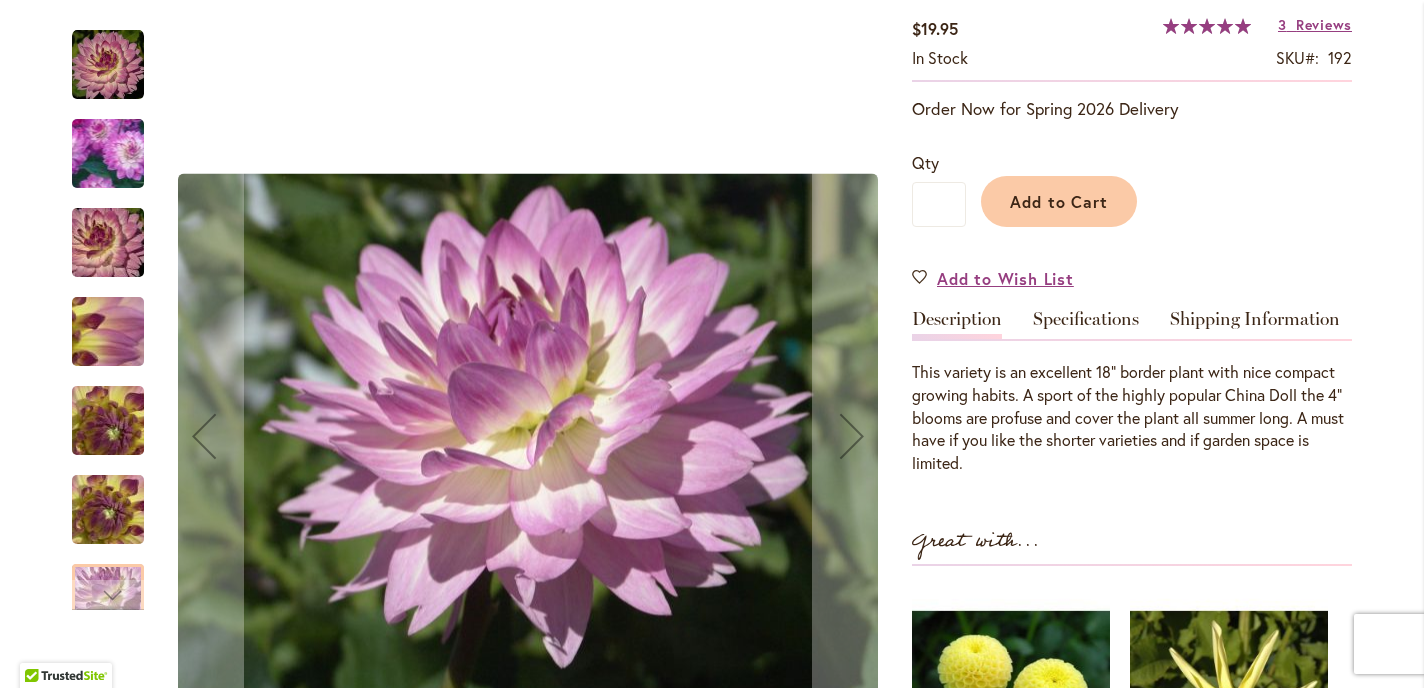 click at bounding box center [108, 154] 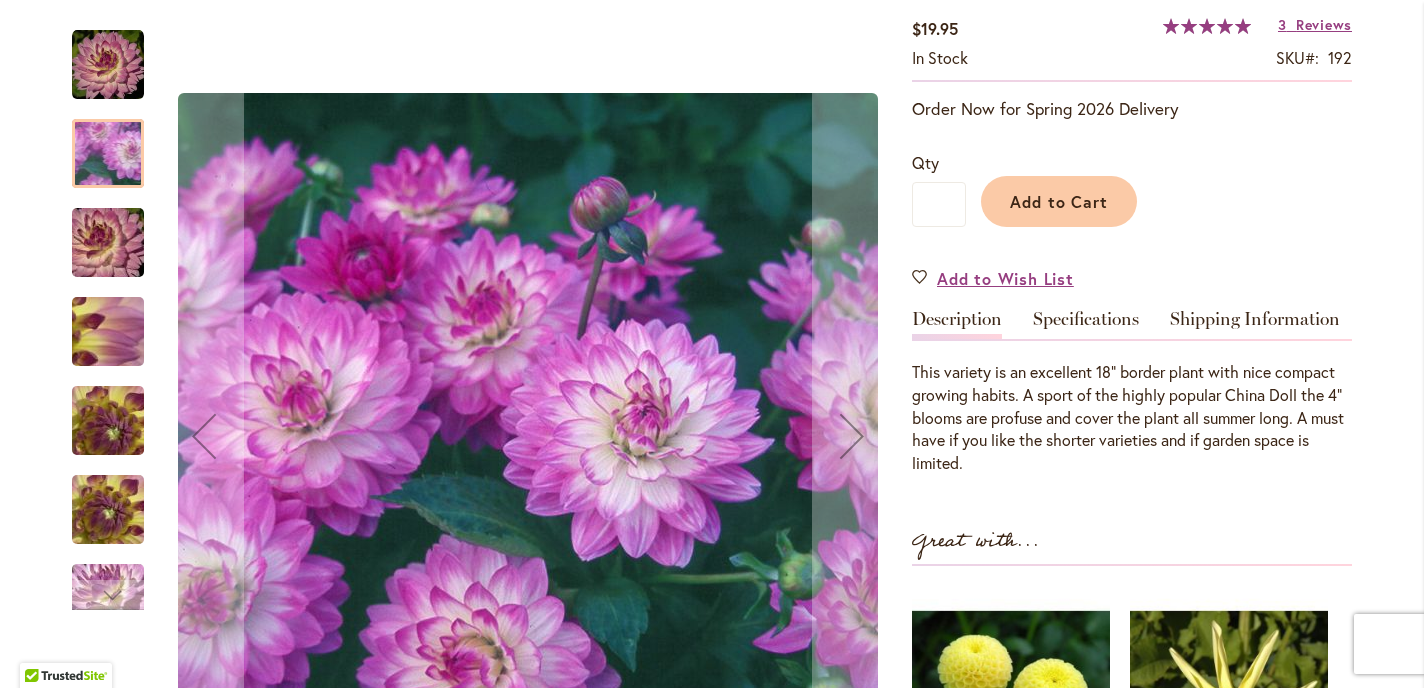 scroll, scrollTop: 0, scrollLeft: 0, axis: both 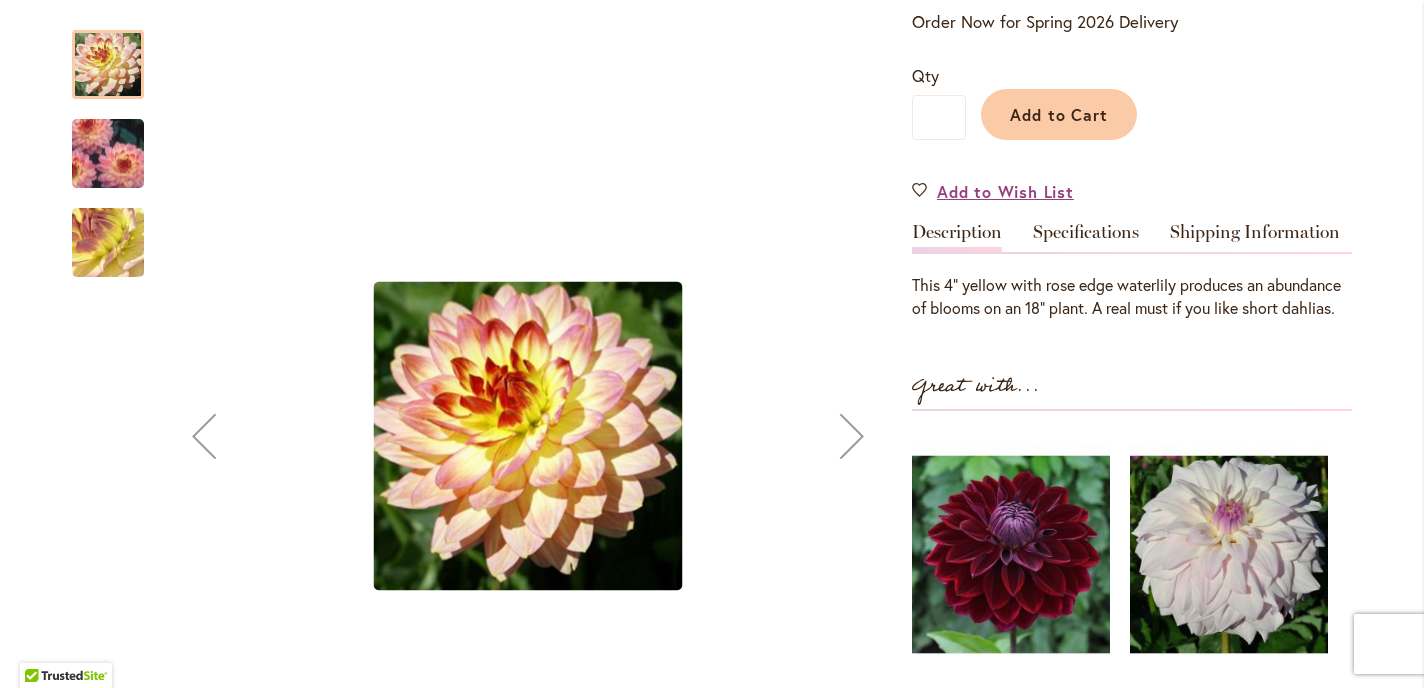 click at bounding box center (108, 153) 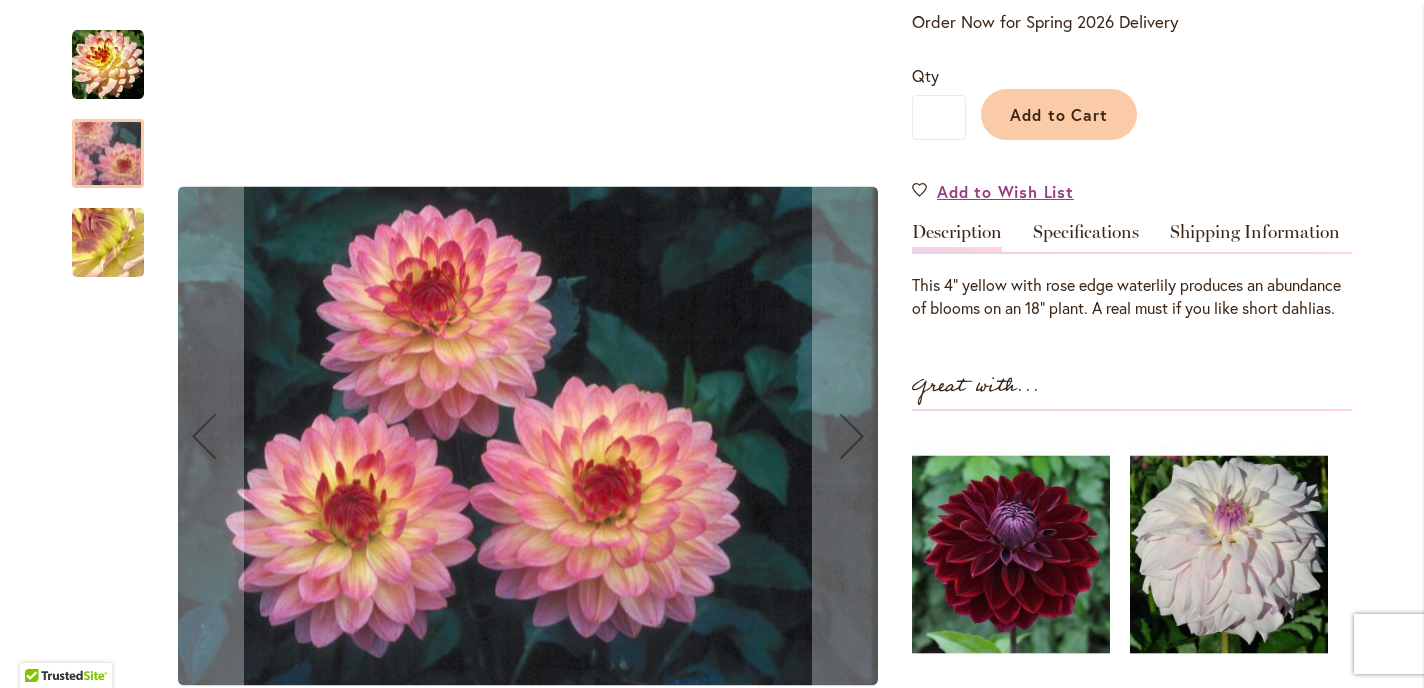 click at bounding box center (108, 243) 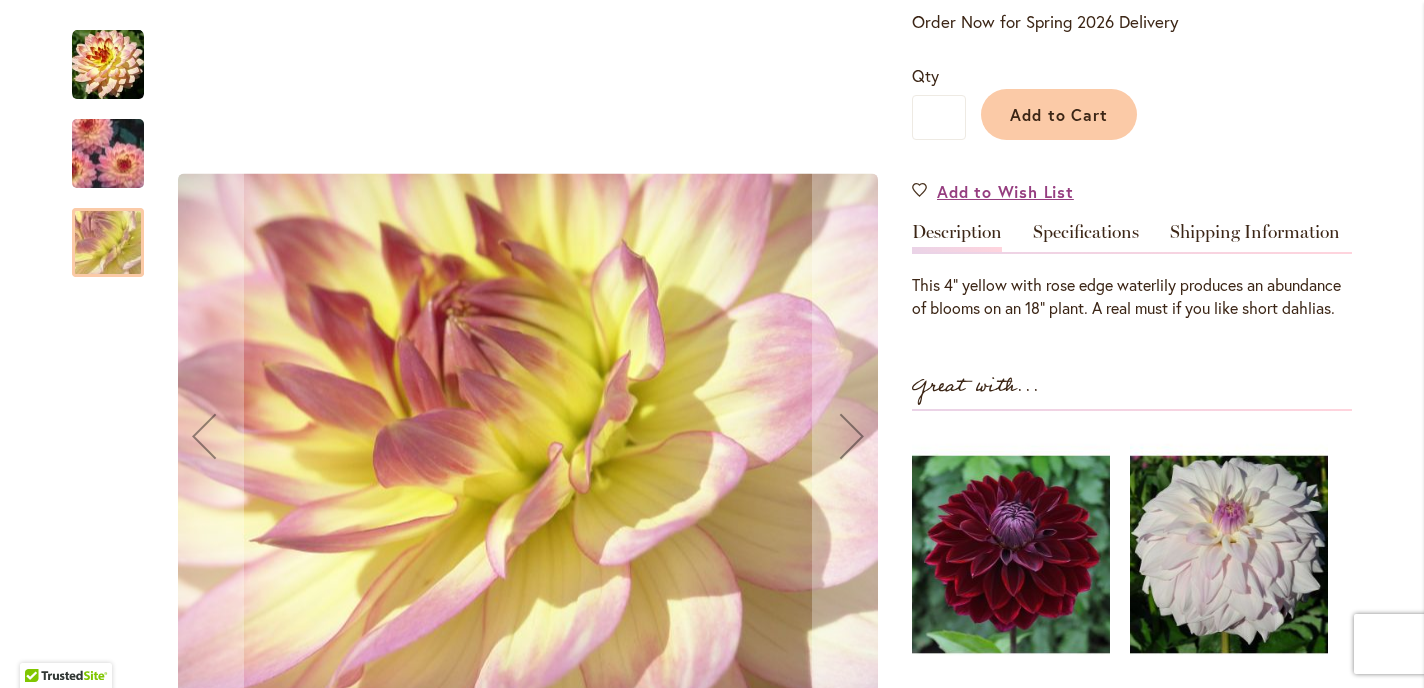 click at bounding box center (108, 153) 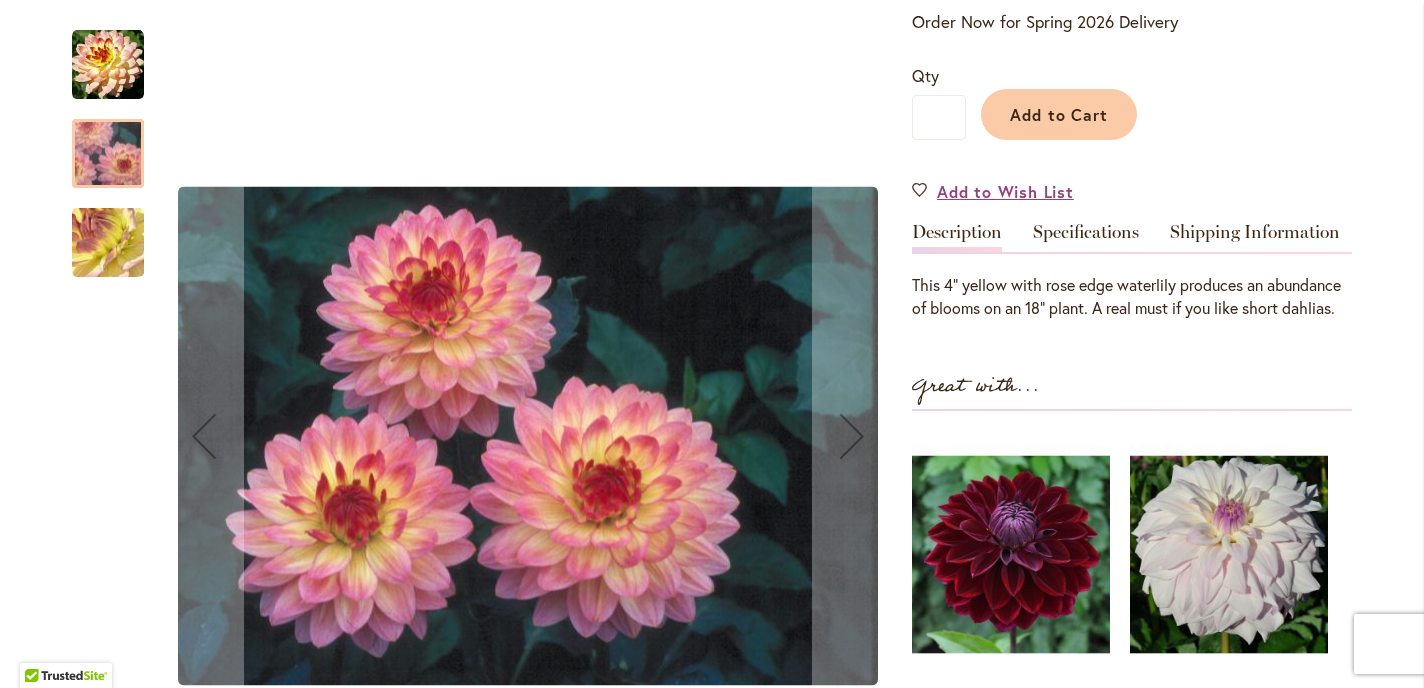 click at bounding box center (108, 65) 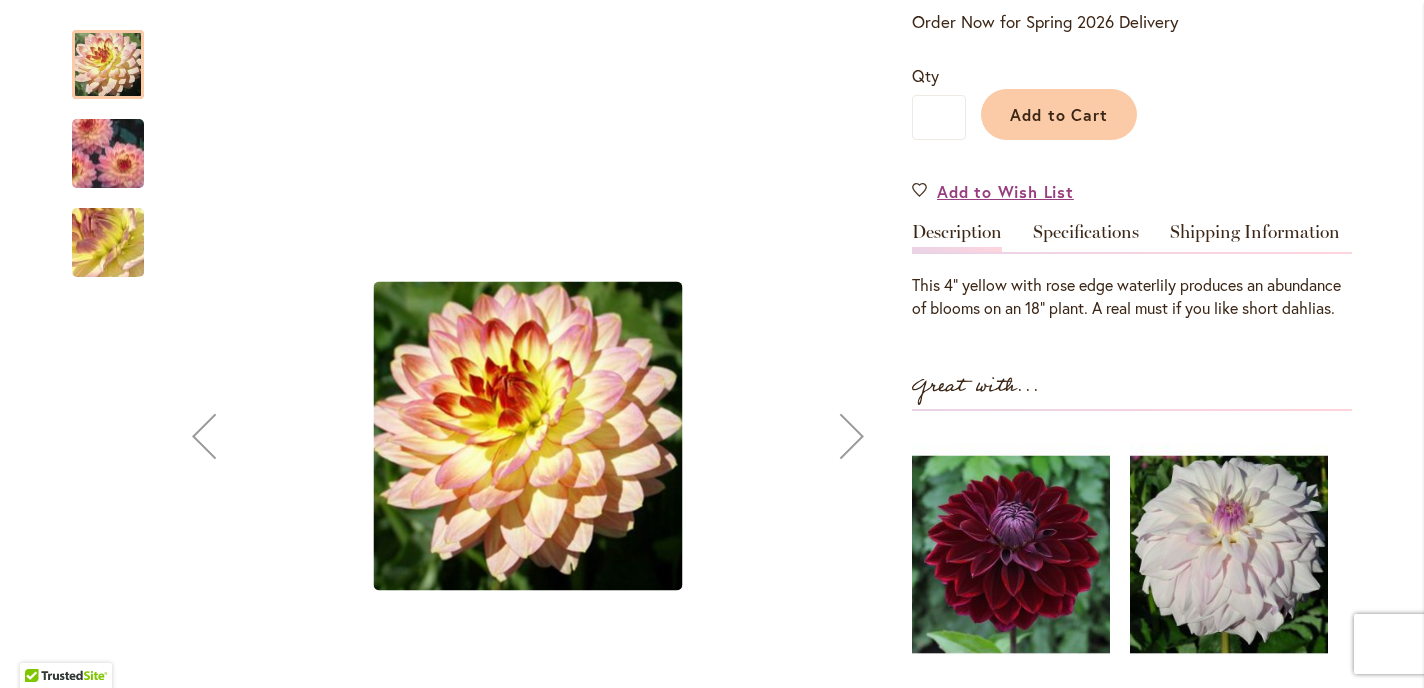 click at bounding box center (852, 436) 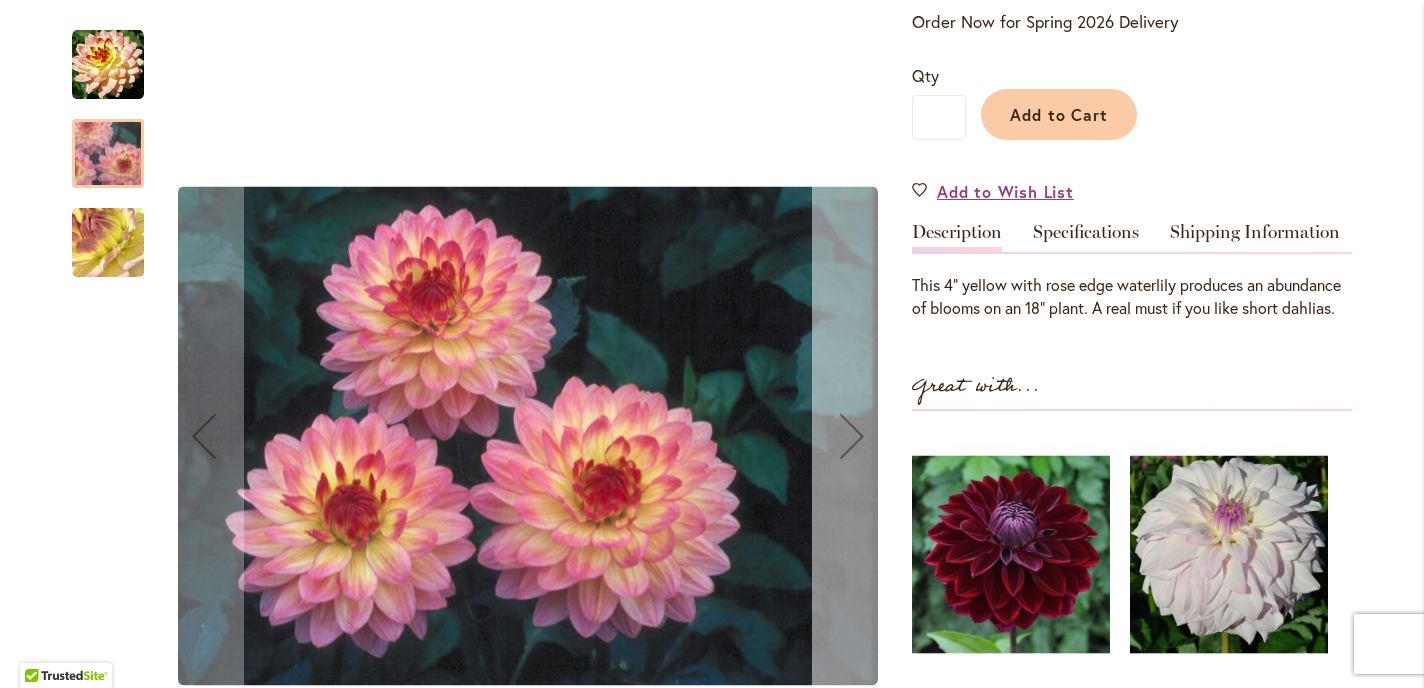 click at bounding box center [852, 436] 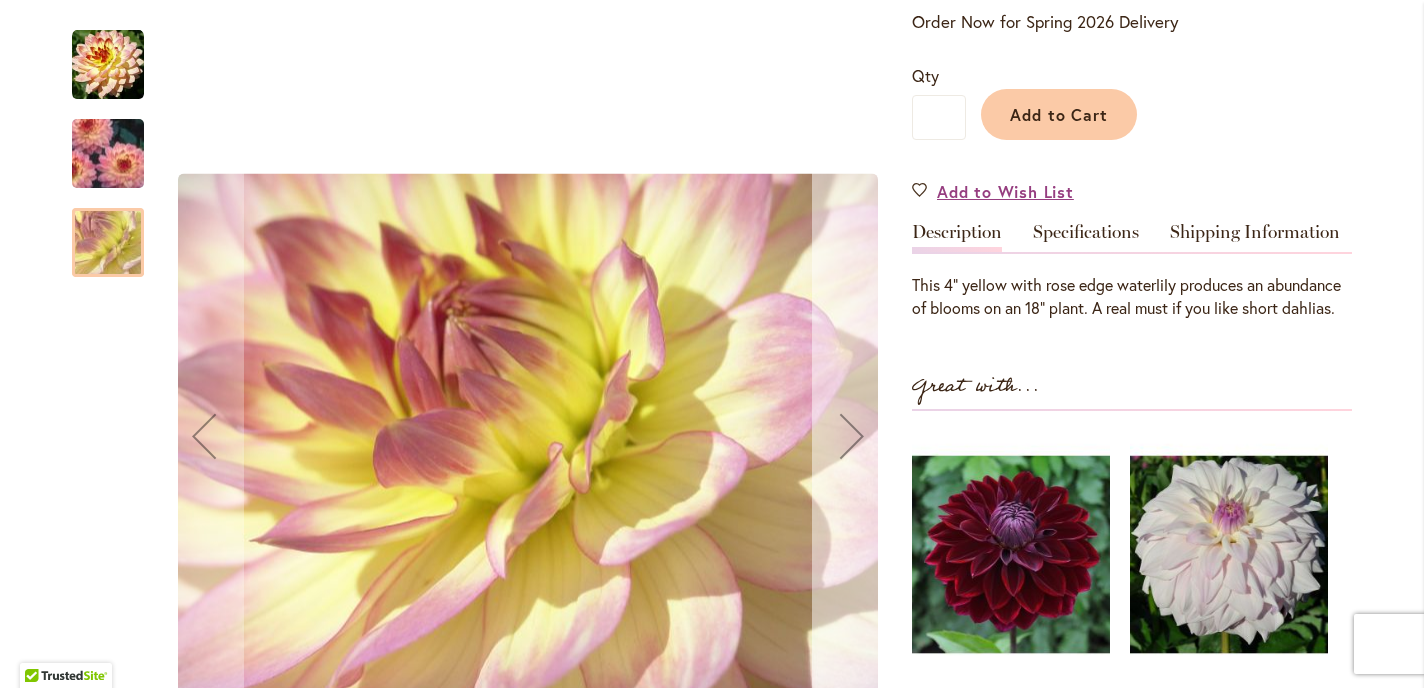 click at bounding box center [852, 436] 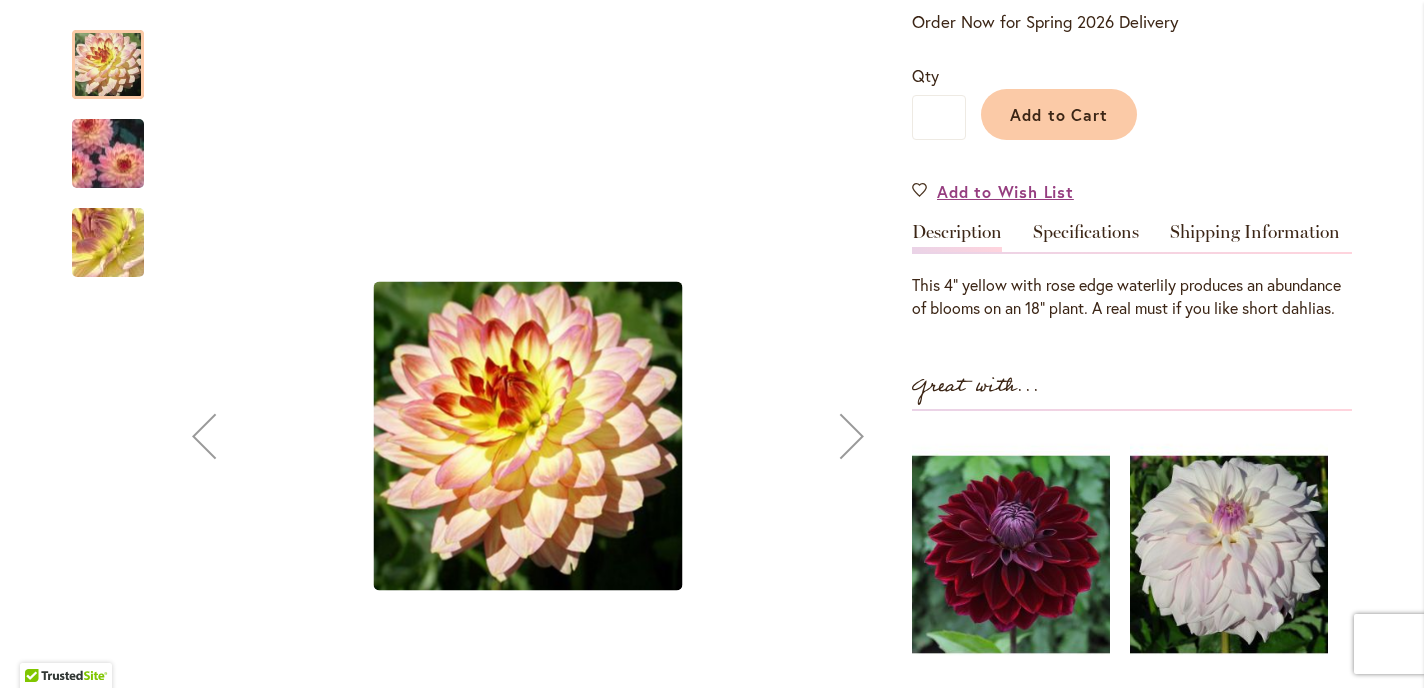 click at bounding box center [852, 436] 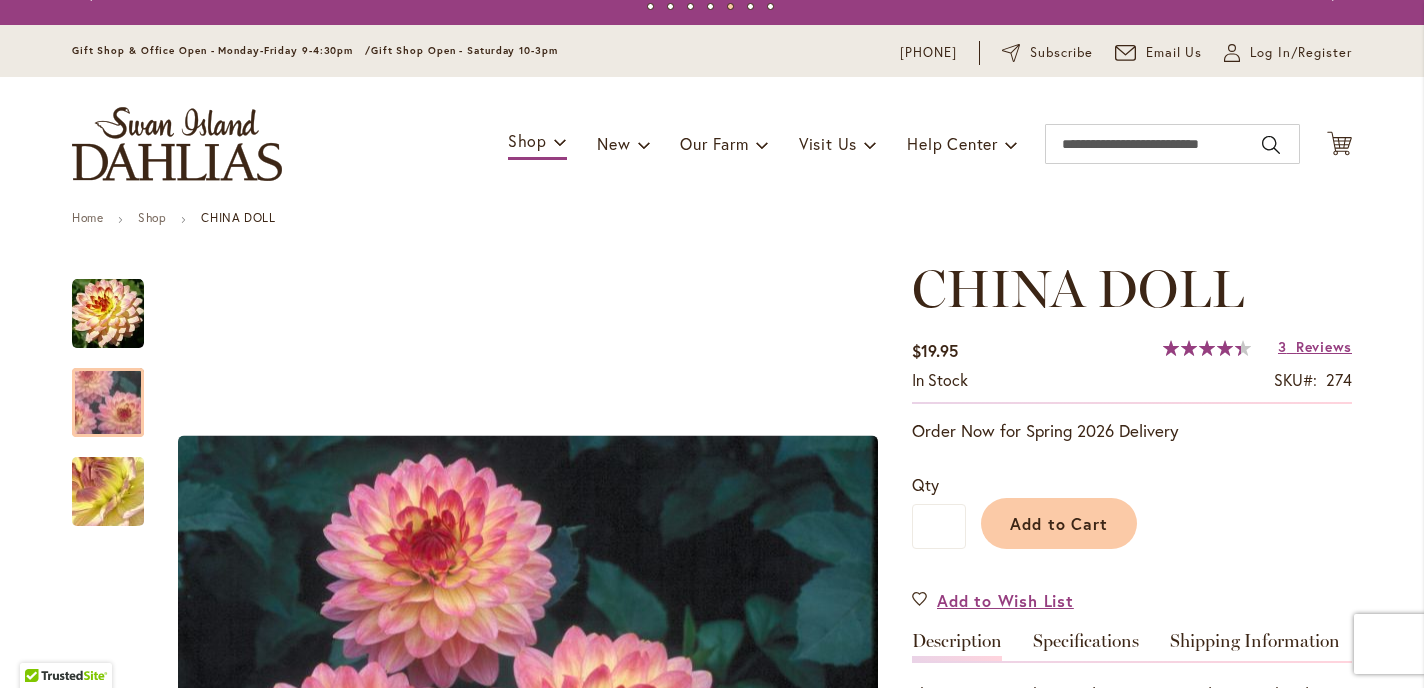 scroll, scrollTop: 61, scrollLeft: 0, axis: vertical 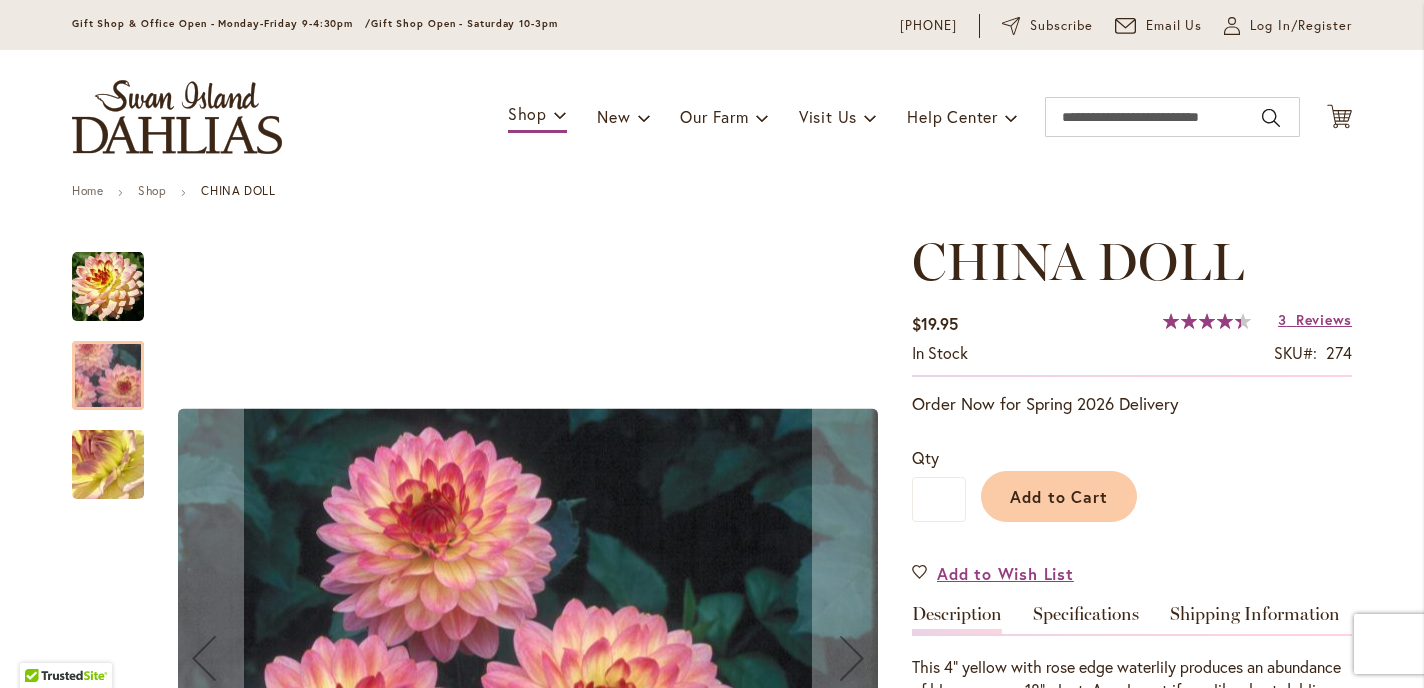 click at bounding box center (108, 287) 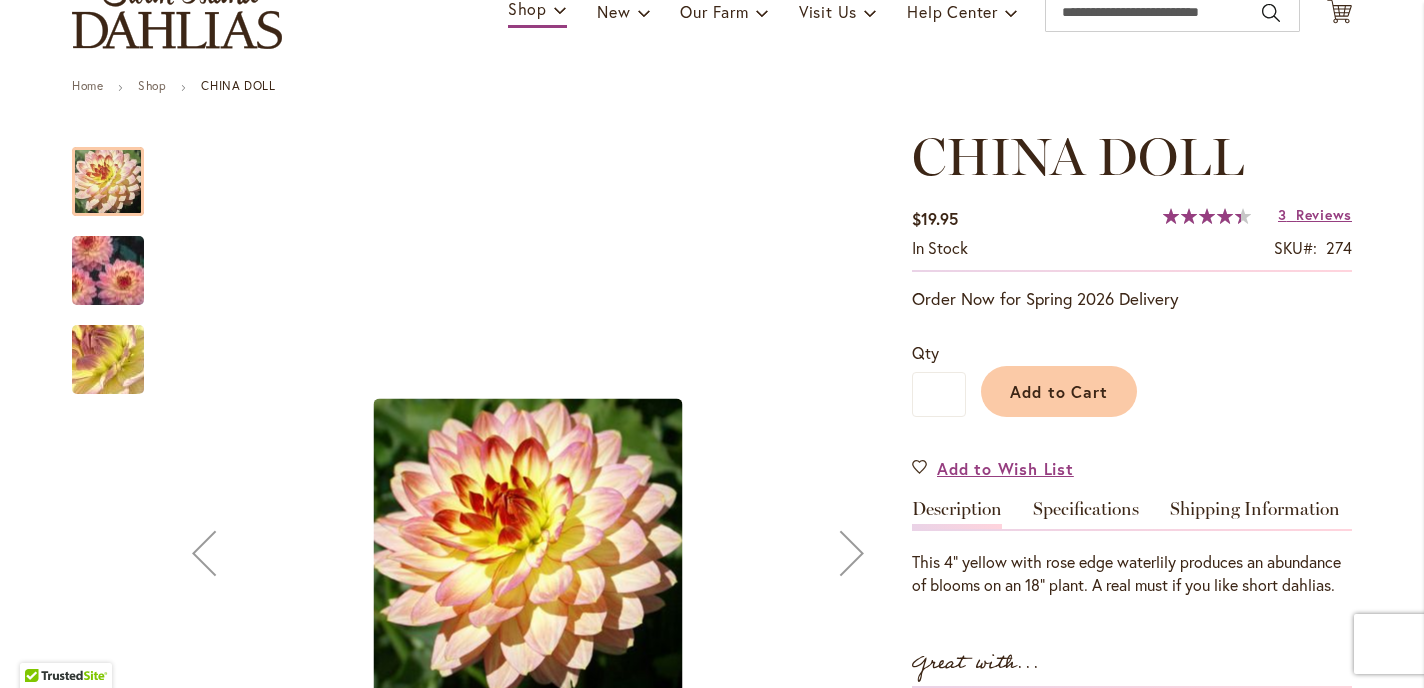 scroll, scrollTop: 163, scrollLeft: 0, axis: vertical 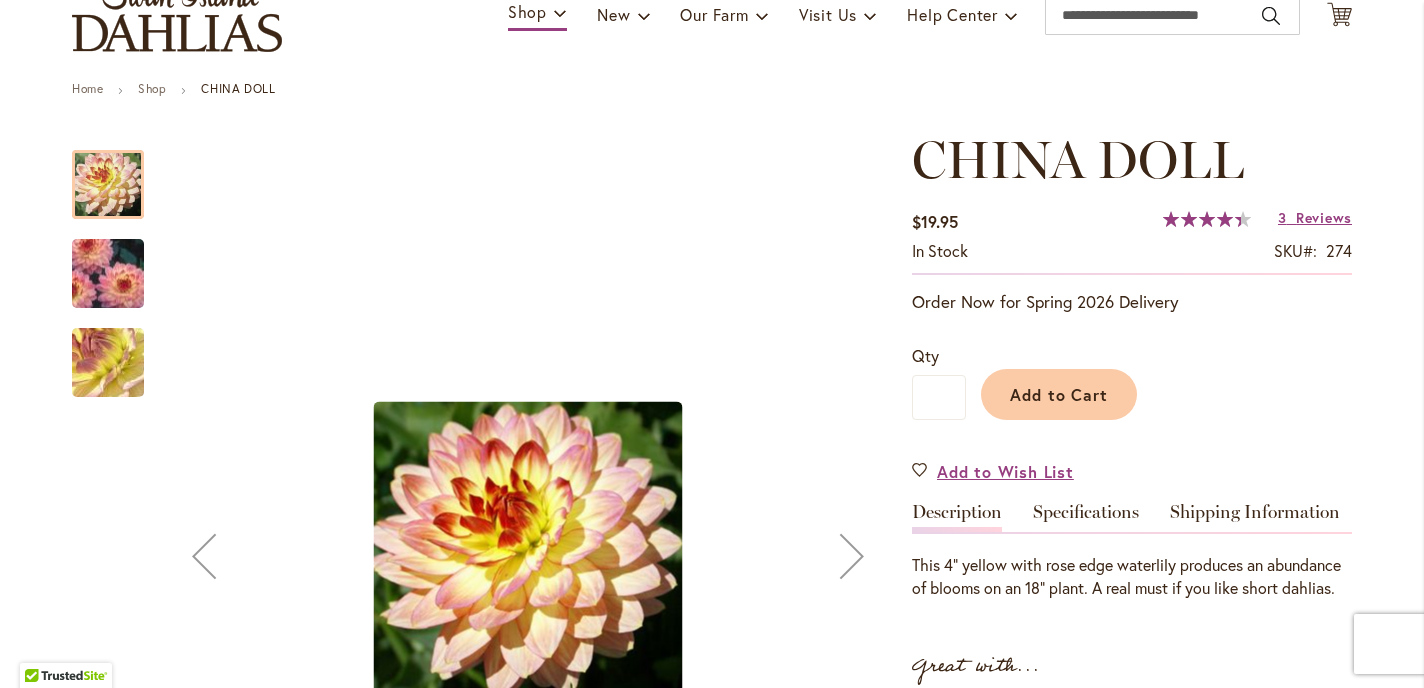 click at bounding box center [108, 273] 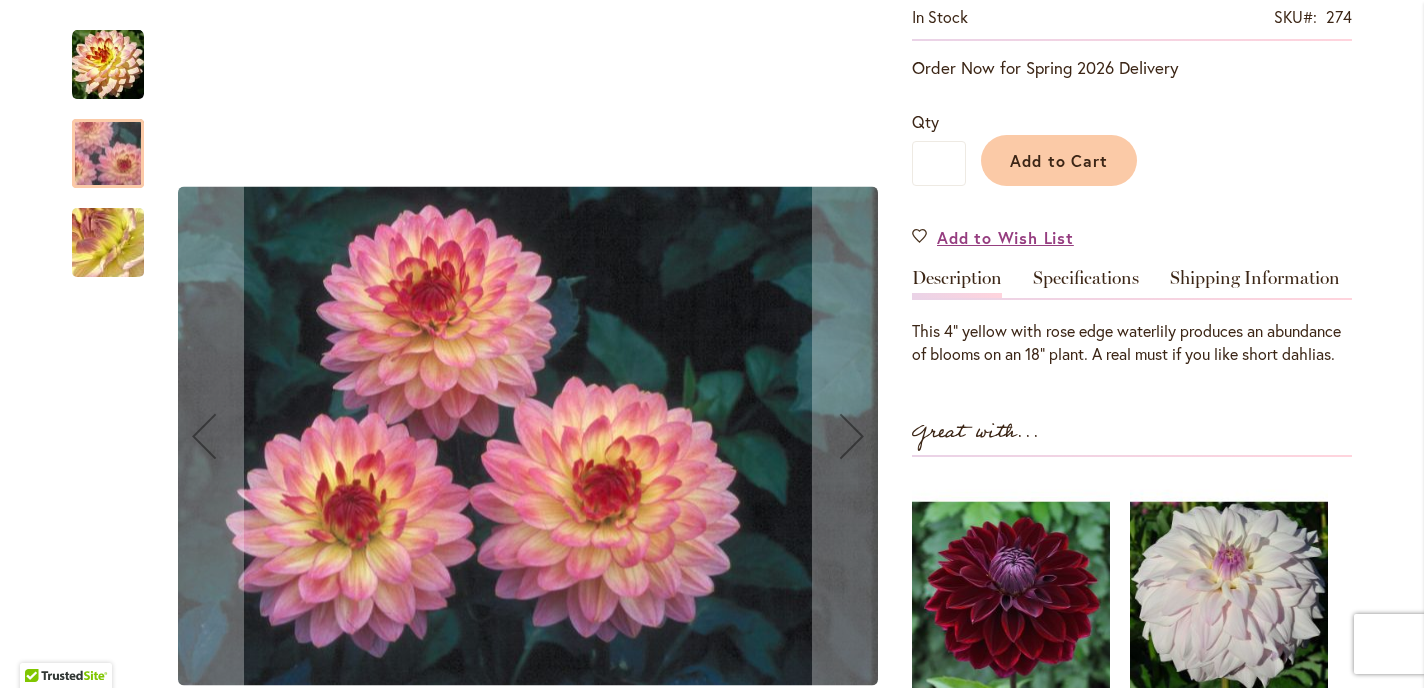 scroll, scrollTop: 388, scrollLeft: 0, axis: vertical 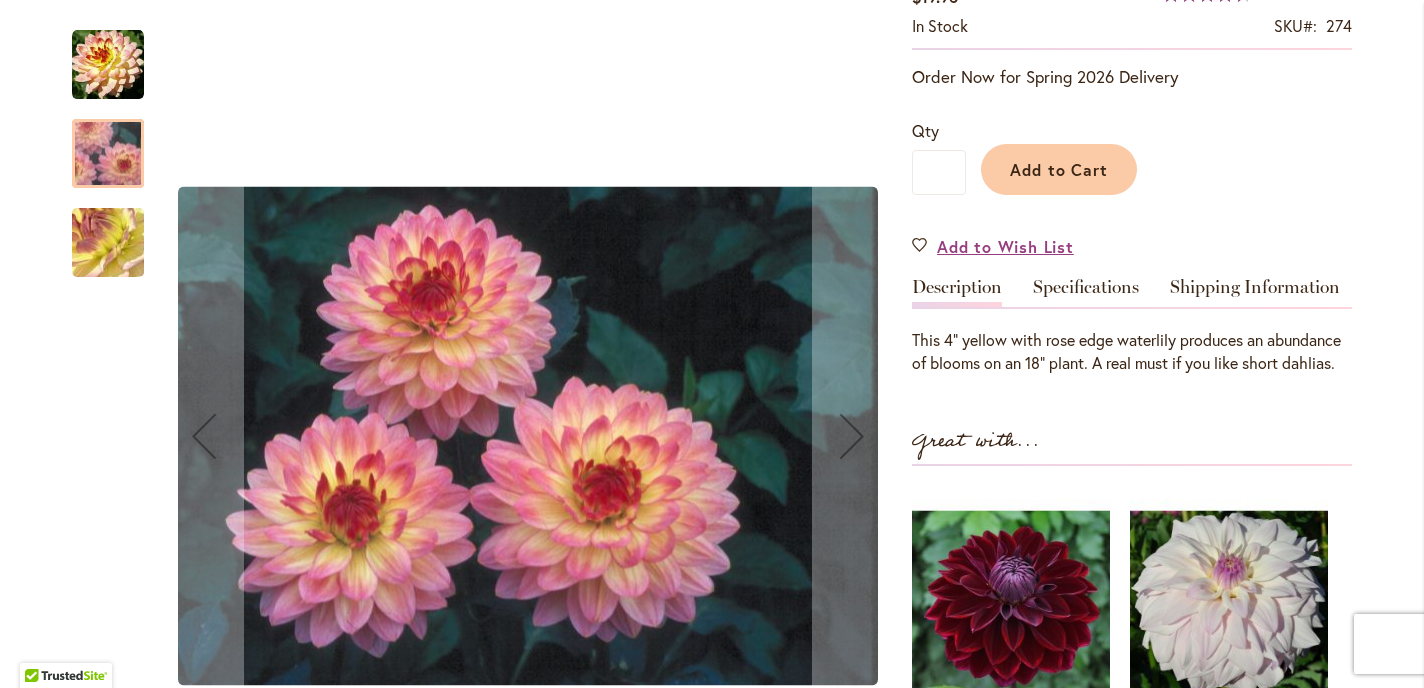 click at bounding box center (108, 65) 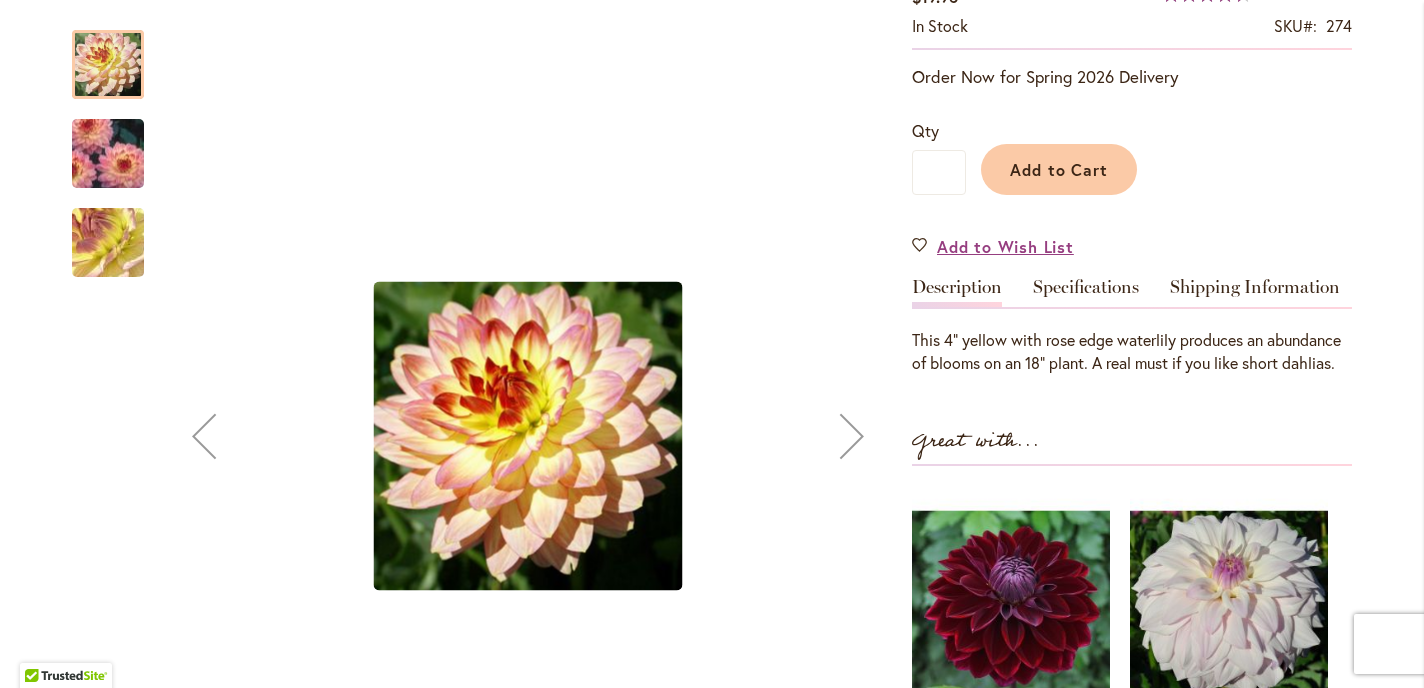 click at bounding box center (852, 436) 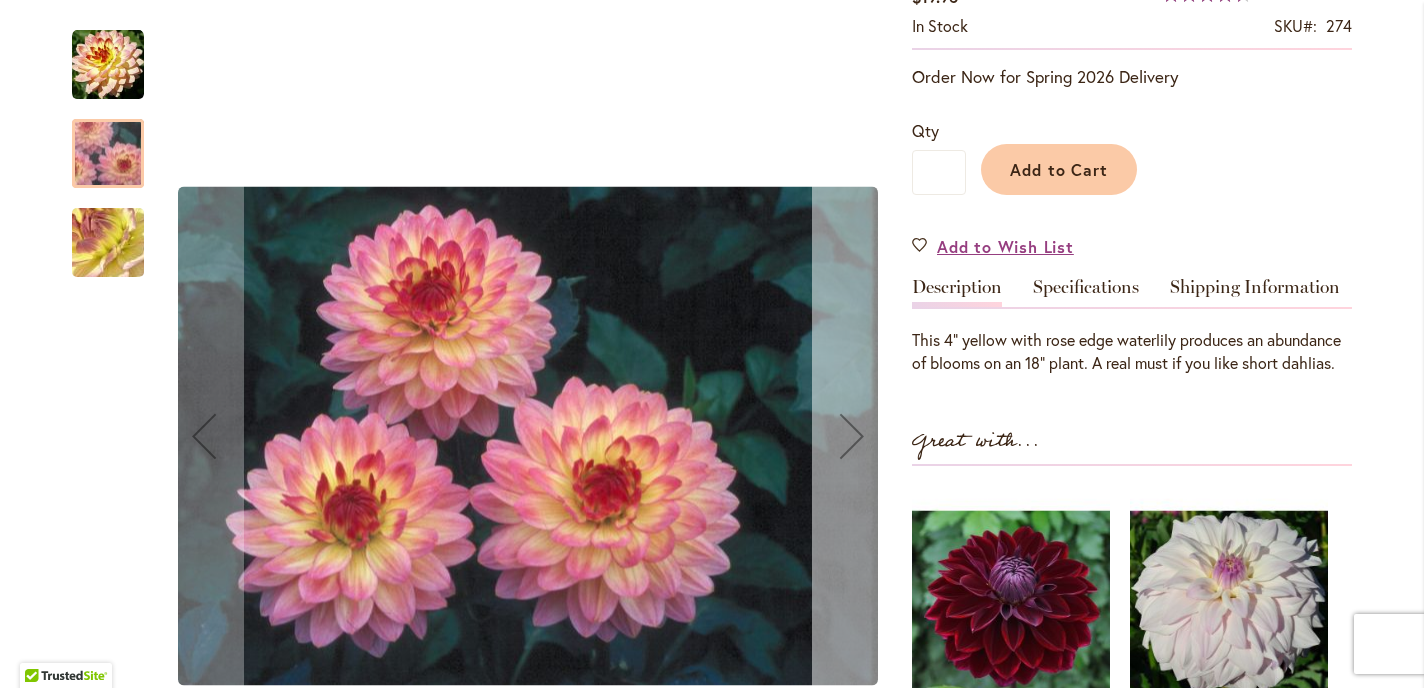 click at bounding box center (852, 436) 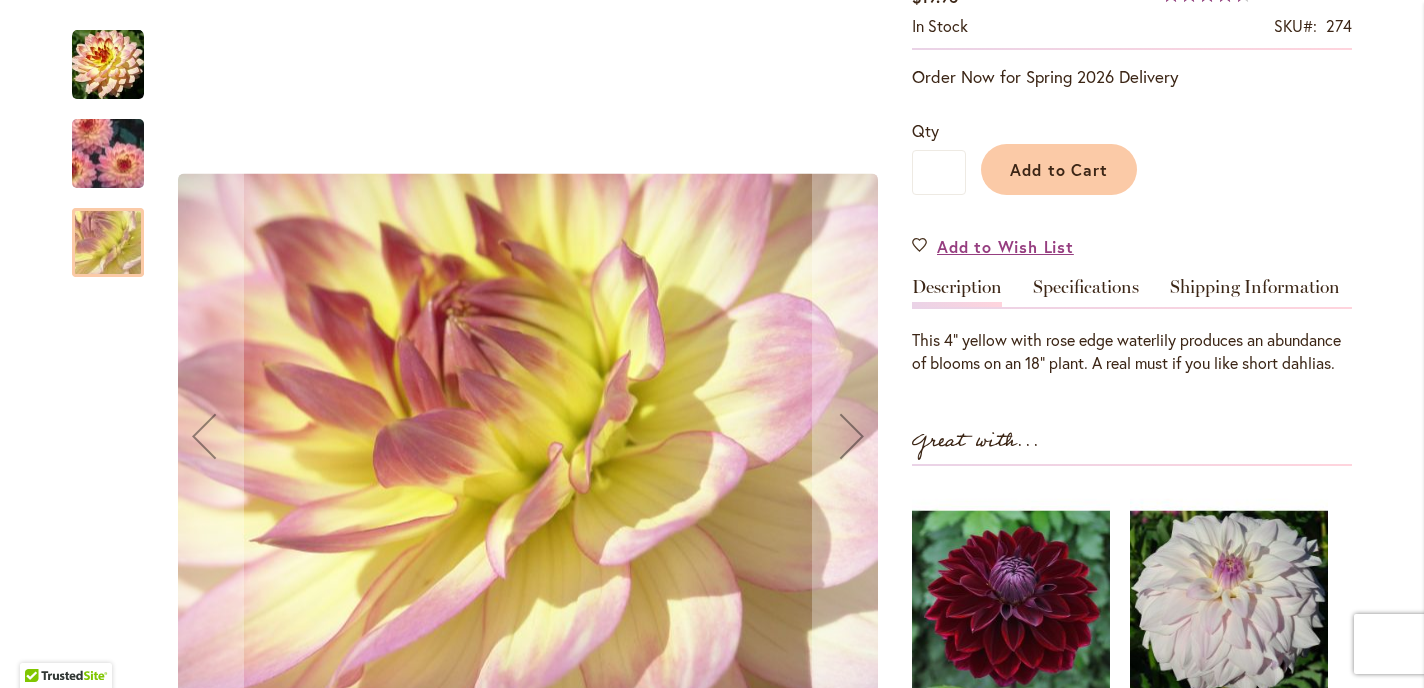 click at bounding box center (108, 65) 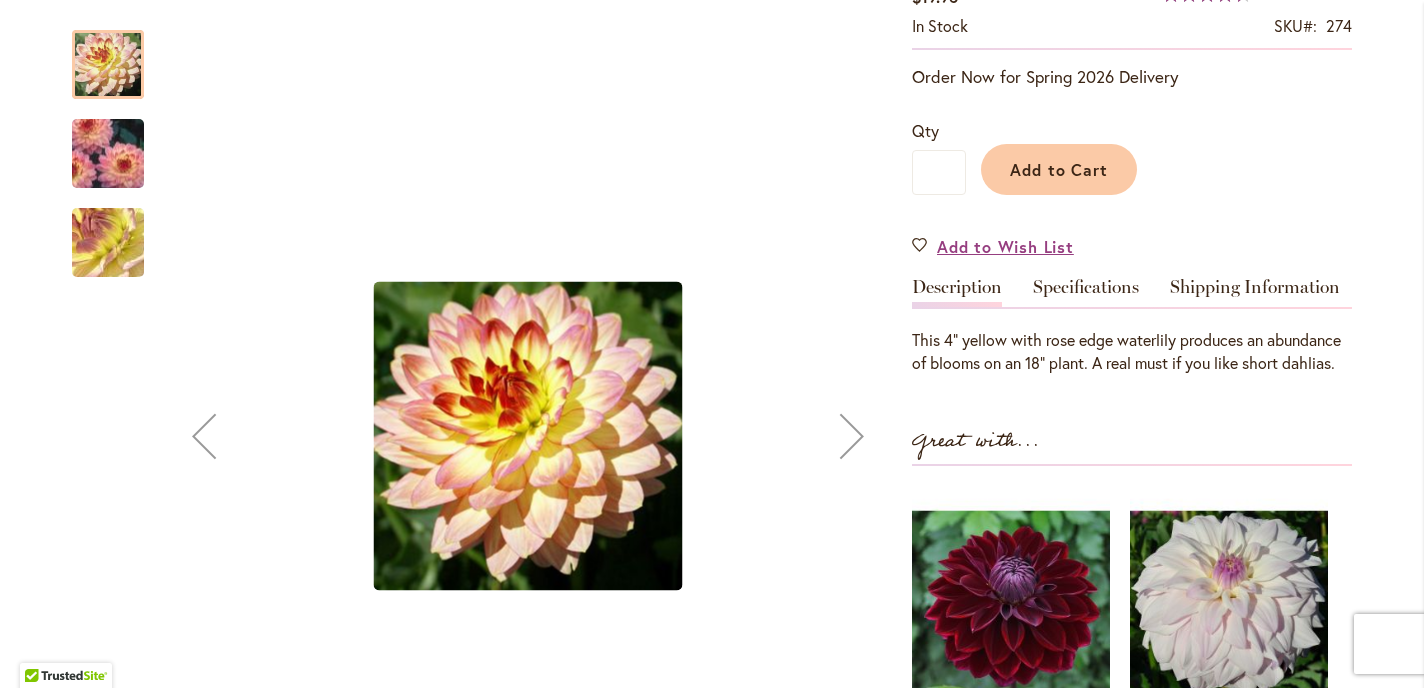 click at bounding box center [108, 153] 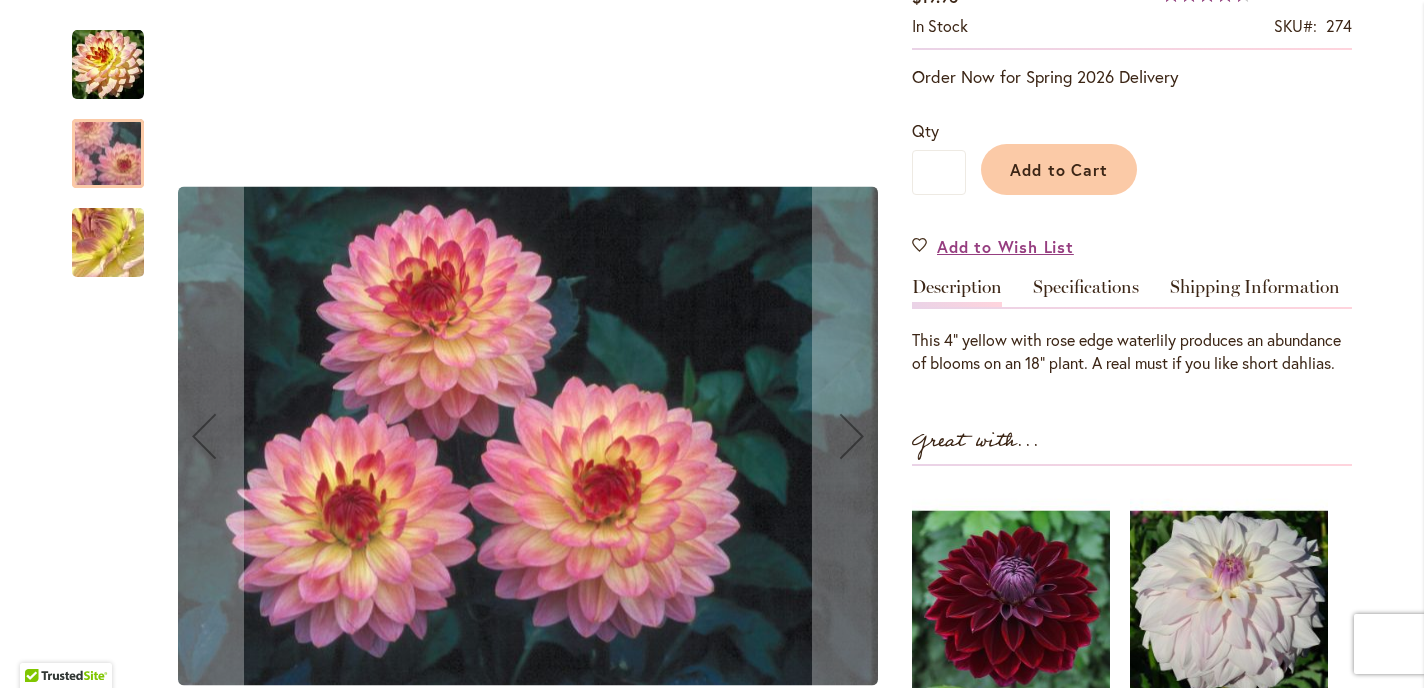 click at bounding box center (108, 65) 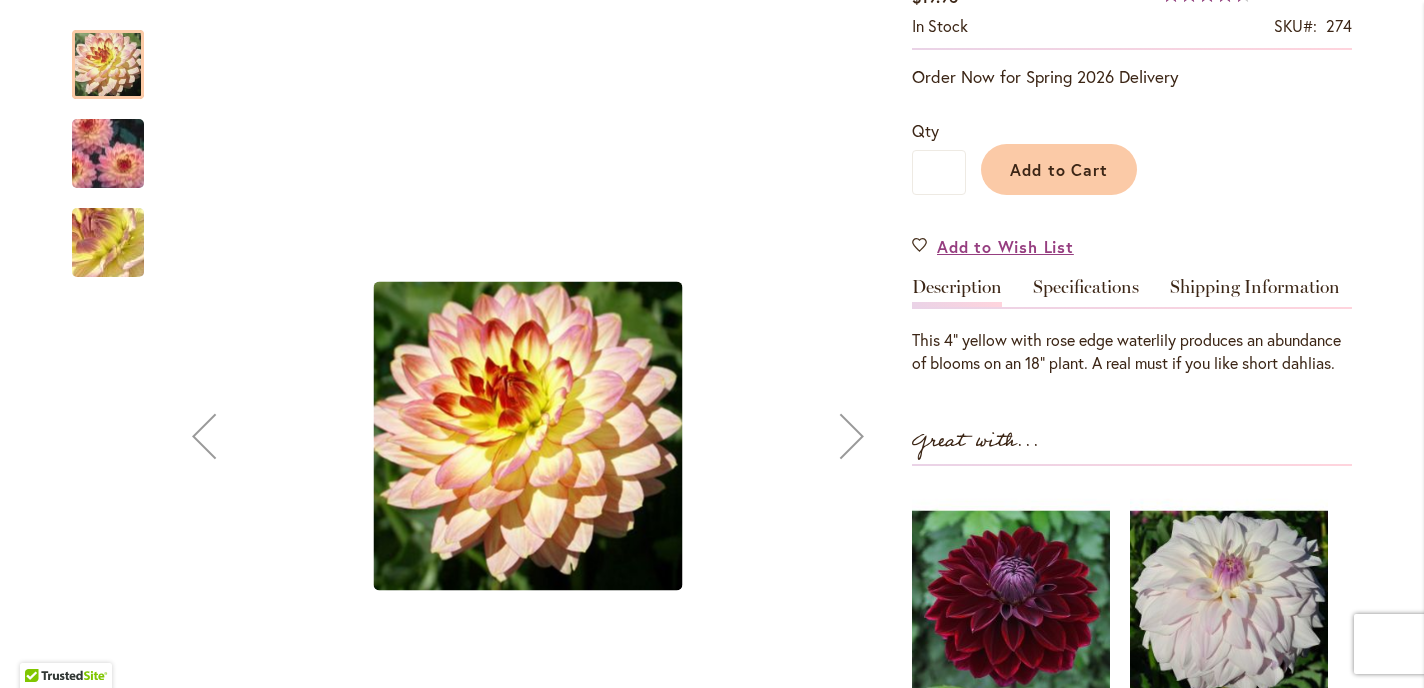 click at bounding box center [108, 153] 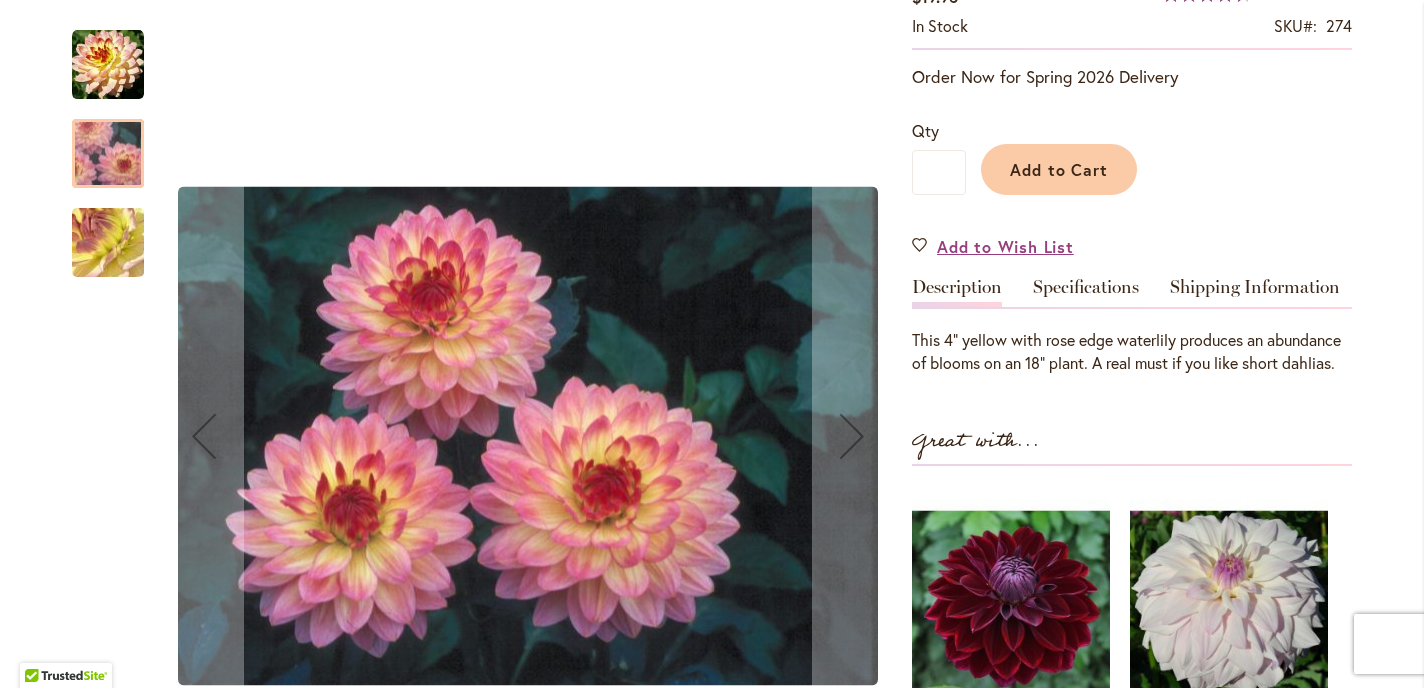 click at bounding box center [108, 243] 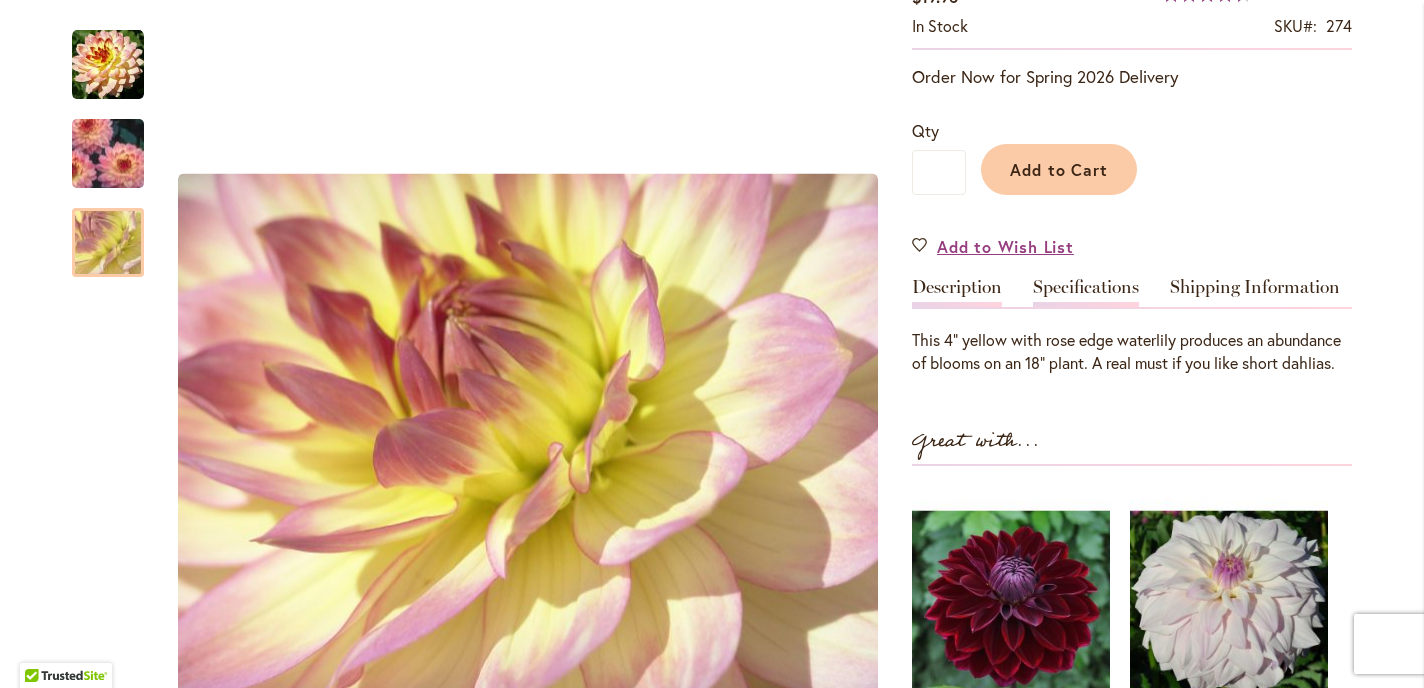 click on "Specifications" at bounding box center [1086, 292] 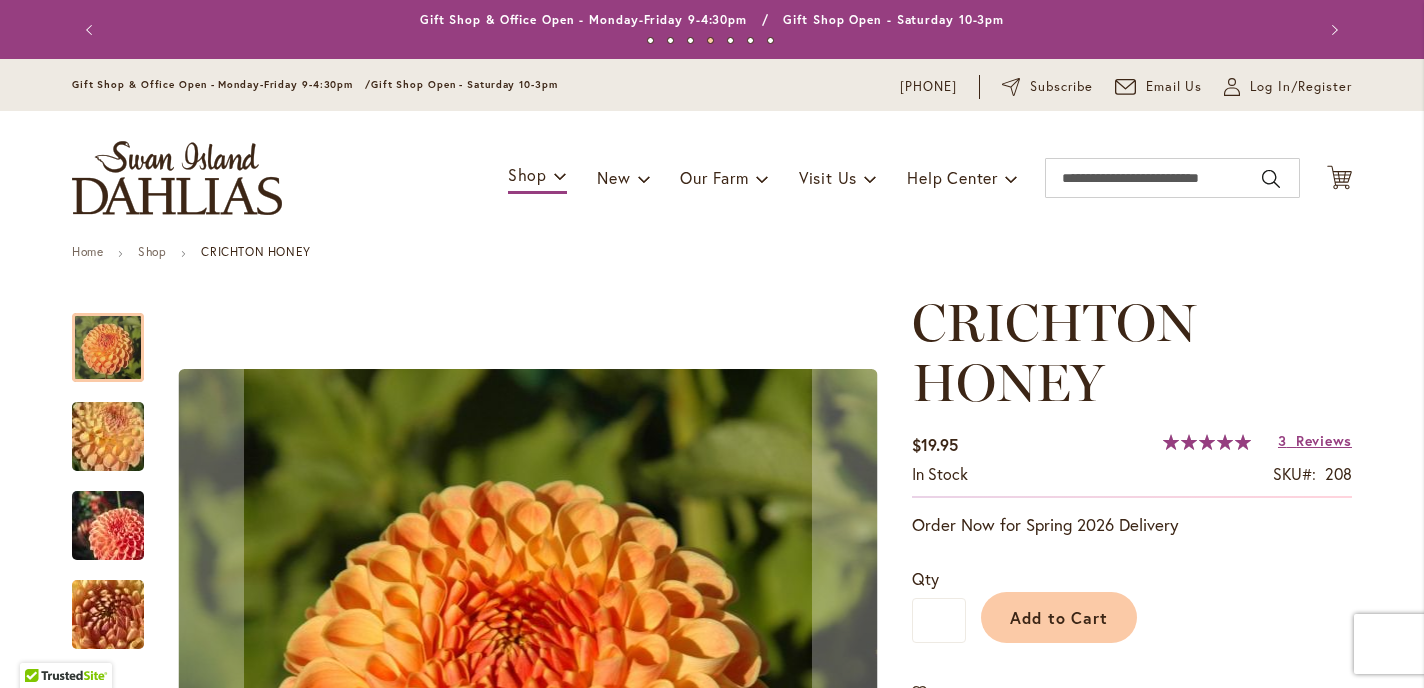 scroll, scrollTop: 0, scrollLeft: 0, axis: both 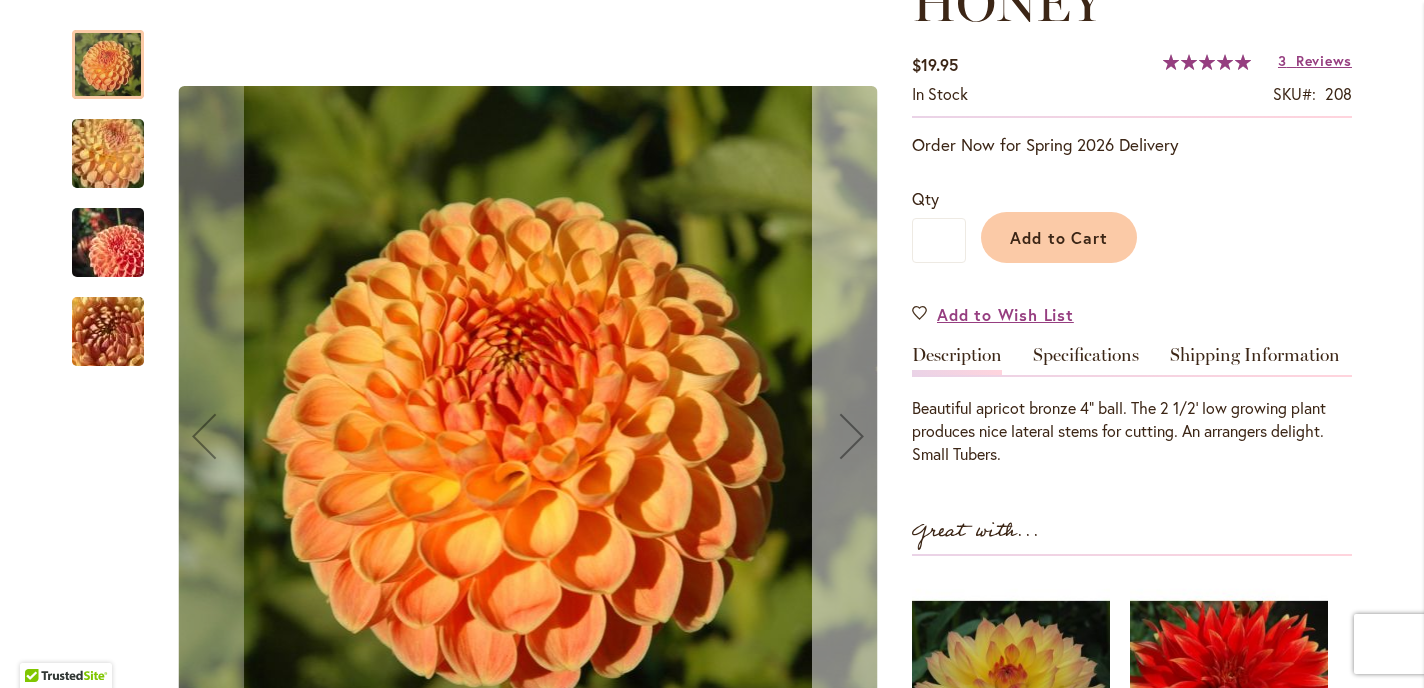 click at bounding box center (852, 436) 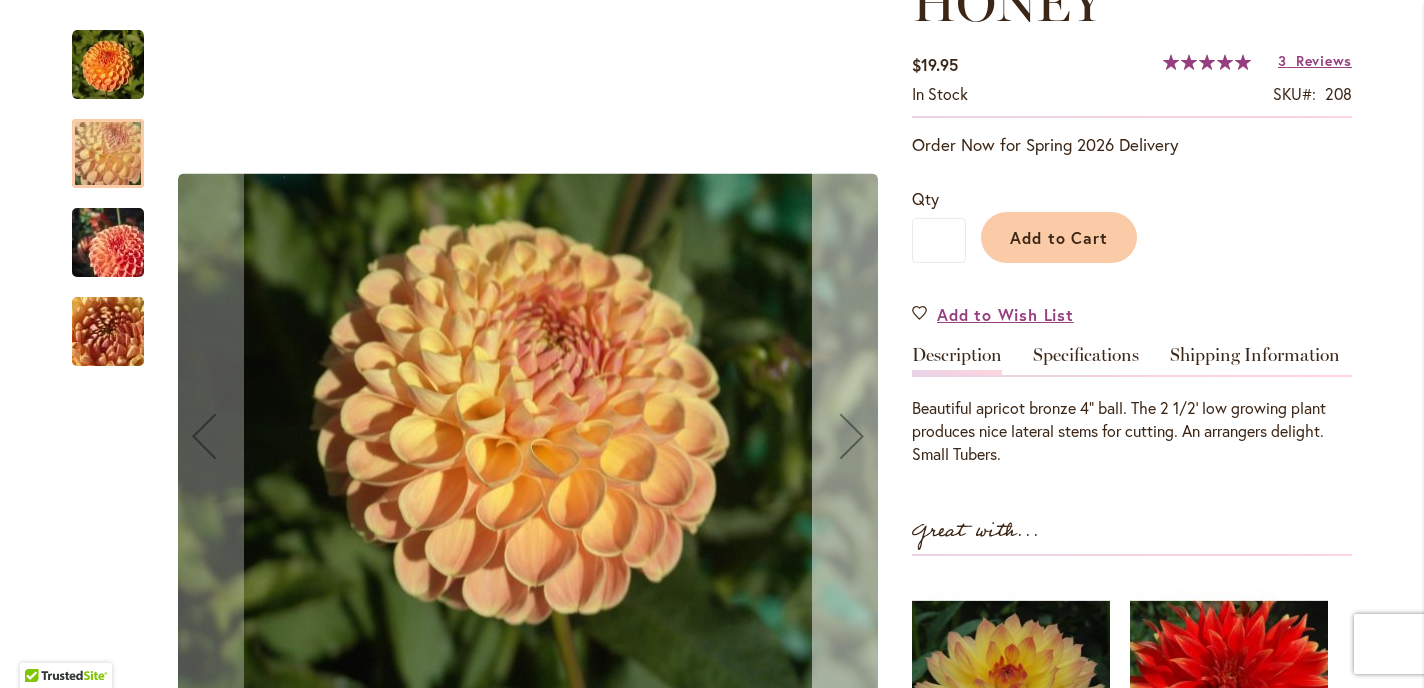 click at bounding box center (852, 436) 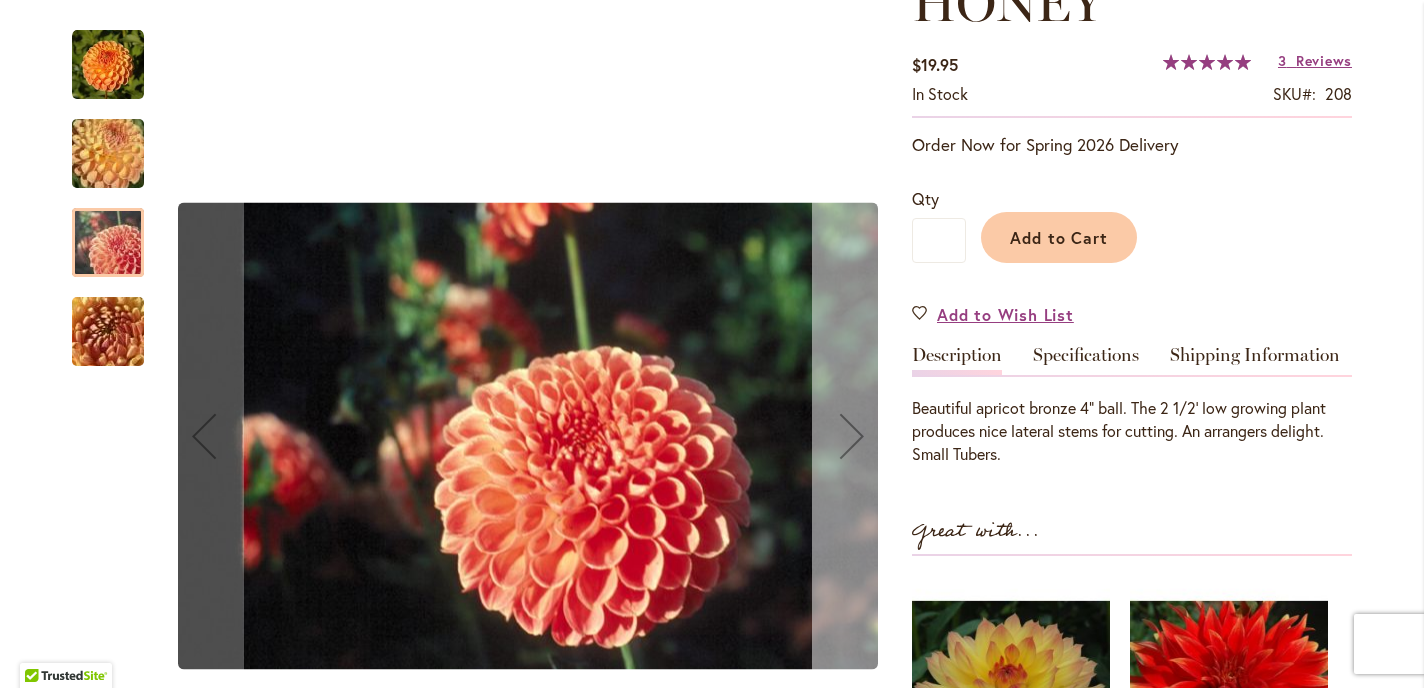 click at bounding box center (852, 436) 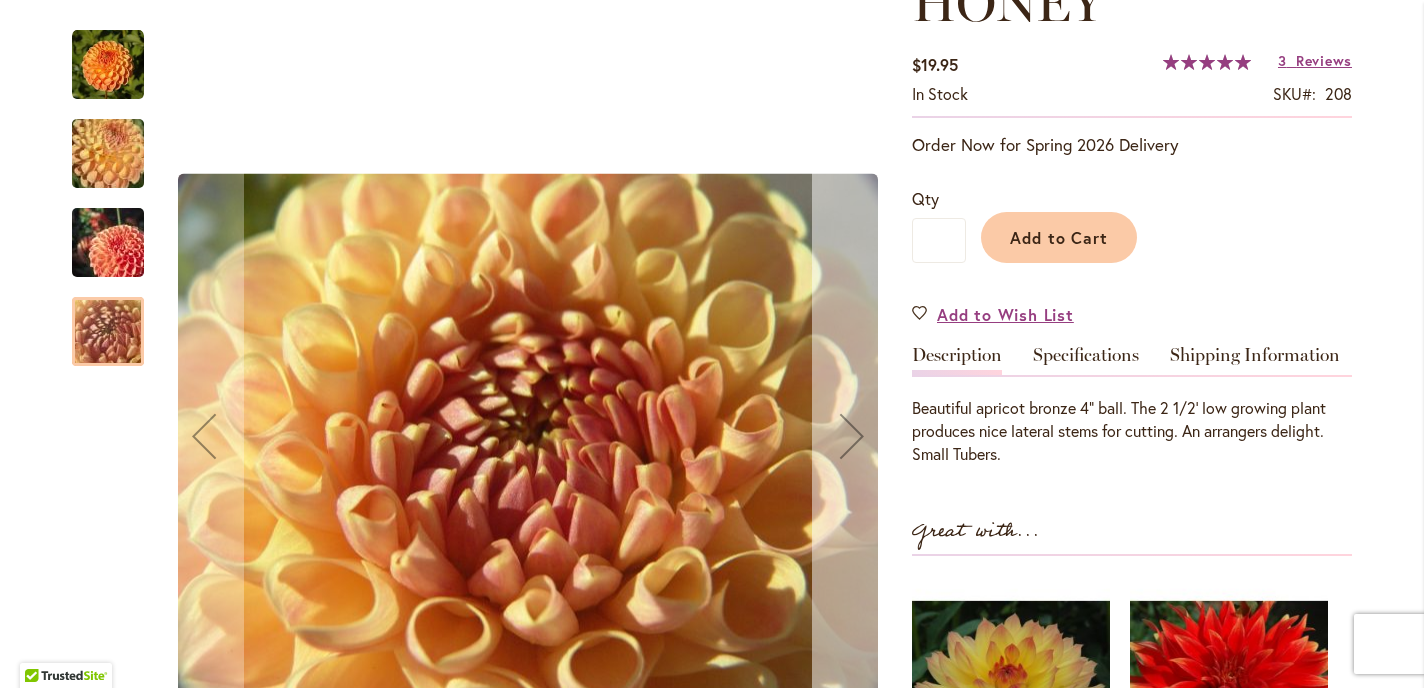 click at bounding box center [852, 436] 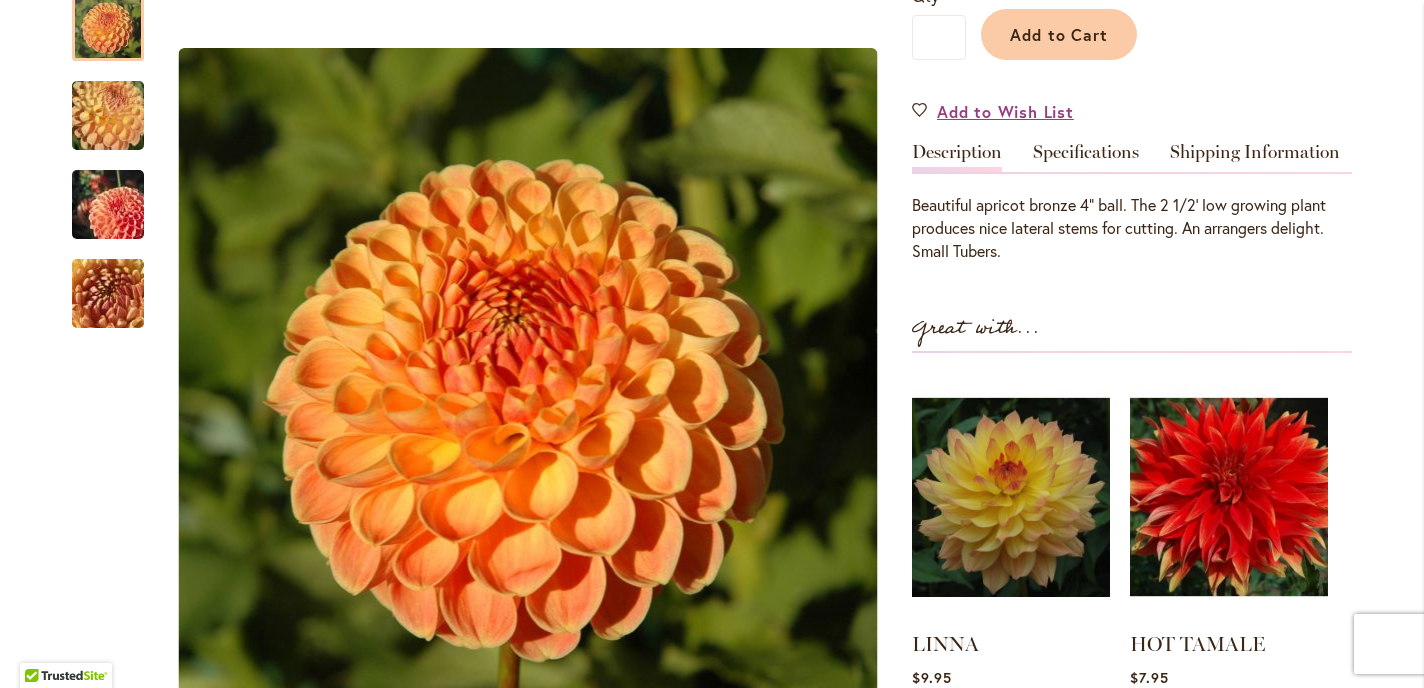 scroll, scrollTop: 537, scrollLeft: 0, axis: vertical 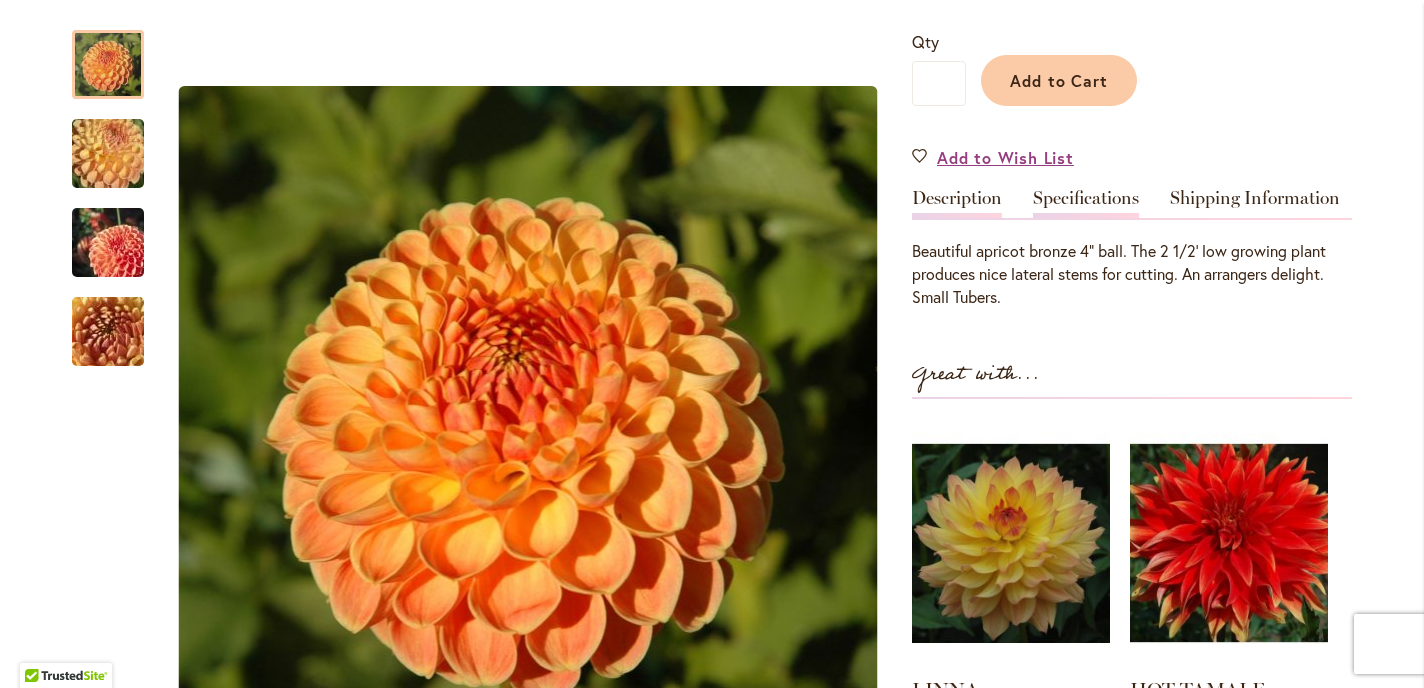 click on "Specifications" at bounding box center (1086, 203) 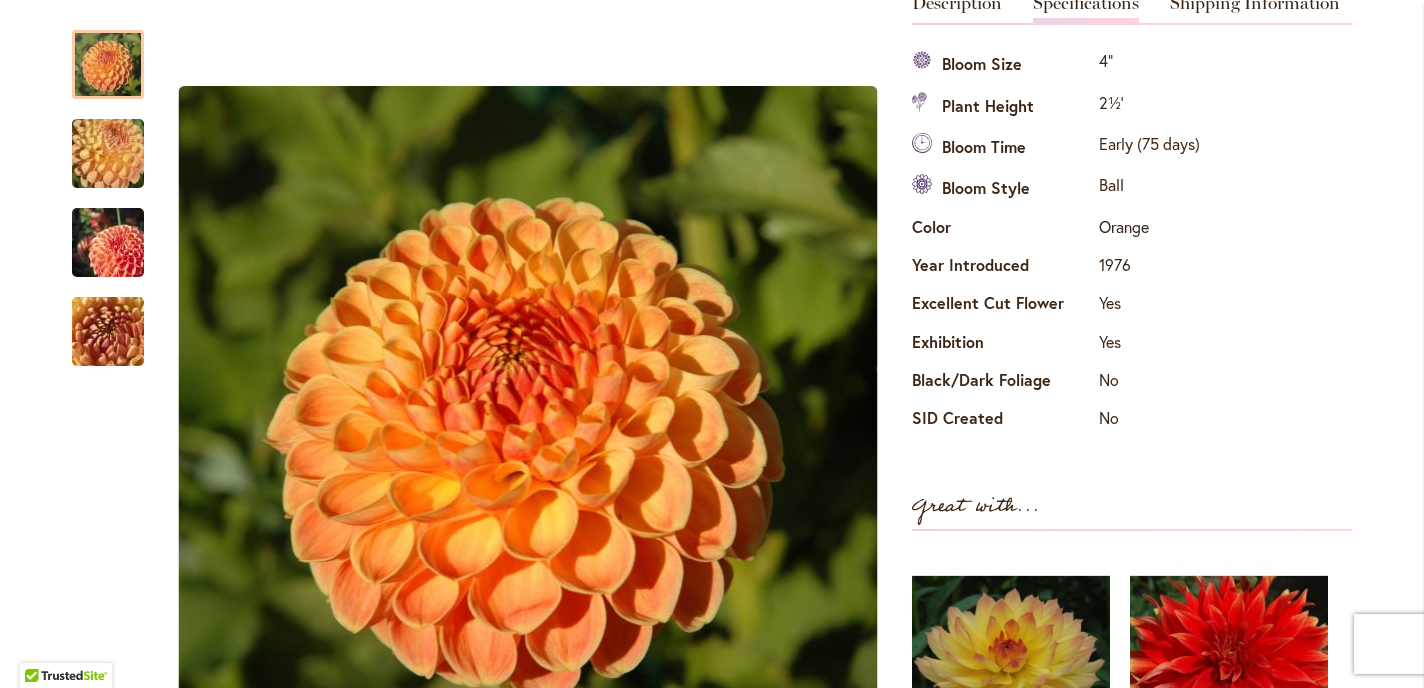scroll, scrollTop: 644, scrollLeft: 0, axis: vertical 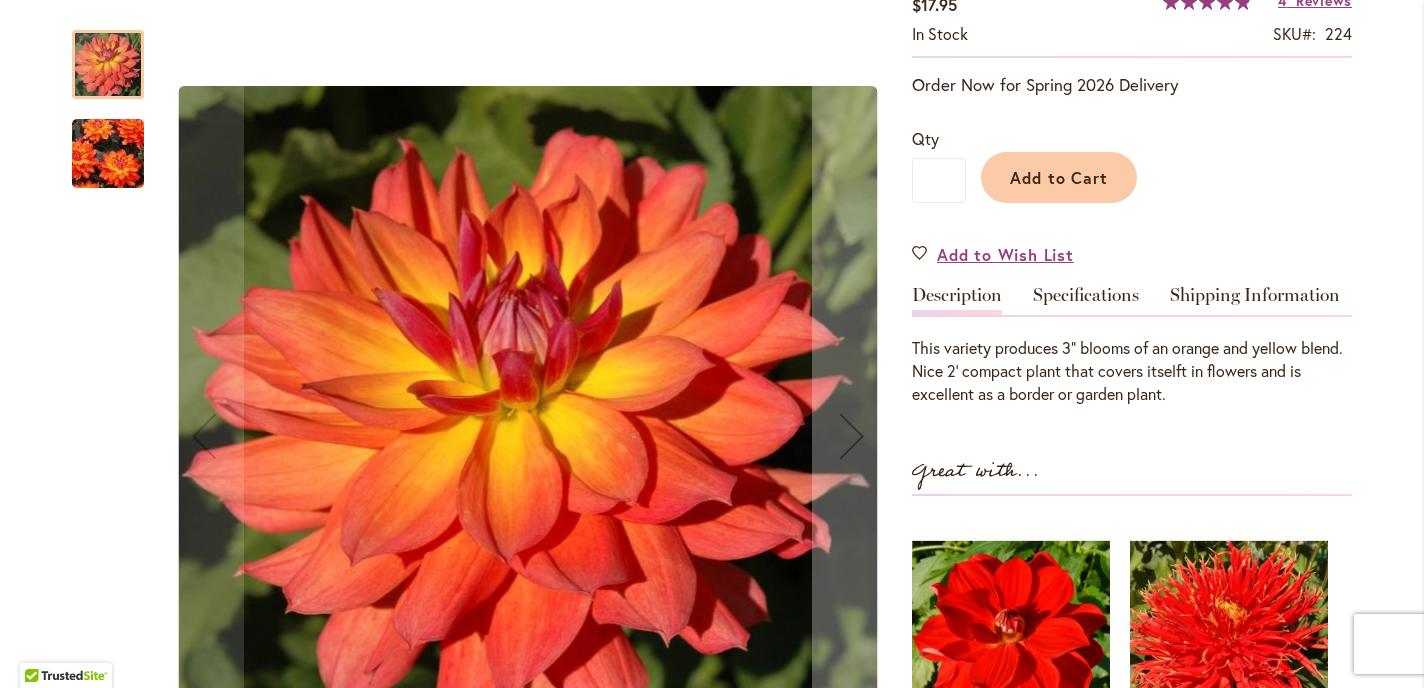 click at bounding box center [108, 154] 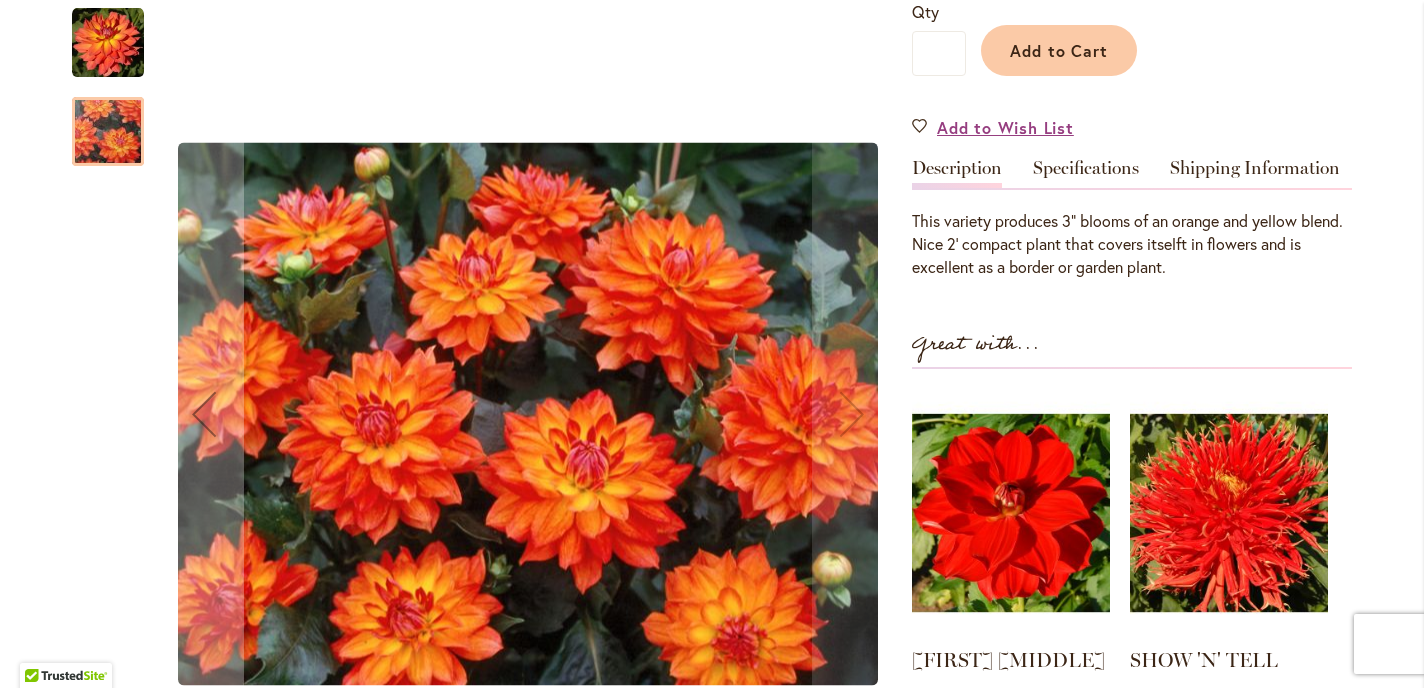 scroll, scrollTop: 502, scrollLeft: 0, axis: vertical 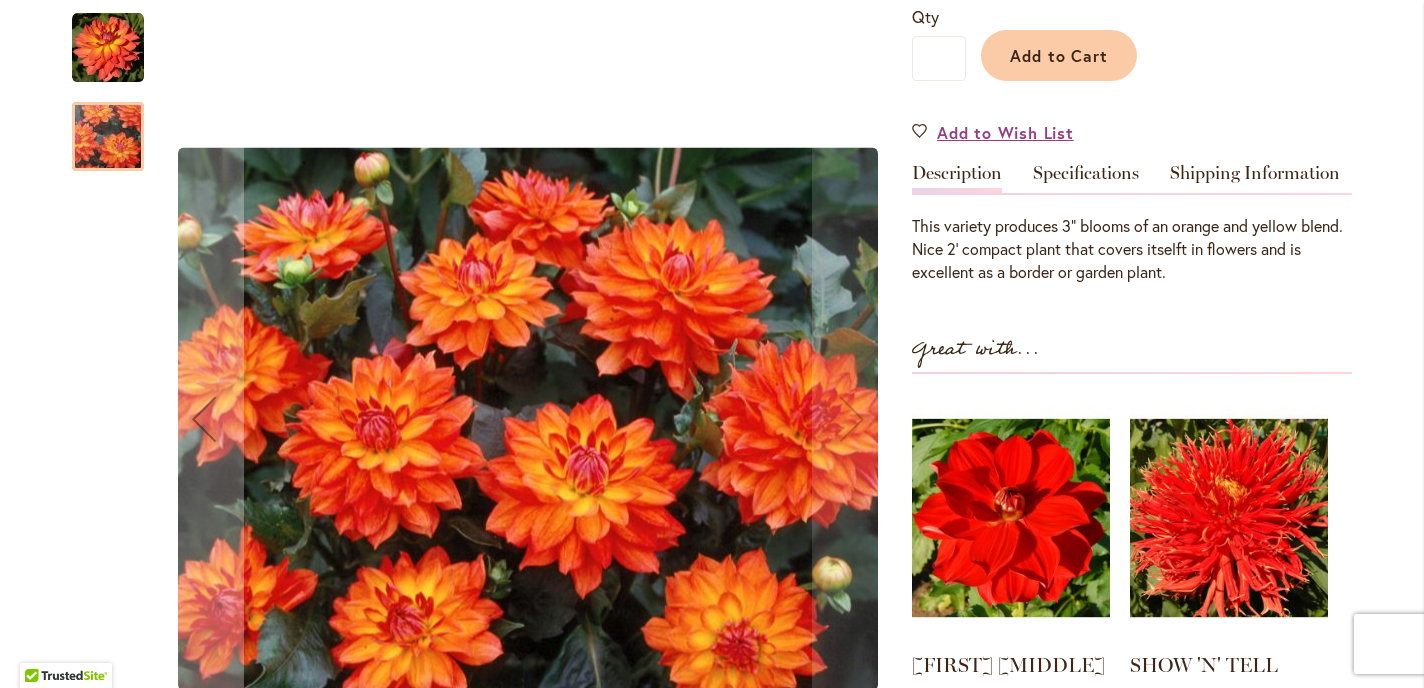 click at bounding box center (108, 48) 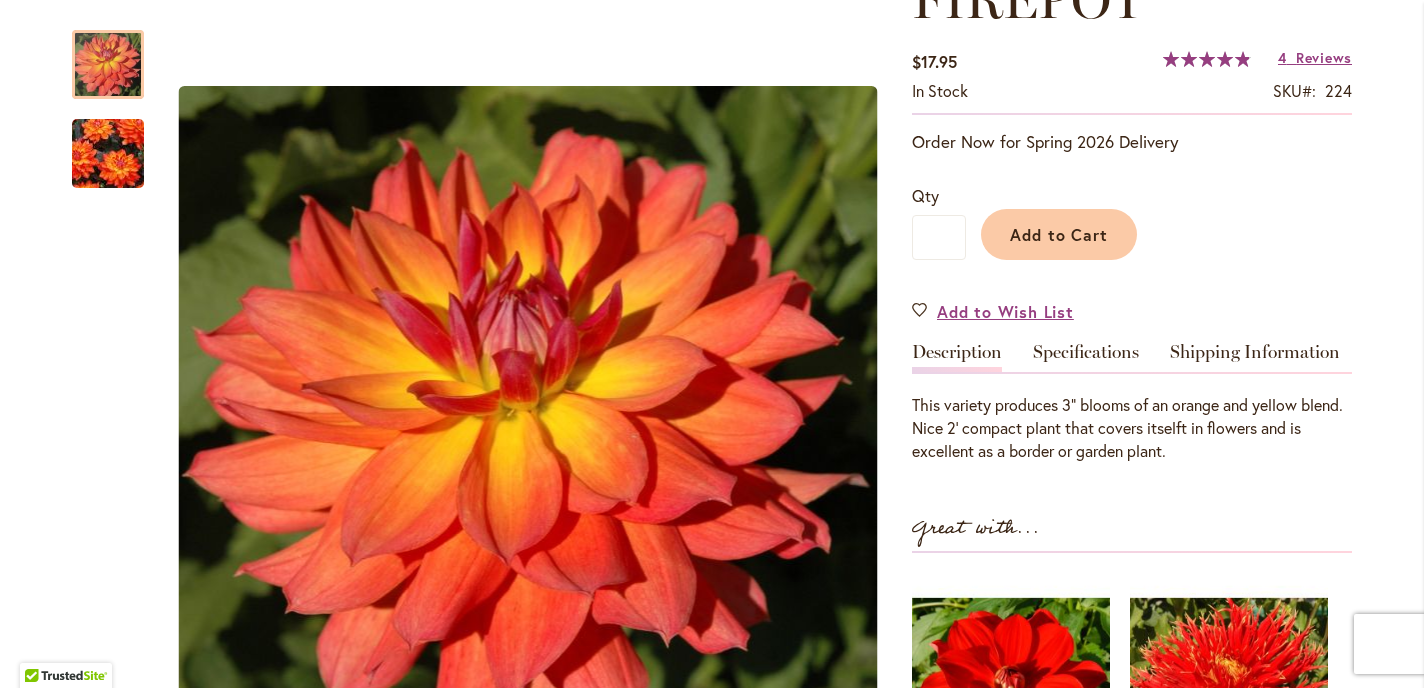 scroll, scrollTop: 326, scrollLeft: 0, axis: vertical 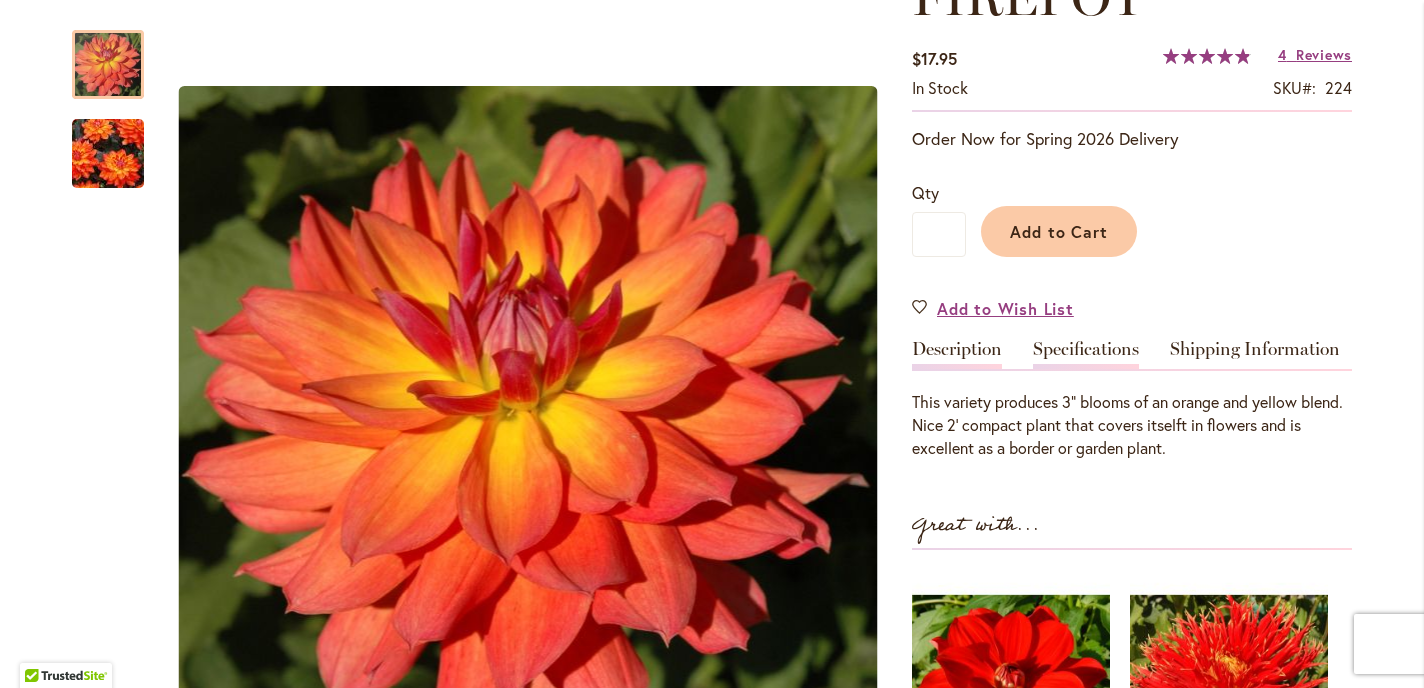 click on "Specifications" at bounding box center (1086, 354) 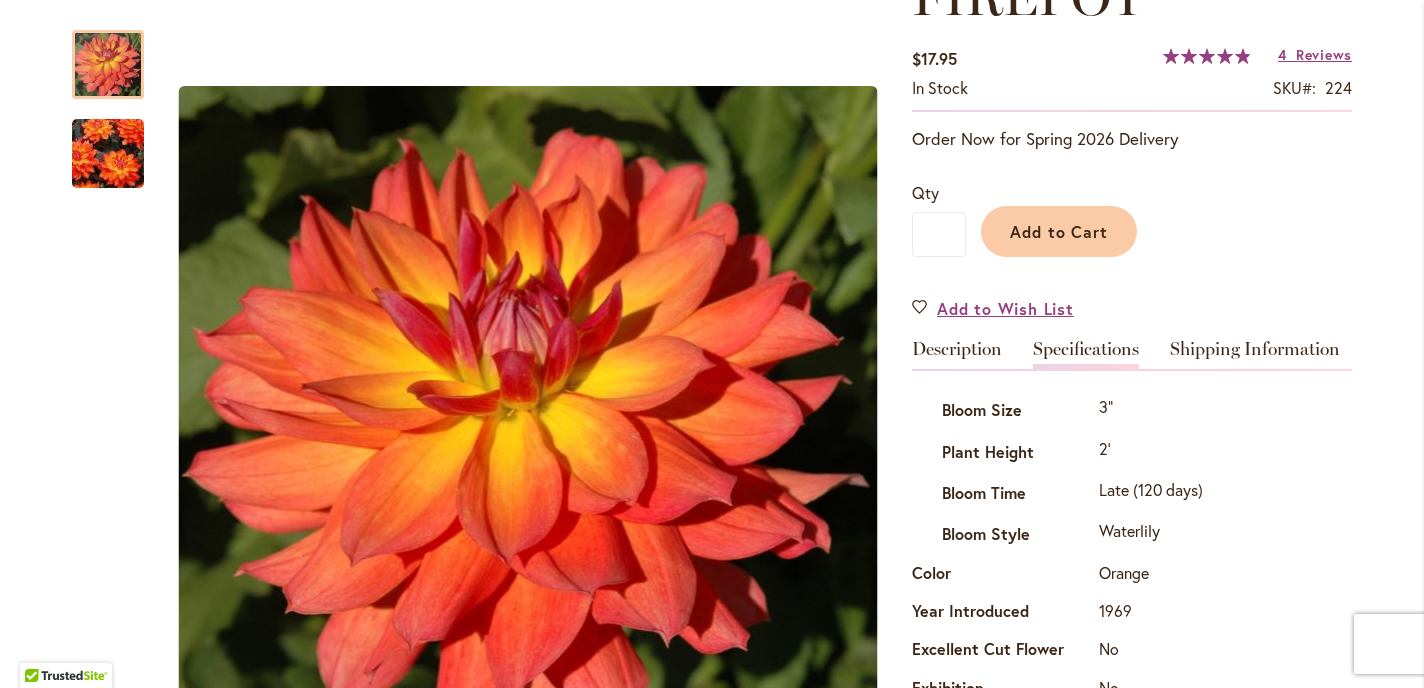 scroll, scrollTop: 669, scrollLeft: 0, axis: vertical 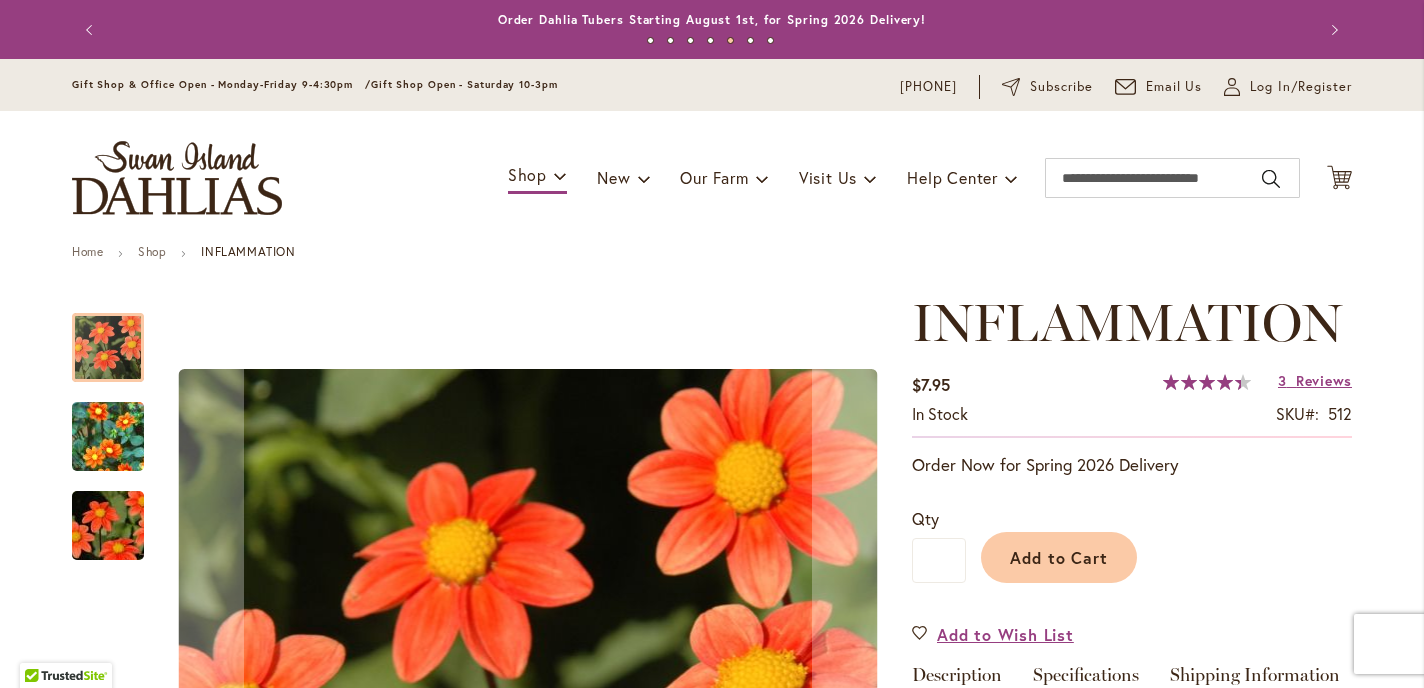 click at bounding box center (108, 526) 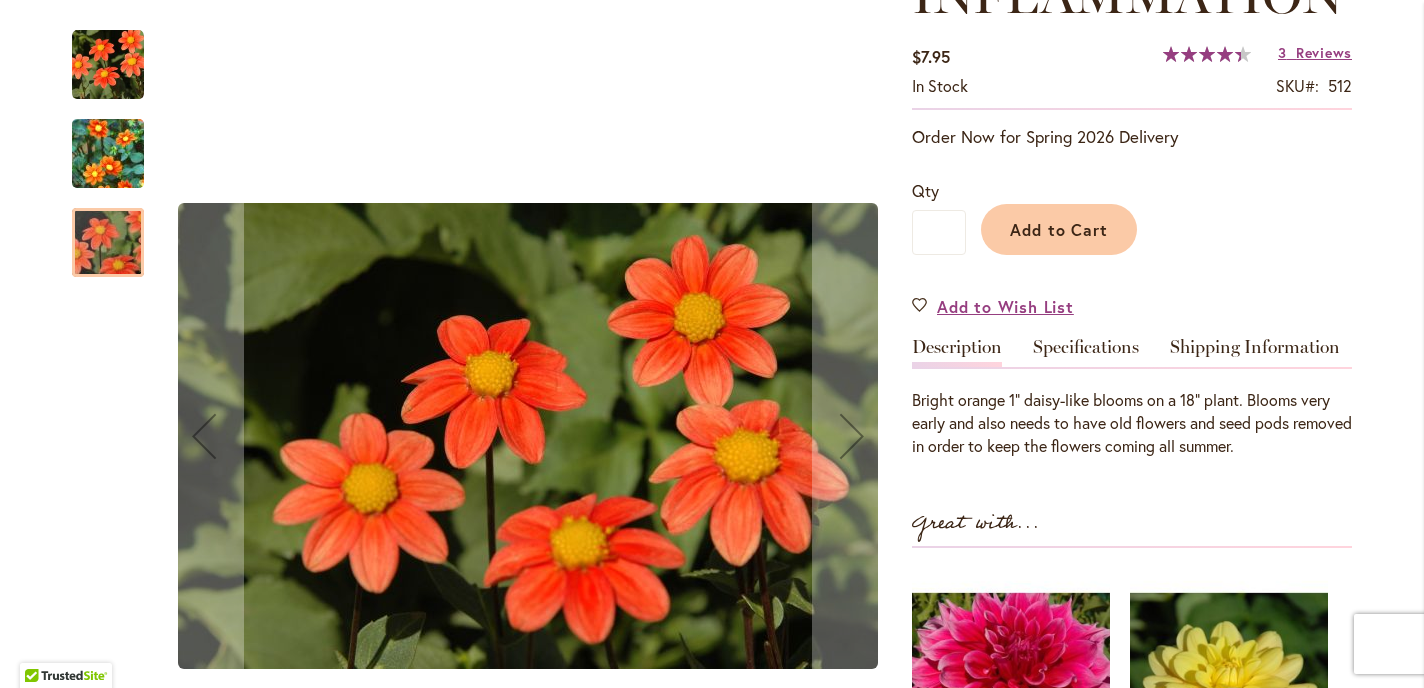 scroll, scrollTop: 329, scrollLeft: 0, axis: vertical 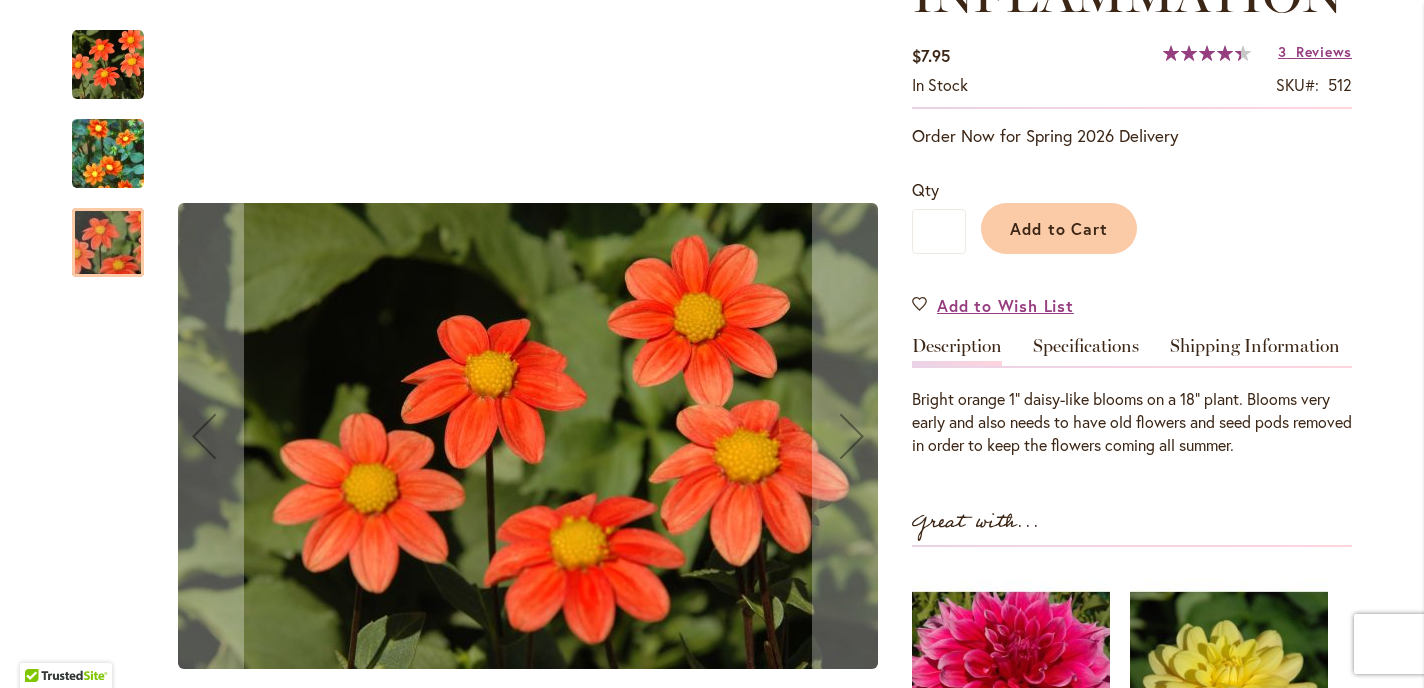 click at bounding box center [108, 154] 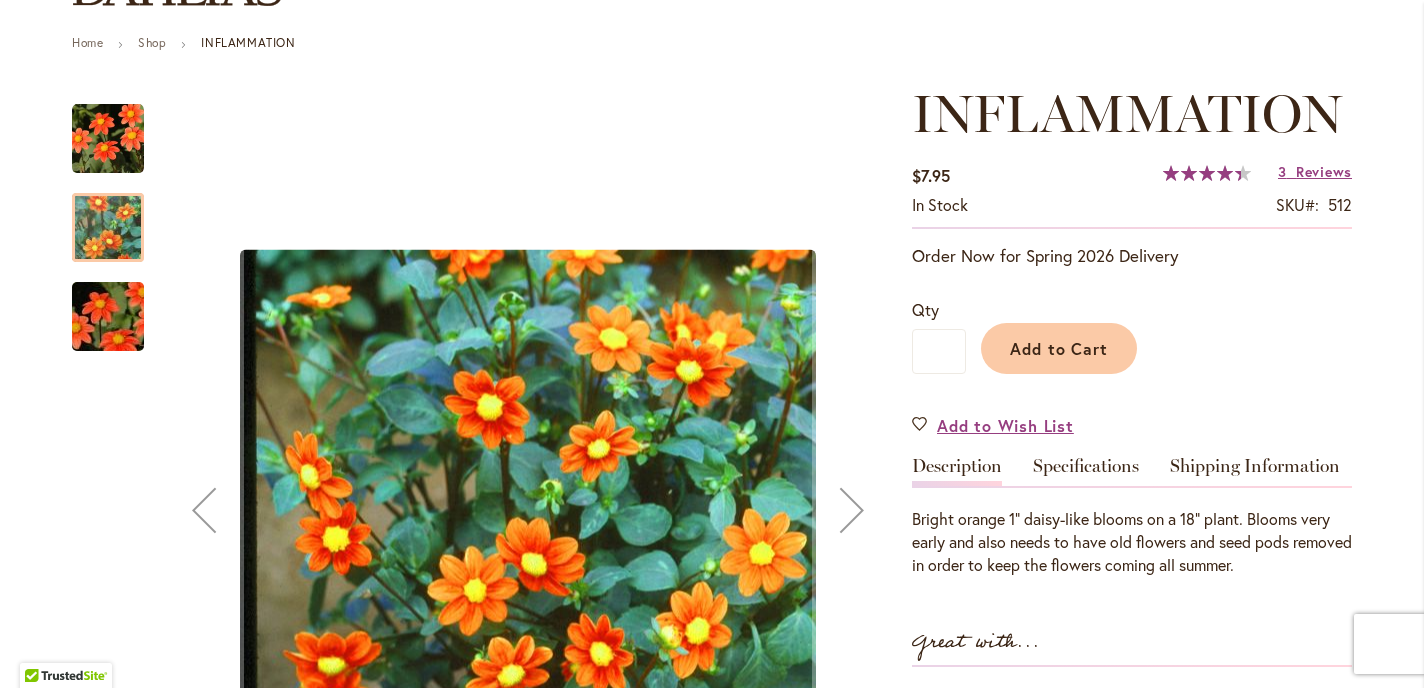 scroll, scrollTop: 215, scrollLeft: 0, axis: vertical 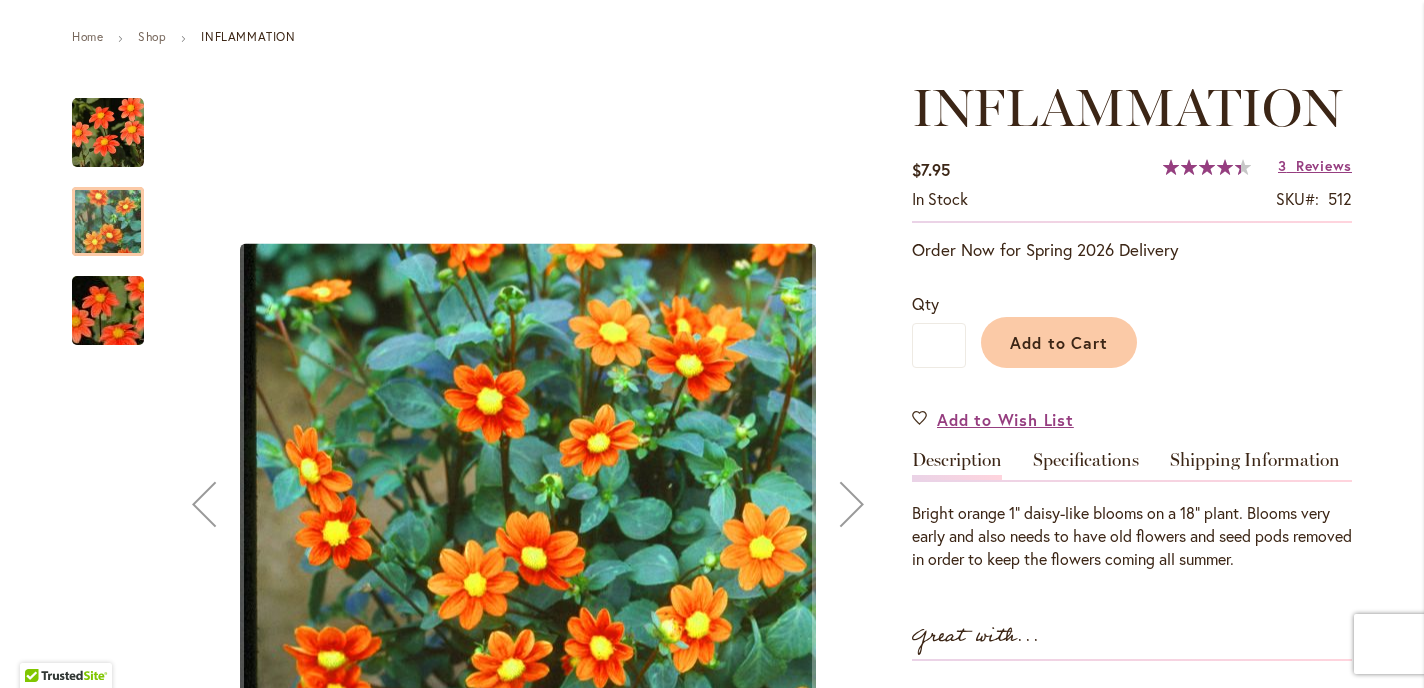 click at bounding box center [108, 133] 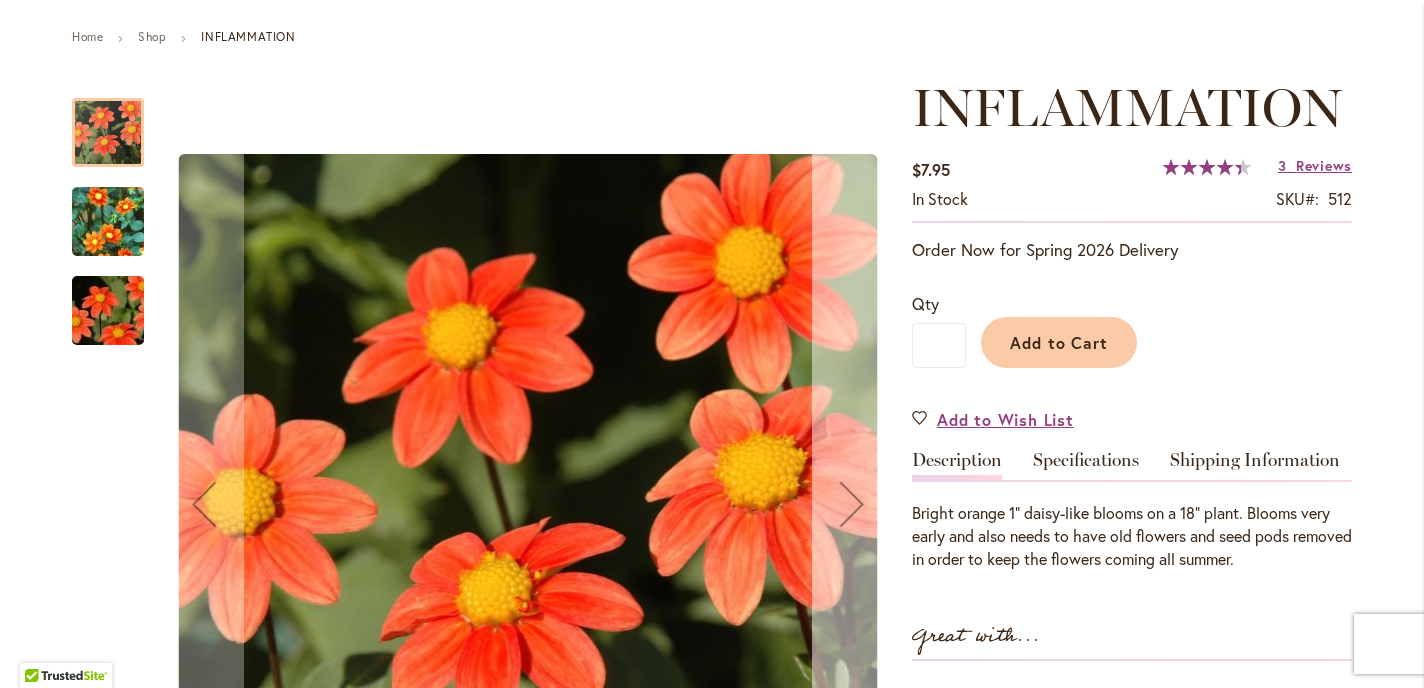 scroll, scrollTop: 0, scrollLeft: 0, axis: both 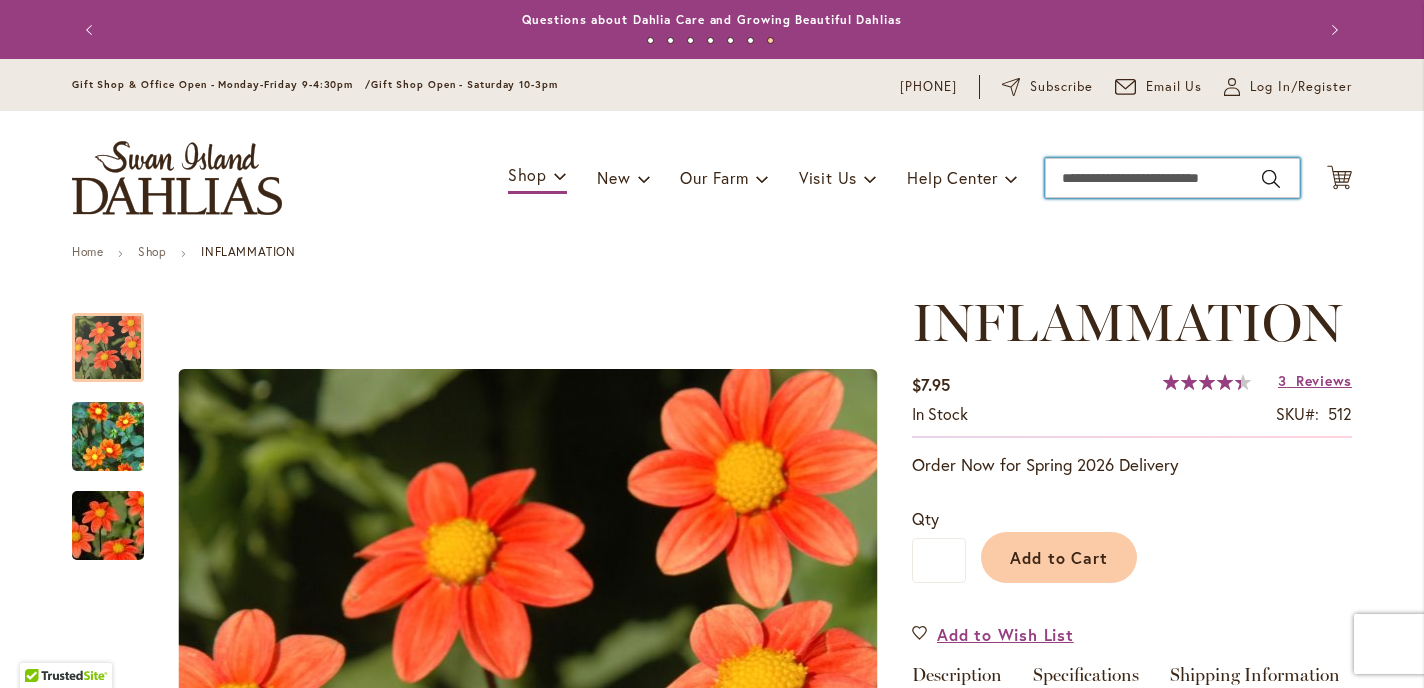 click on "Search" at bounding box center (1172, 178) 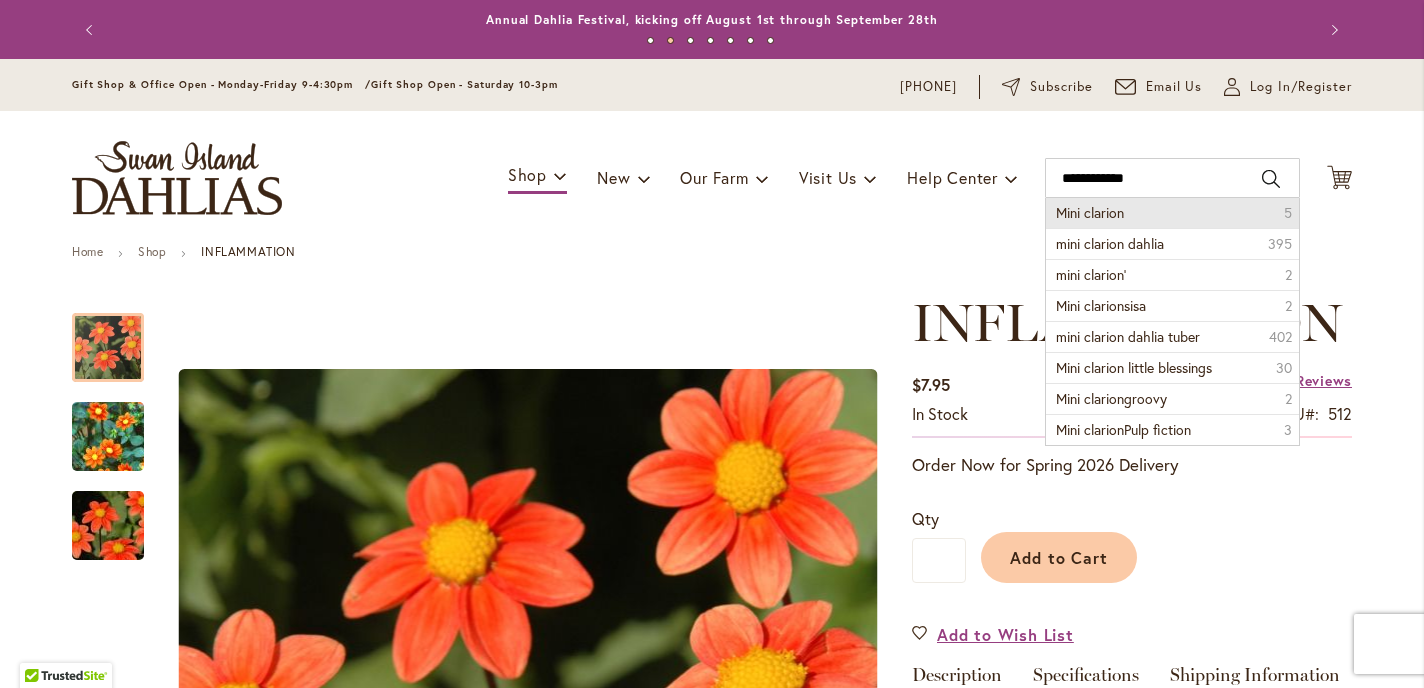 click on "Mini clarion" at bounding box center (1090, 212) 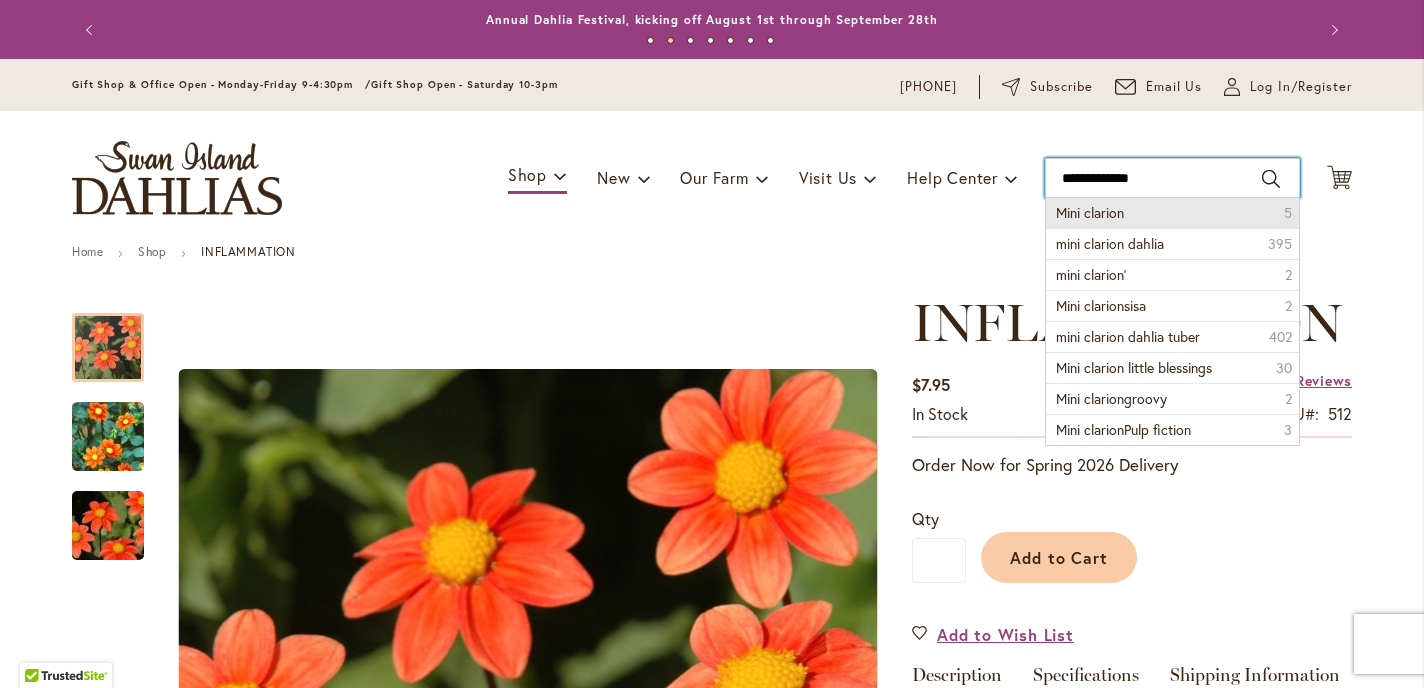 type on "**********" 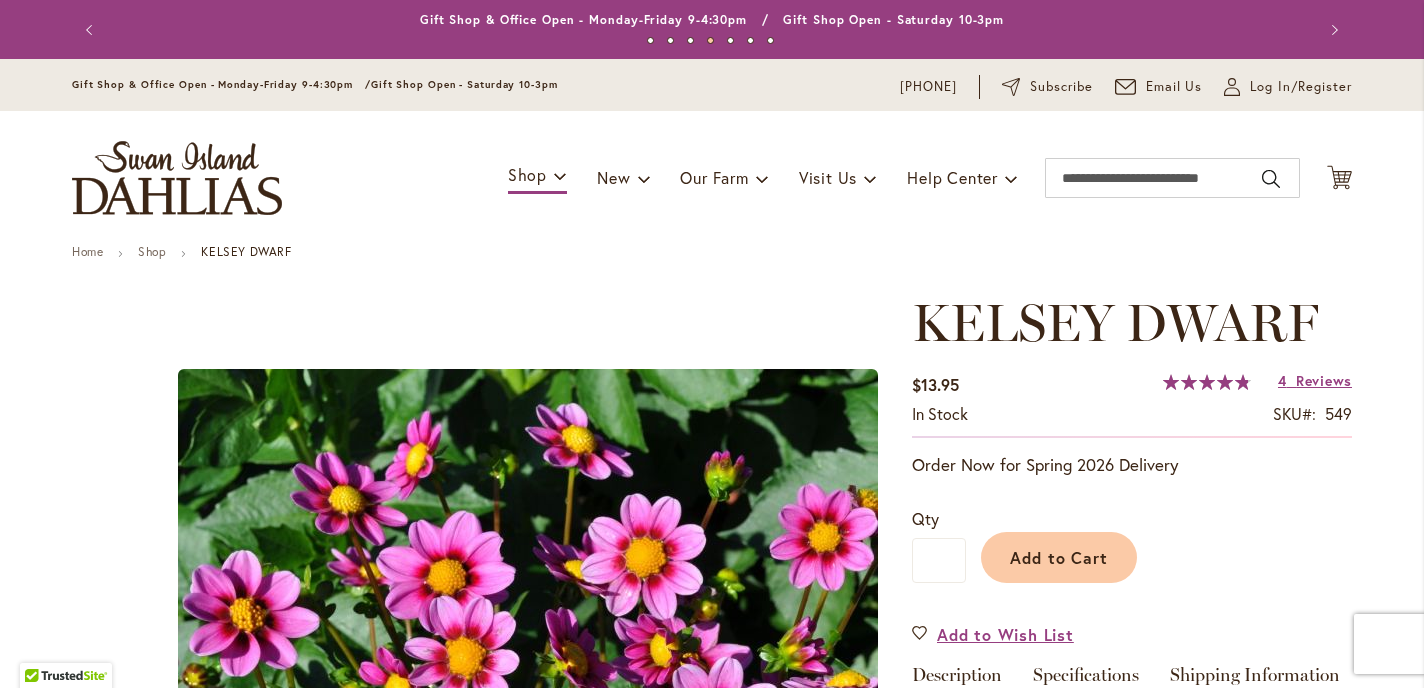 scroll, scrollTop: 0, scrollLeft: 0, axis: both 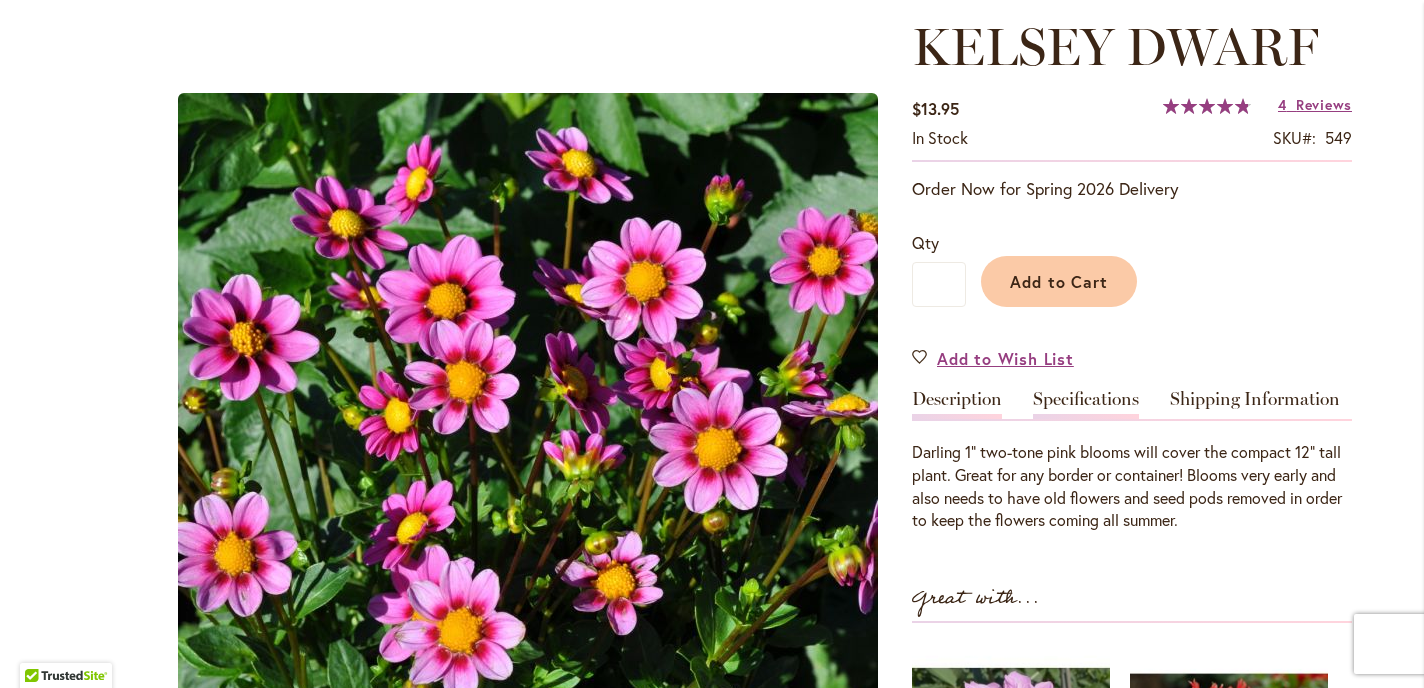 click on "Specifications" at bounding box center [1086, 404] 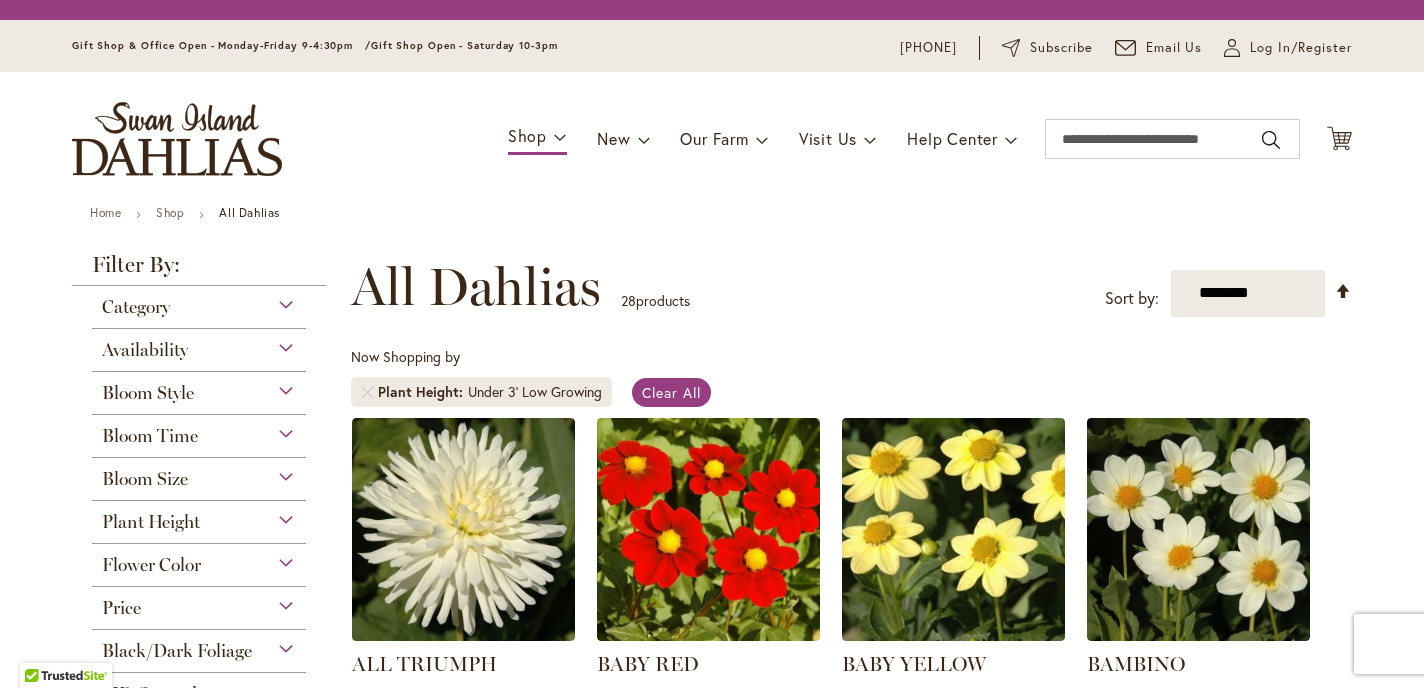 scroll, scrollTop: 0, scrollLeft: 0, axis: both 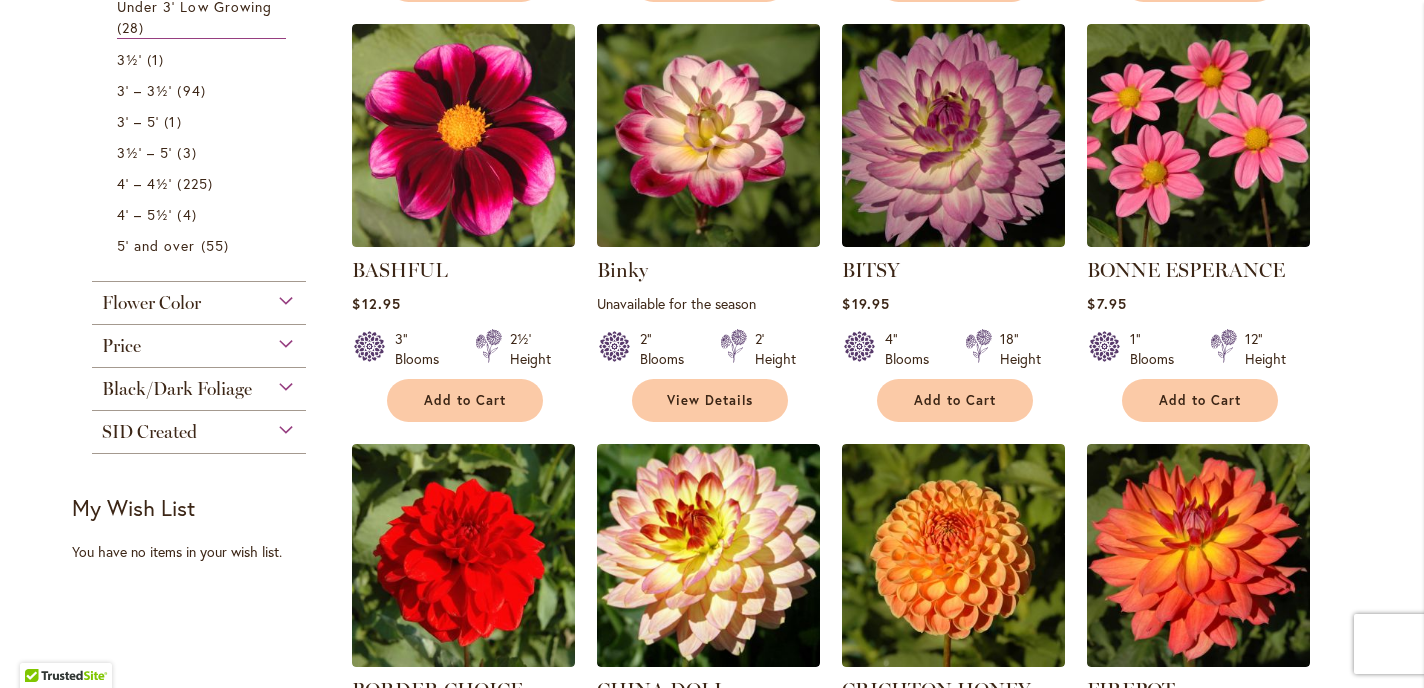click on "SID Created" at bounding box center [199, 427] 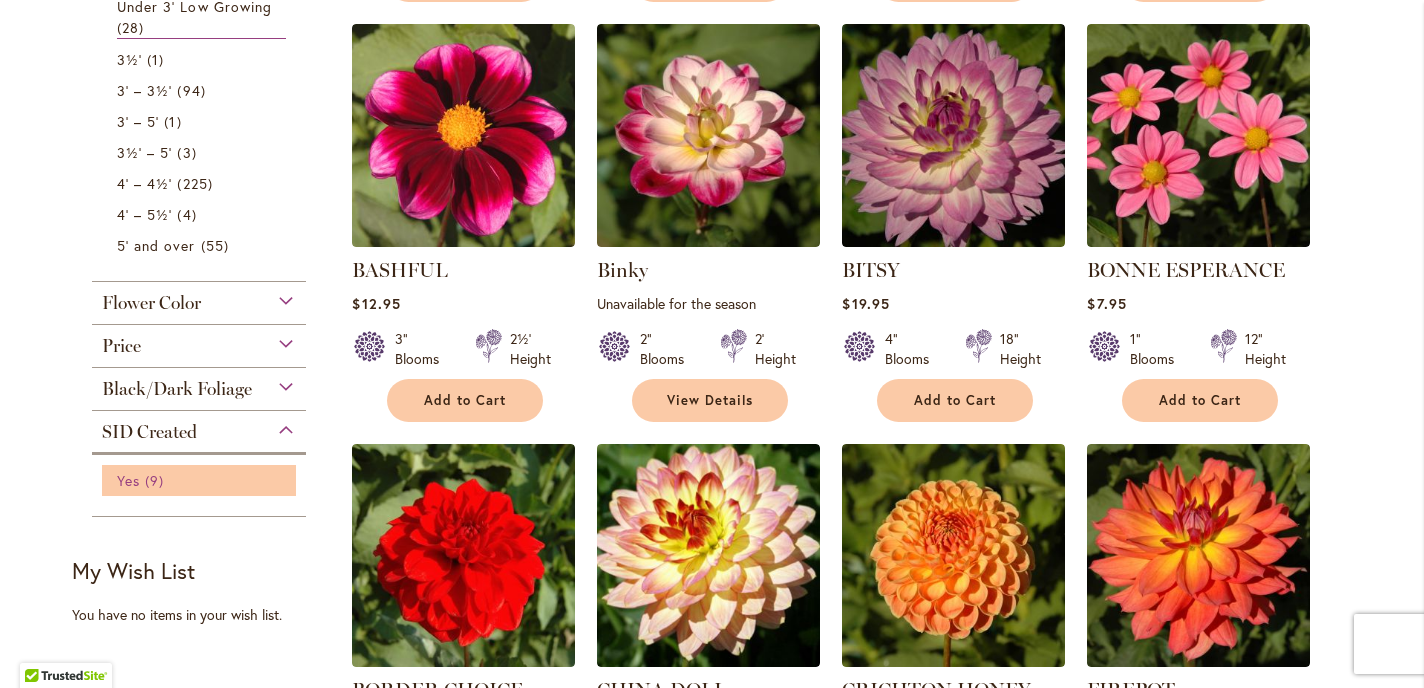 click on "Yes" at bounding box center [128, 480] 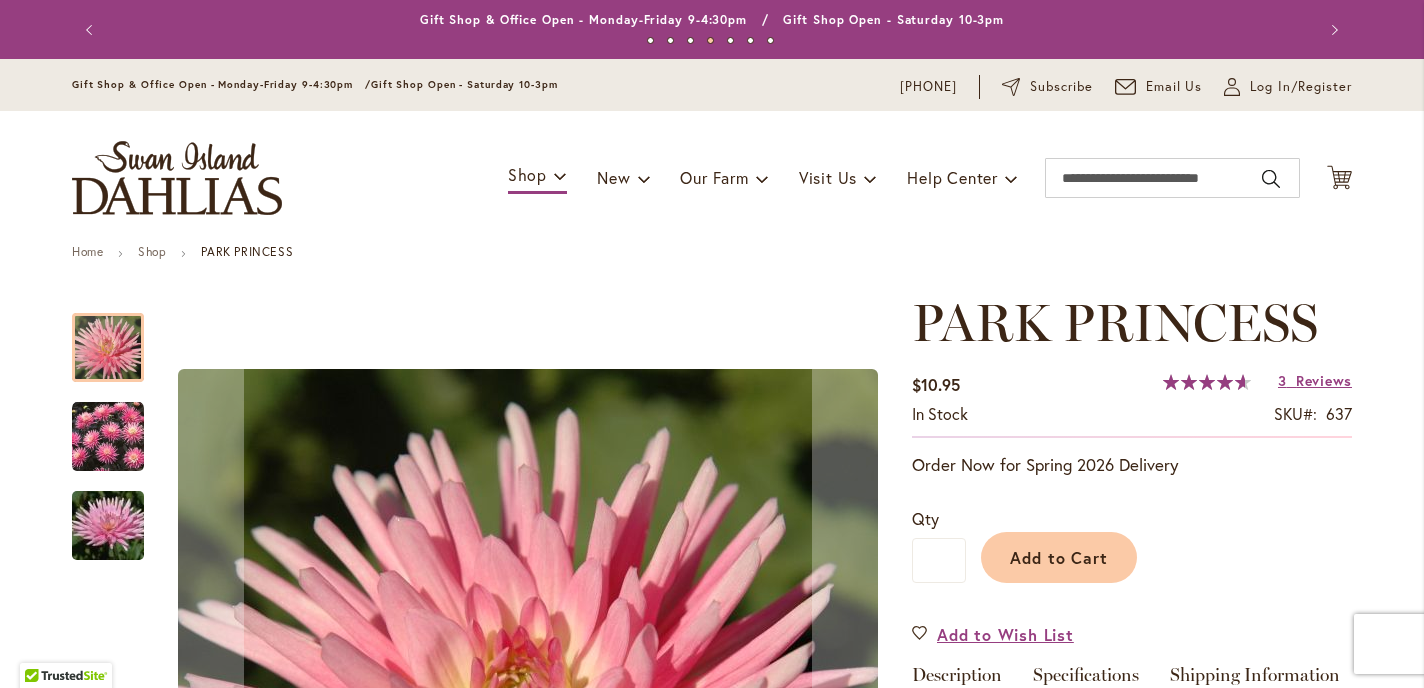 scroll, scrollTop: 0, scrollLeft: 0, axis: both 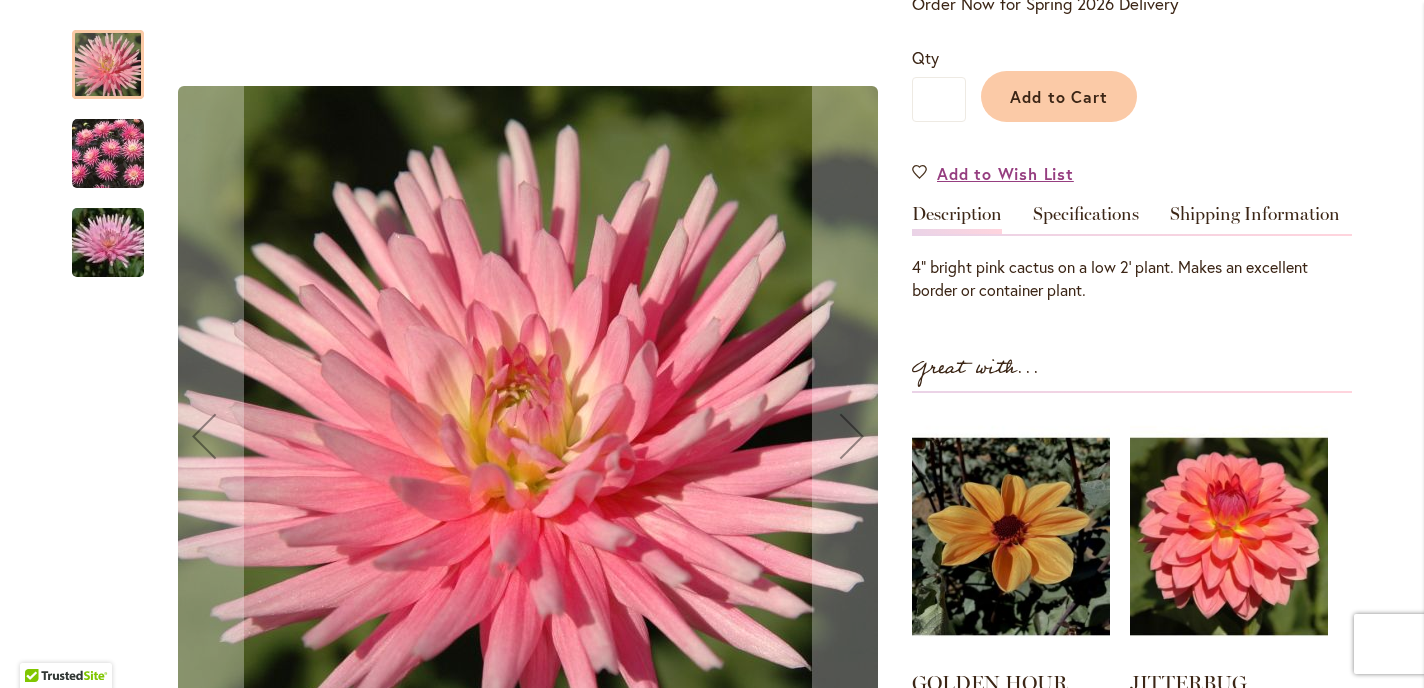 click at bounding box center (108, 154) 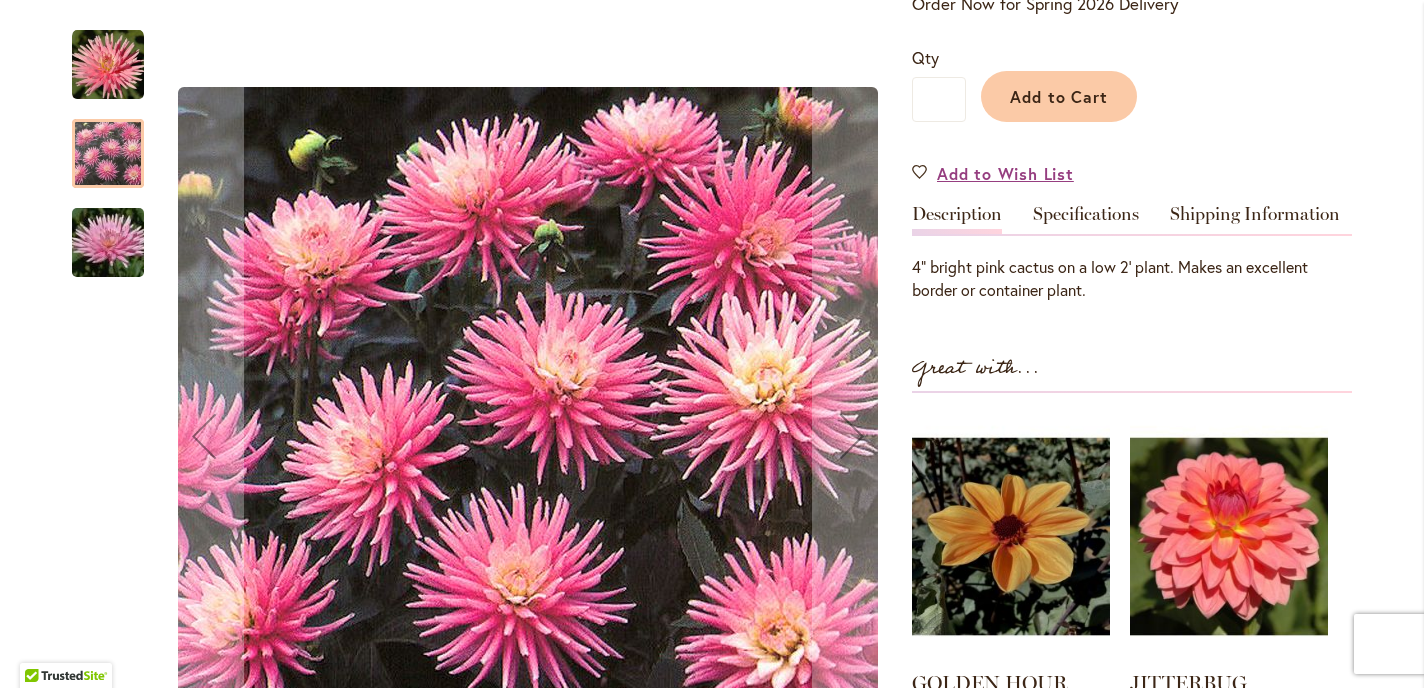 click at bounding box center (108, 243) 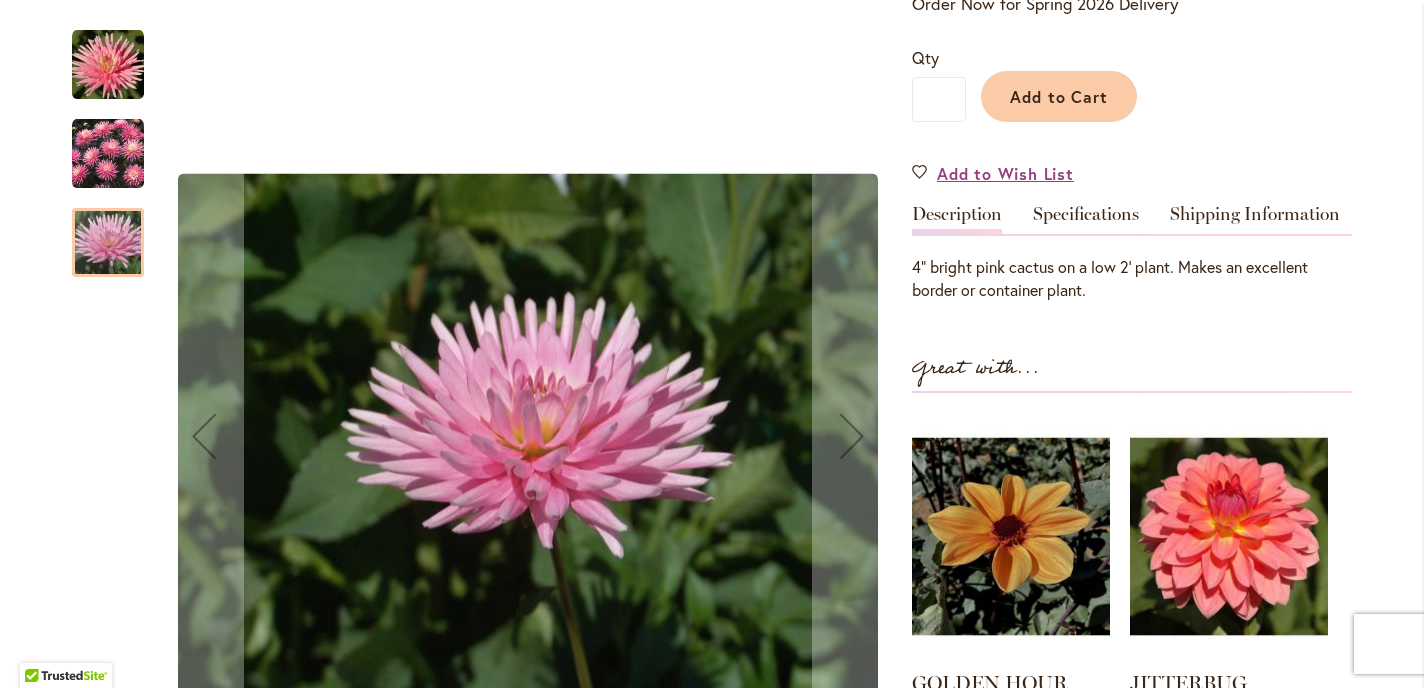 click at bounding box center (108, 65) 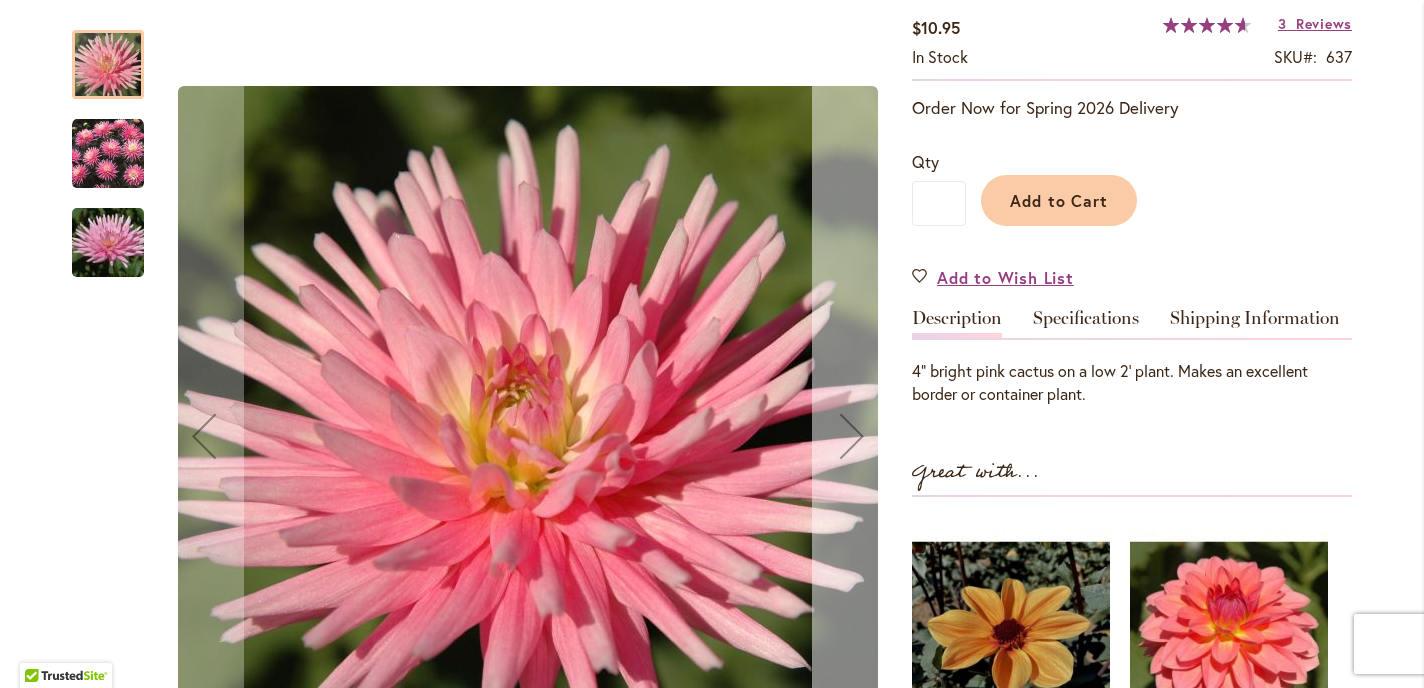 scroll, scrollTop: 354, scrollLeft: 0, axis: vertical 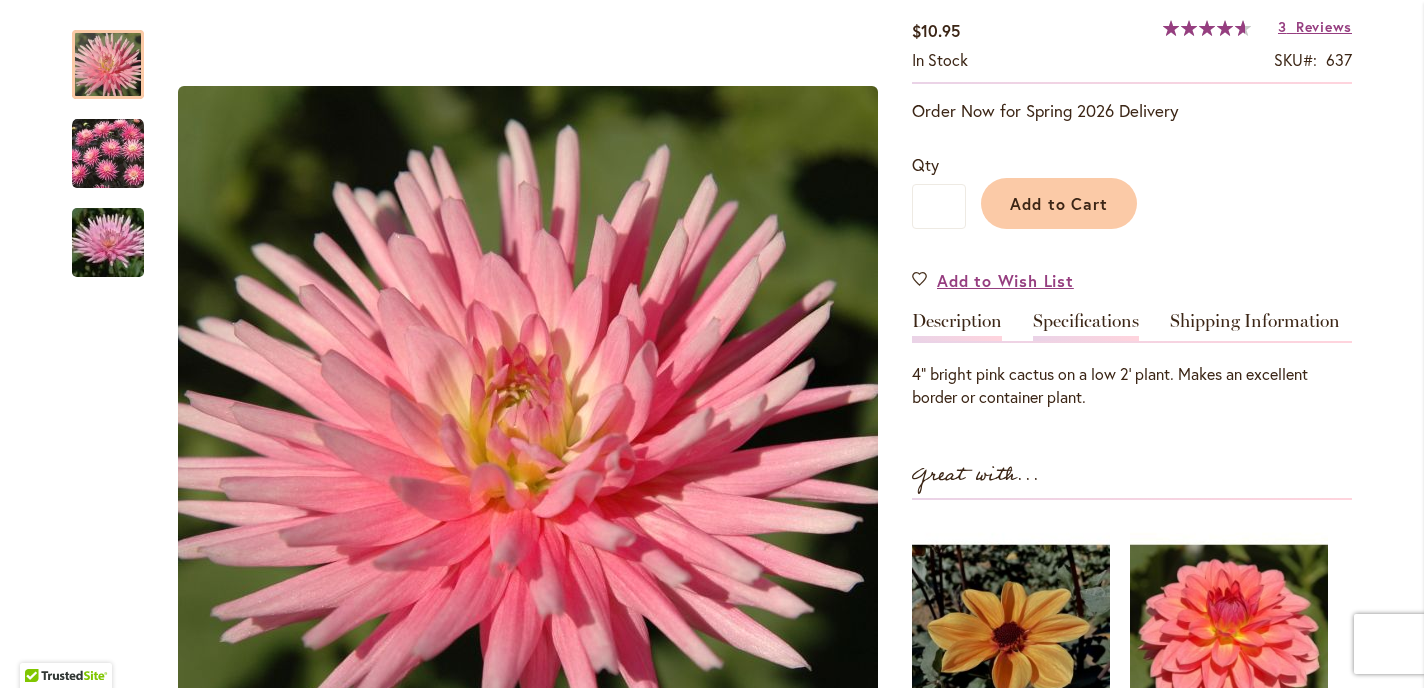 click on "Specifications" at bounding box center [1086, 326] 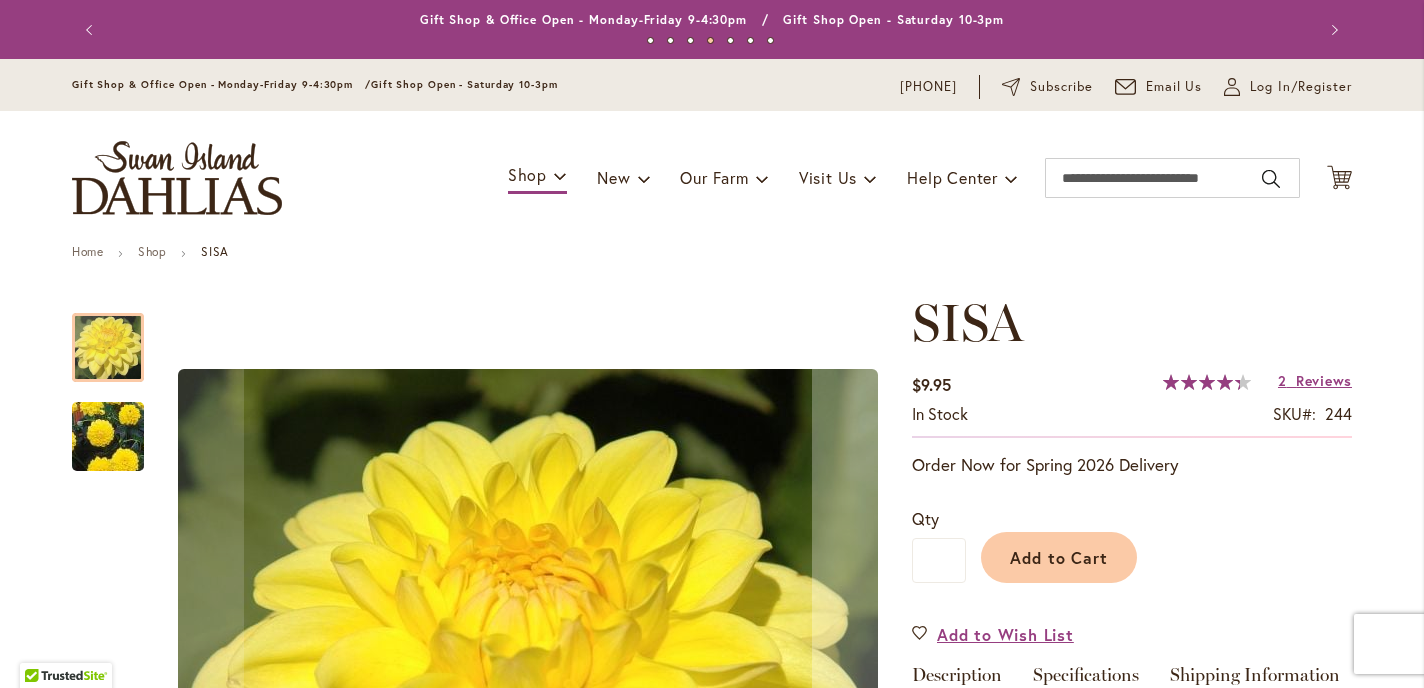 scroll, scrollTop: 0, scrollLeft: 0, axis: both 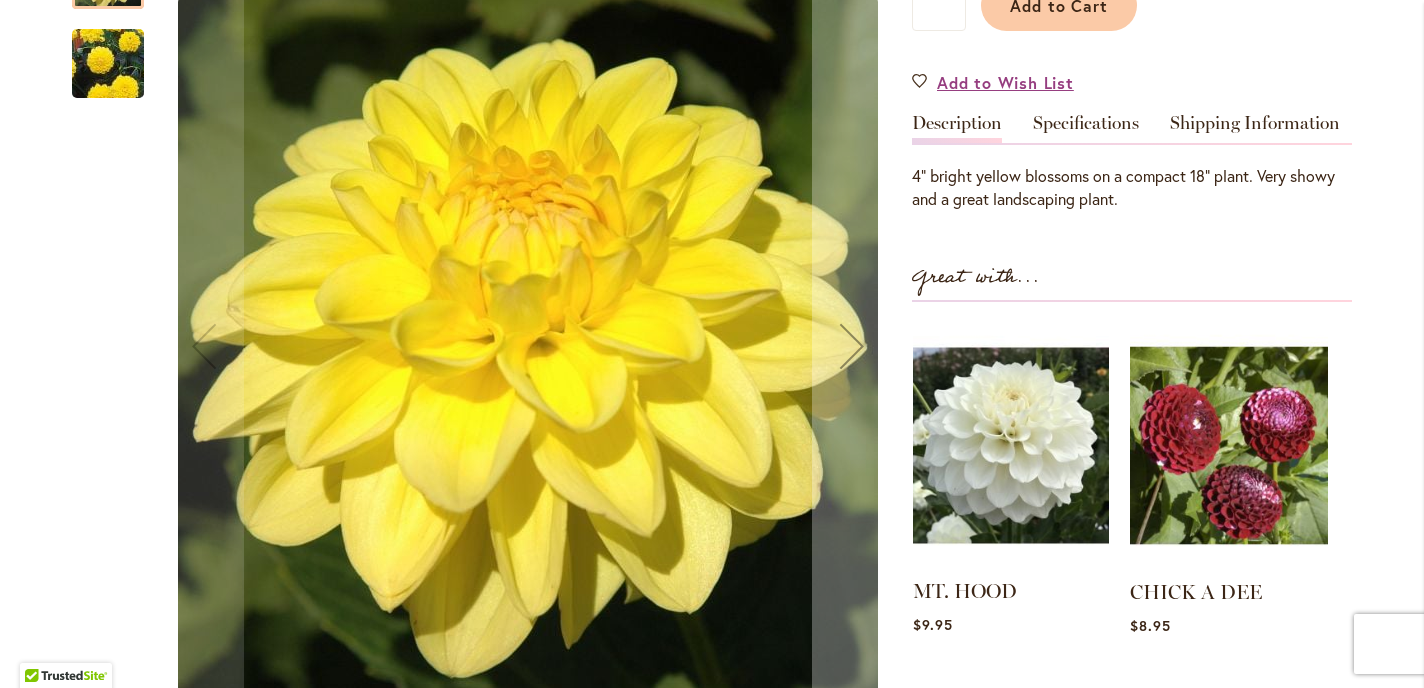click at bounding box center (1011, 445) 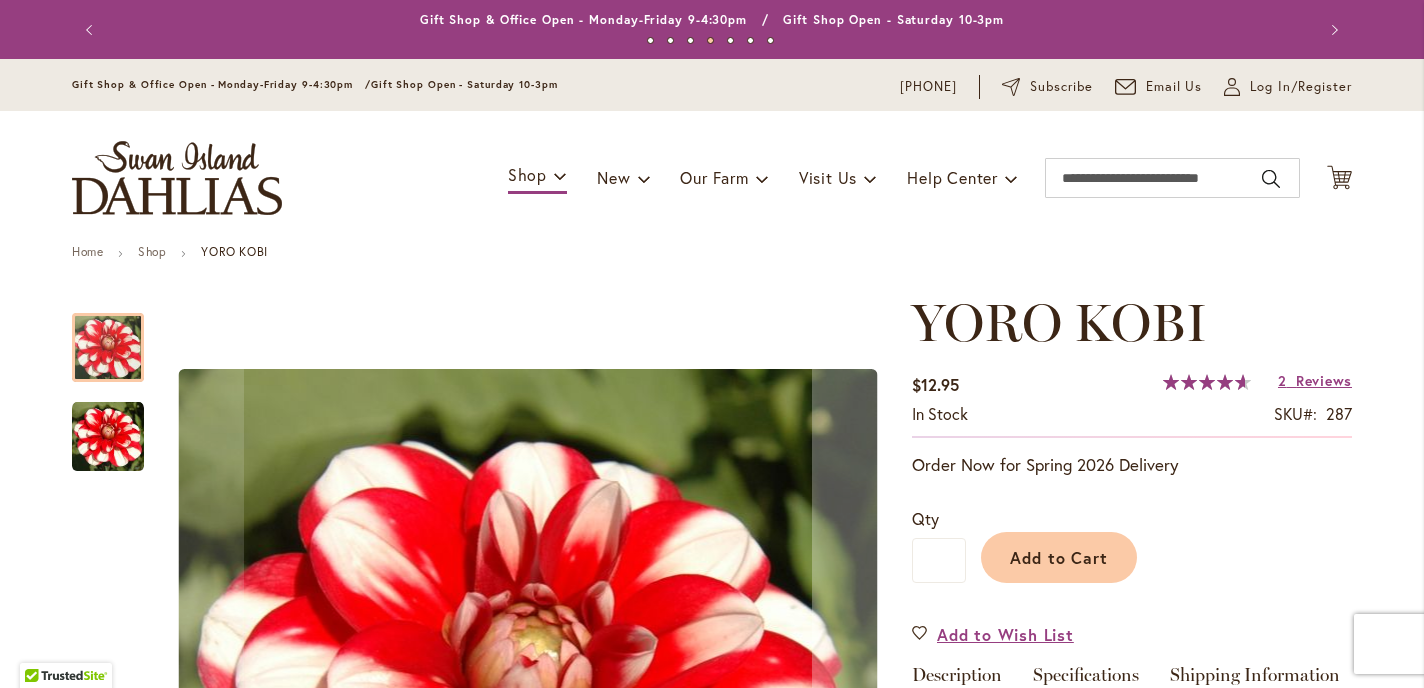 scroll, scrollTop: 0, scrollLeft: 0, axis: both 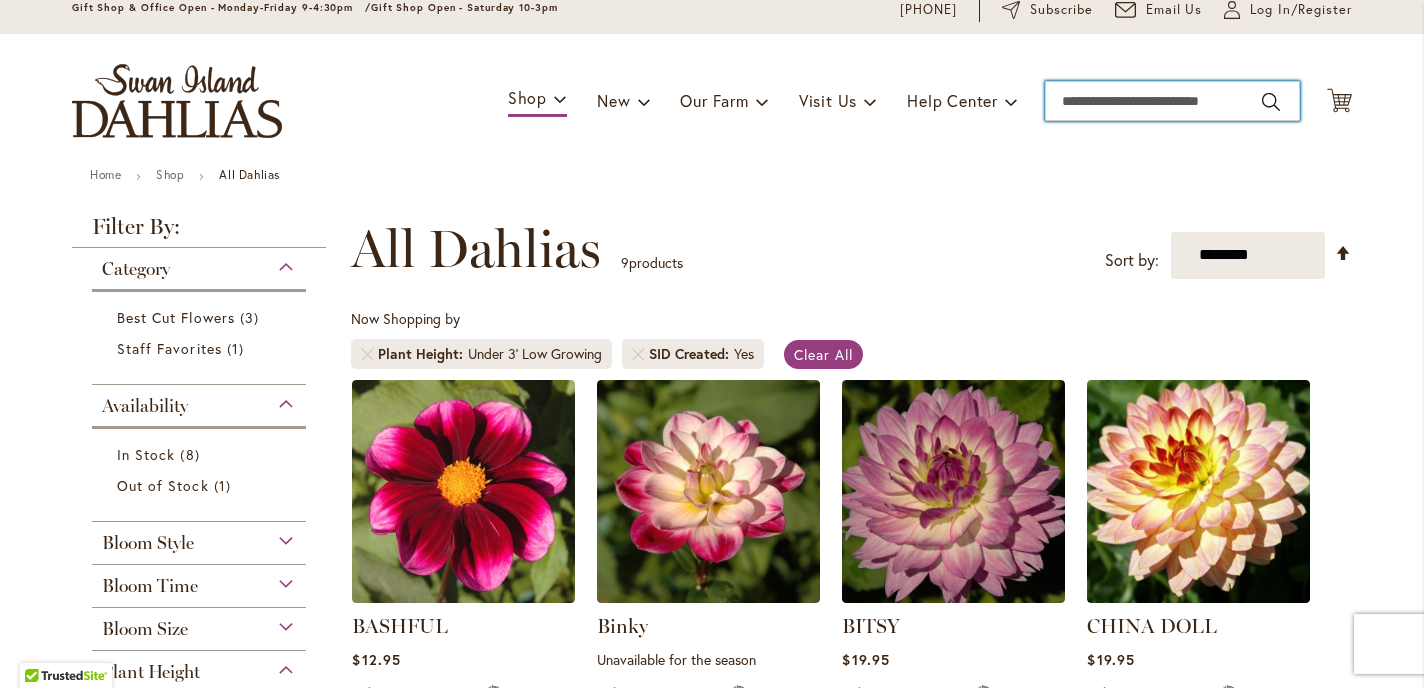 click on "Search" at bounding box center (1172, 101) 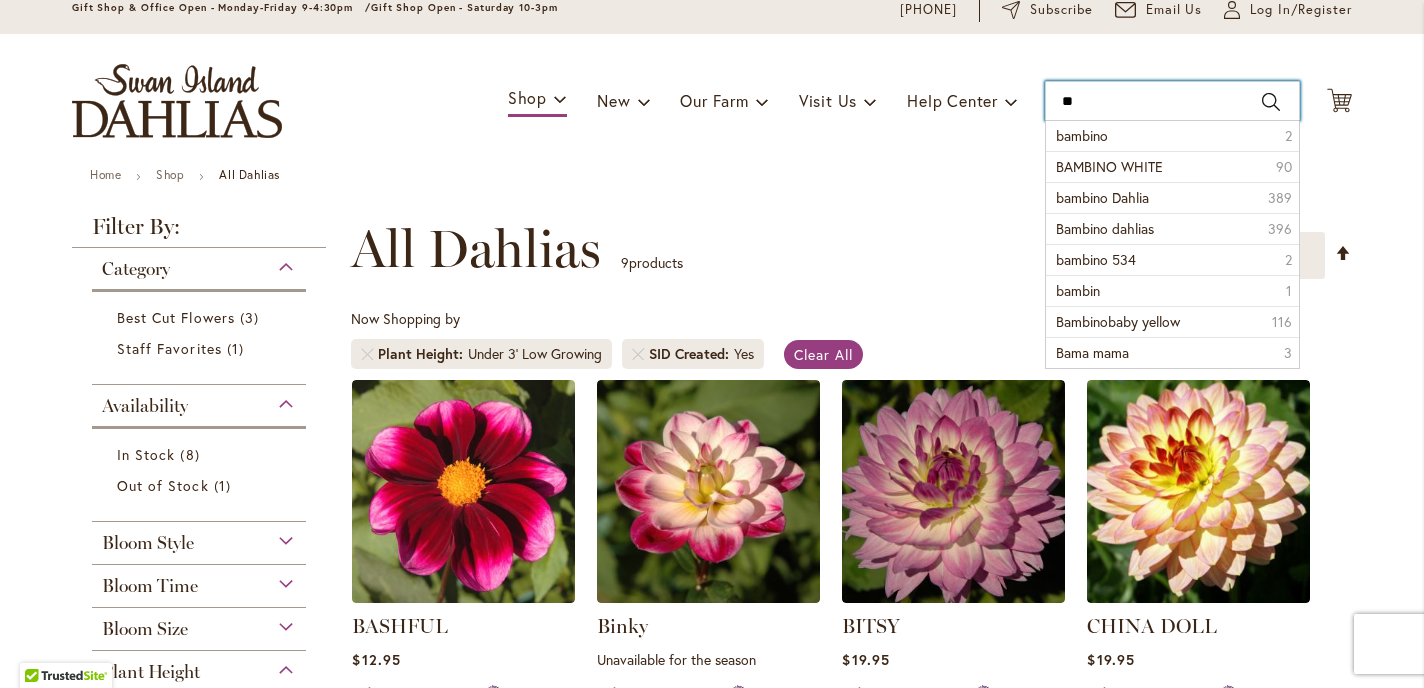 type on "*" 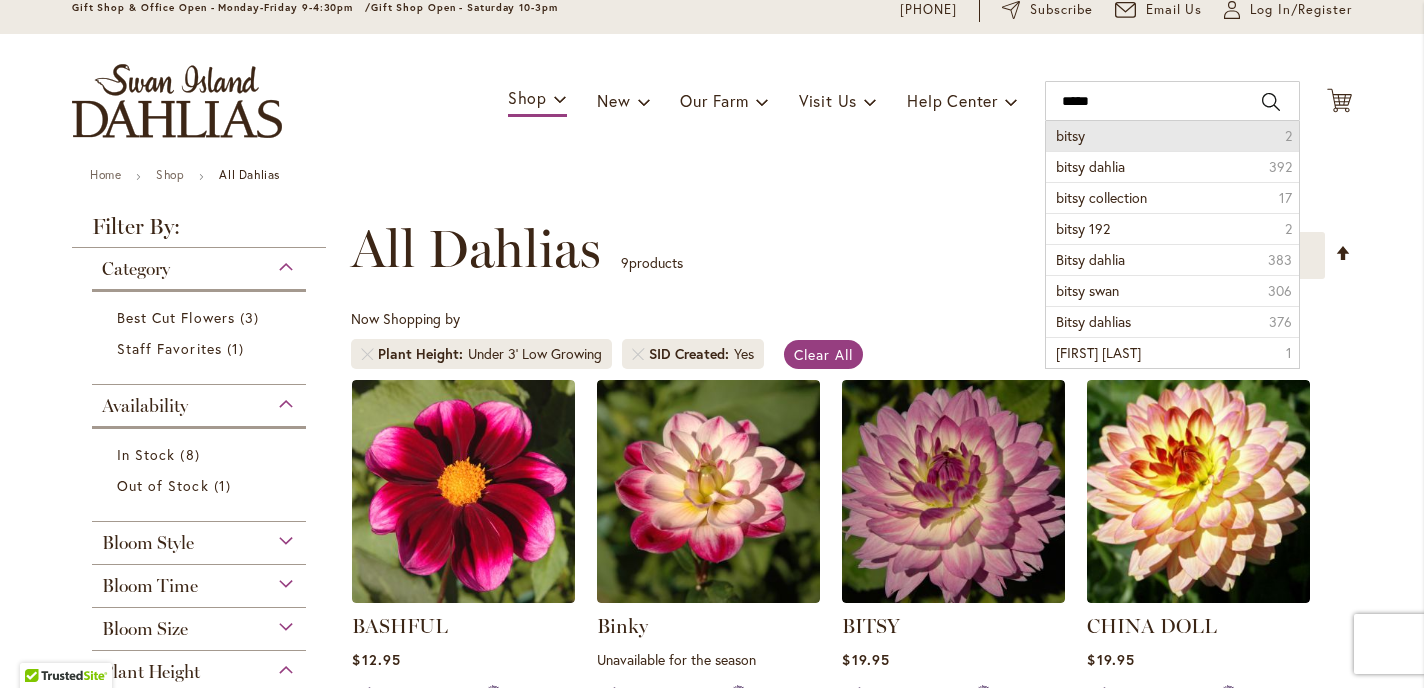 click on "bitsy 2" at bounding box center (1172, 136) 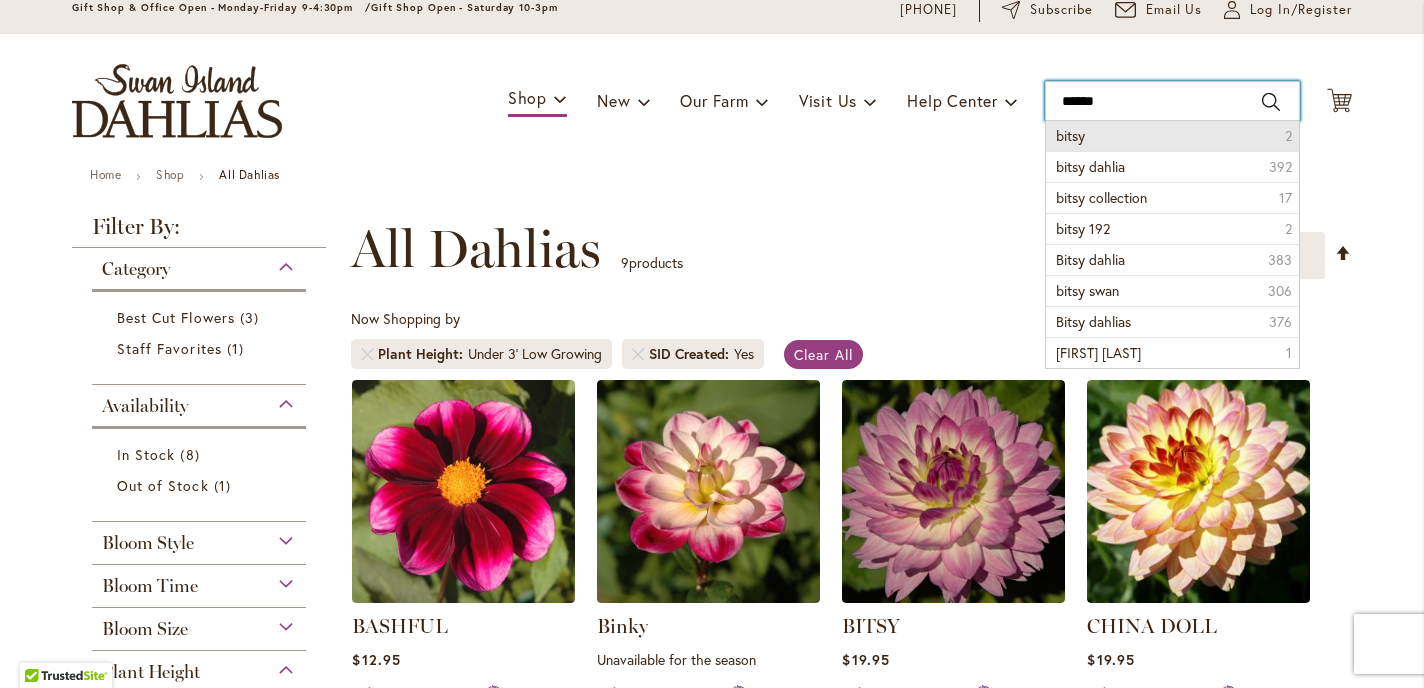 type on "*****" 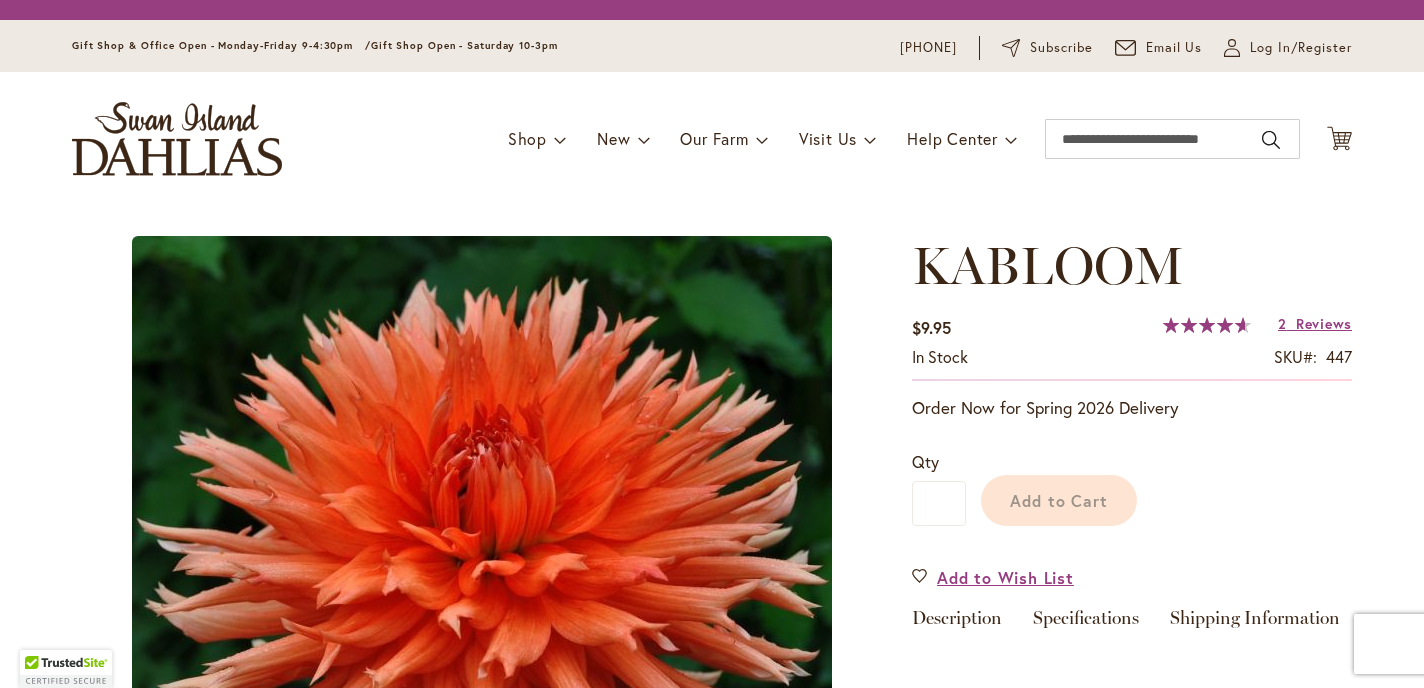 scroll, scrollTop: 0, scrollLeft: 0, axis: both 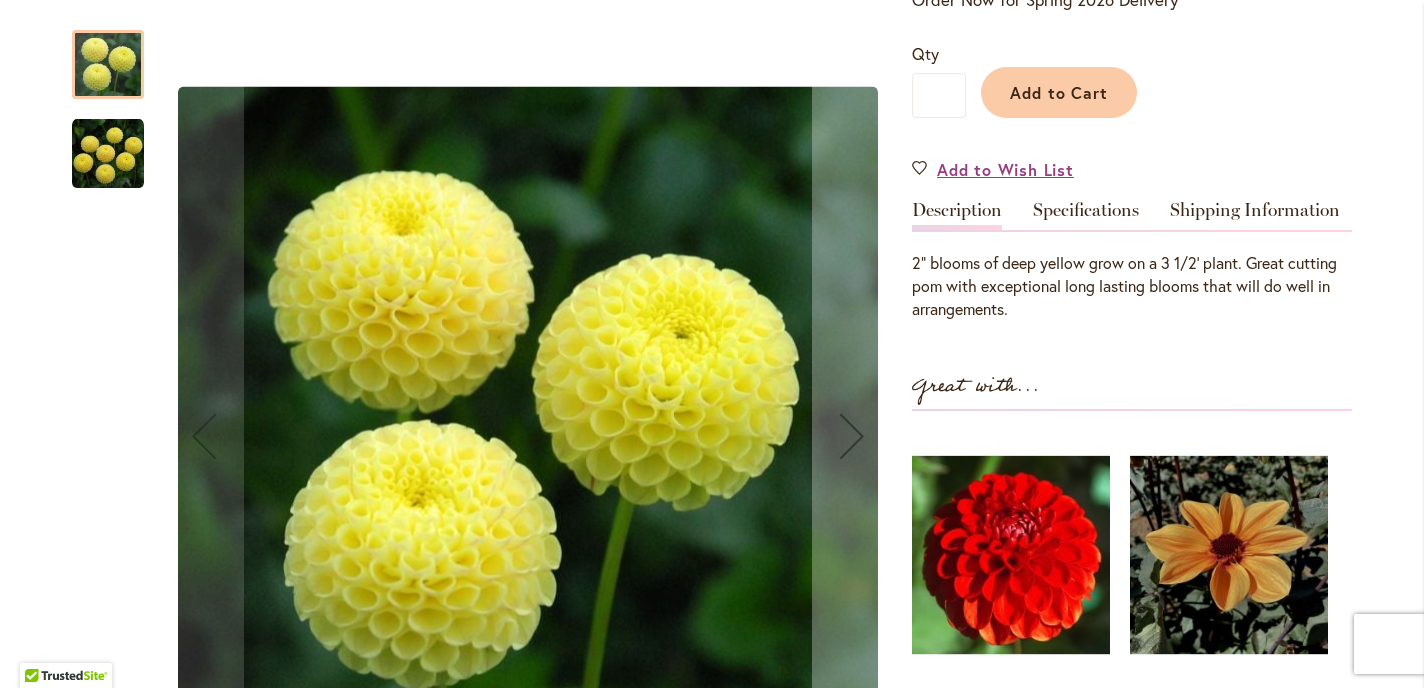 click at bounding box center [108, 154] 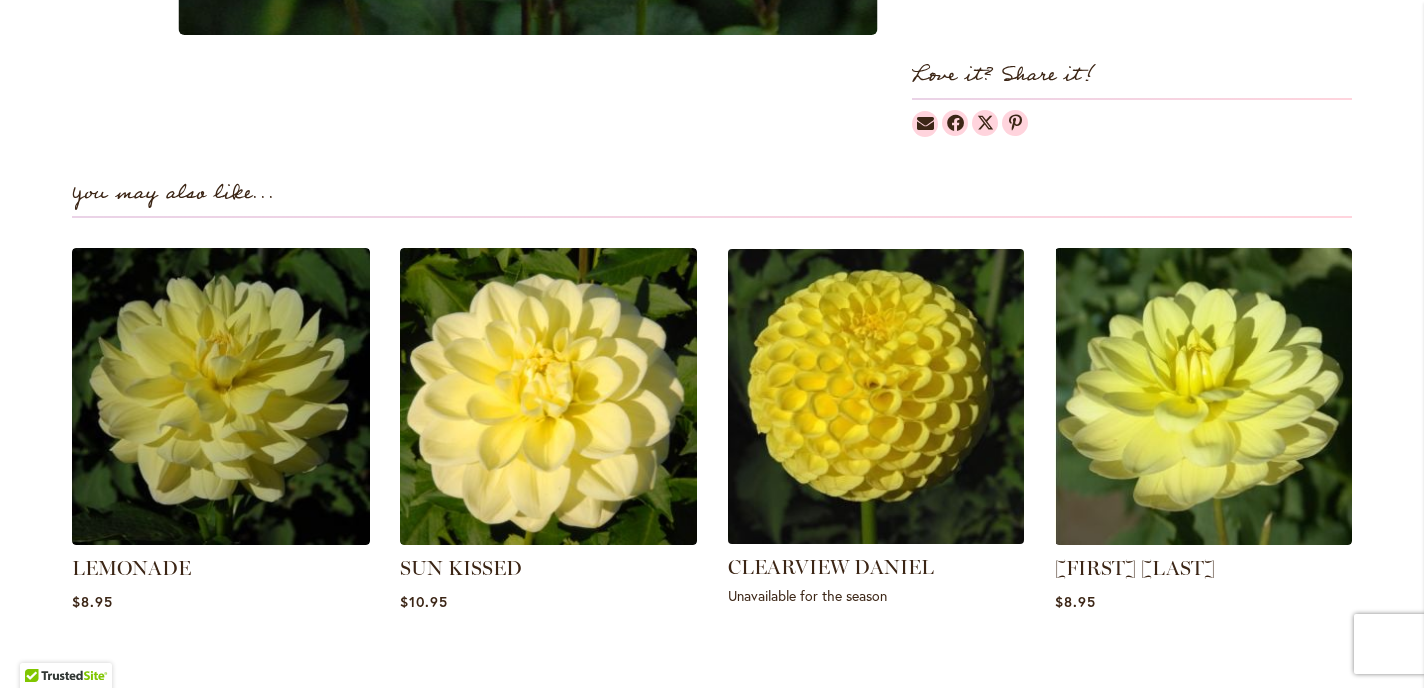 scroll, scrollTop: 1232, scrollLeft: 0, axis: vertical 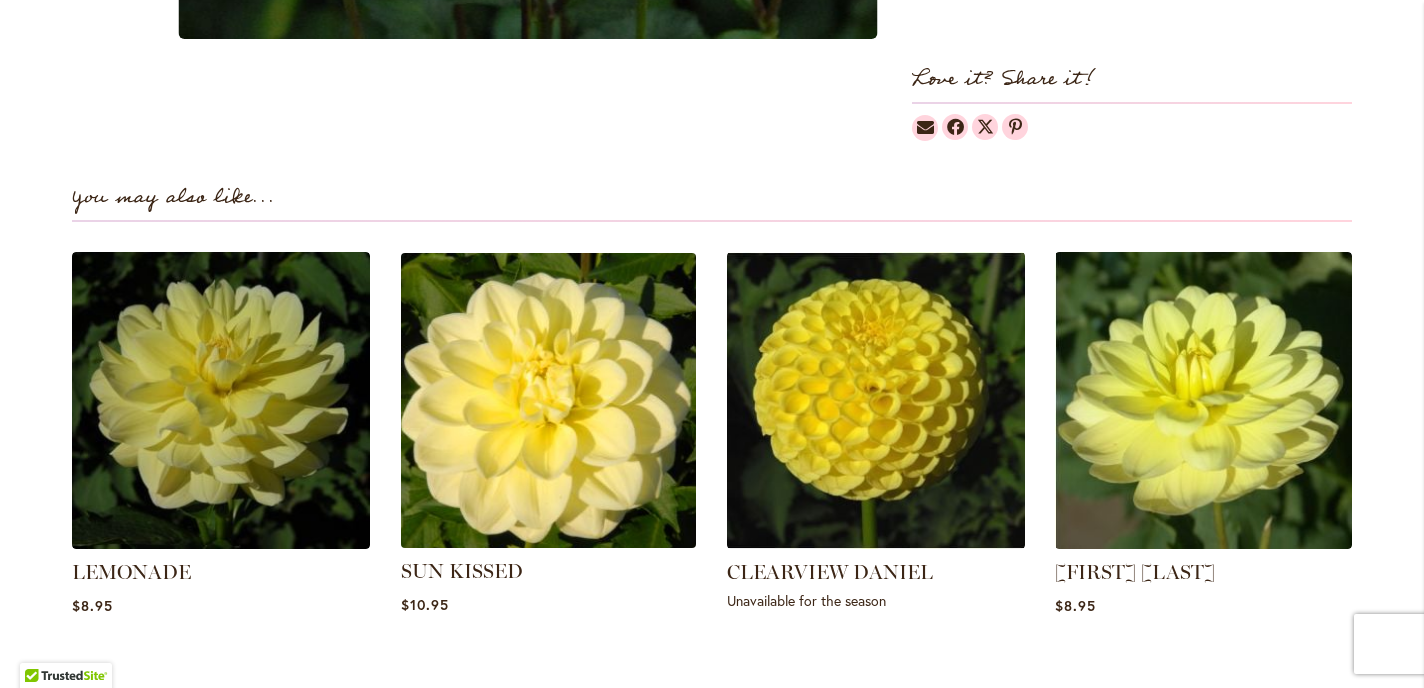 click at bounding box center [548, 400] 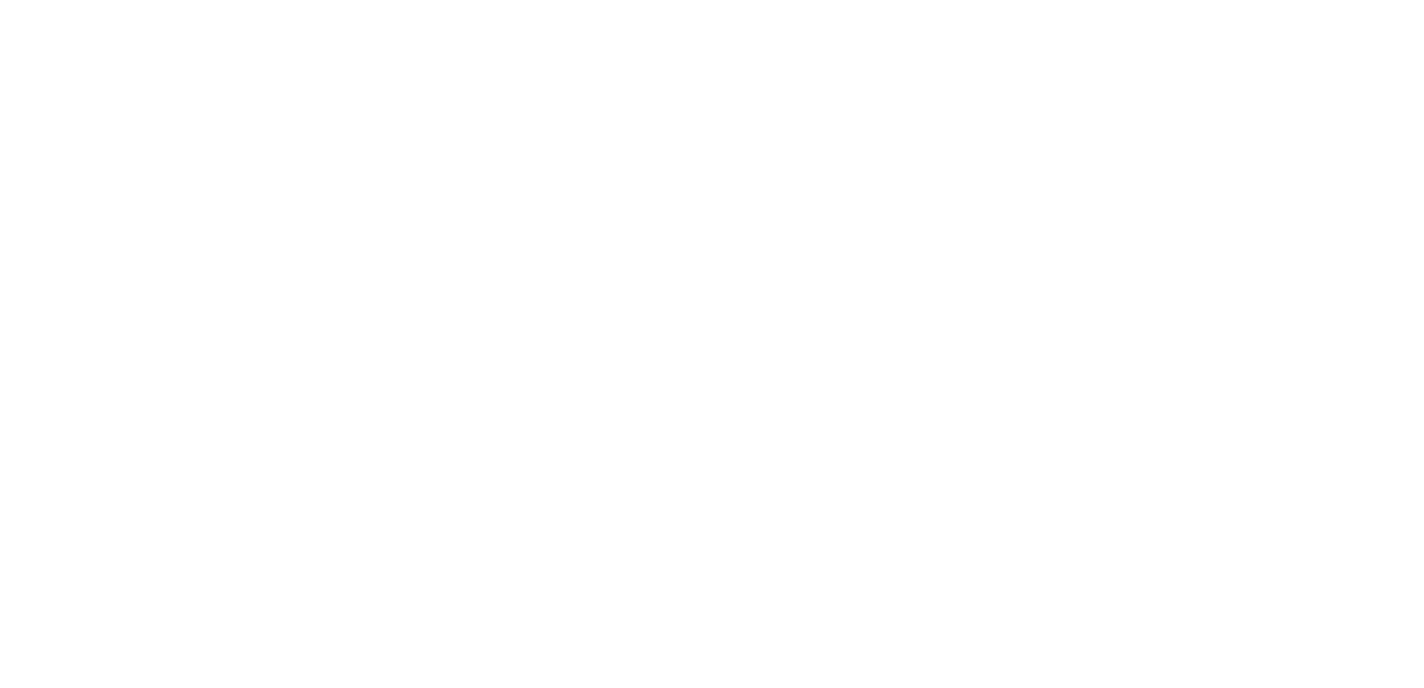 scroll, scrollTop: 0, scrollLeft: 0, axis: both 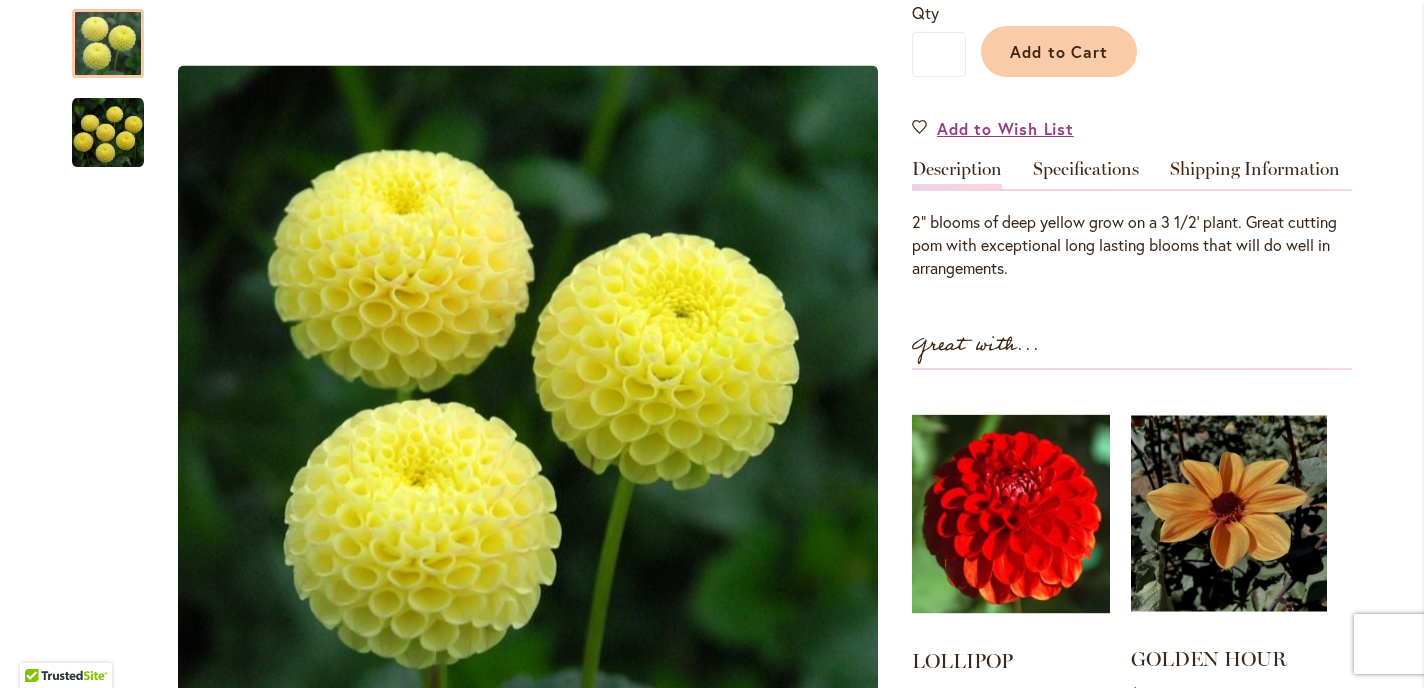 click at bounding box center [1229, 513] 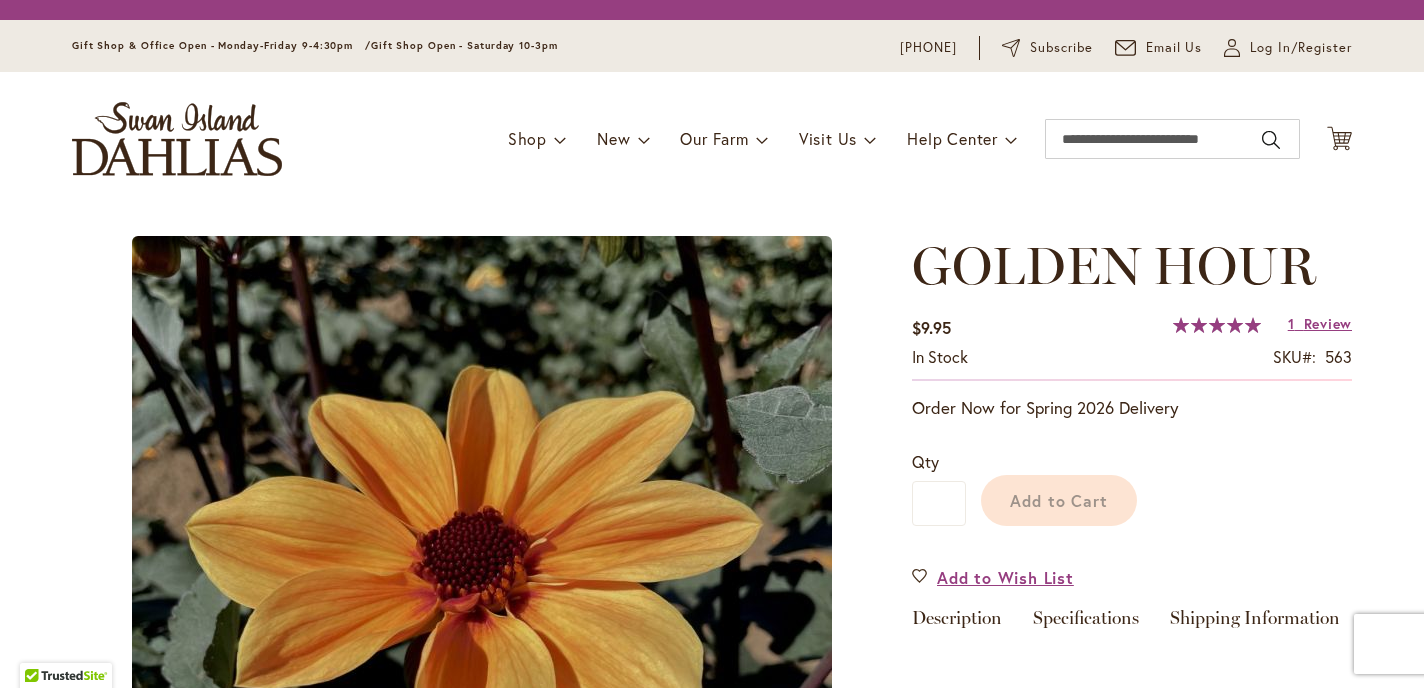 scroll, scrollTop: 0, scrollLeft: 0, axis: both 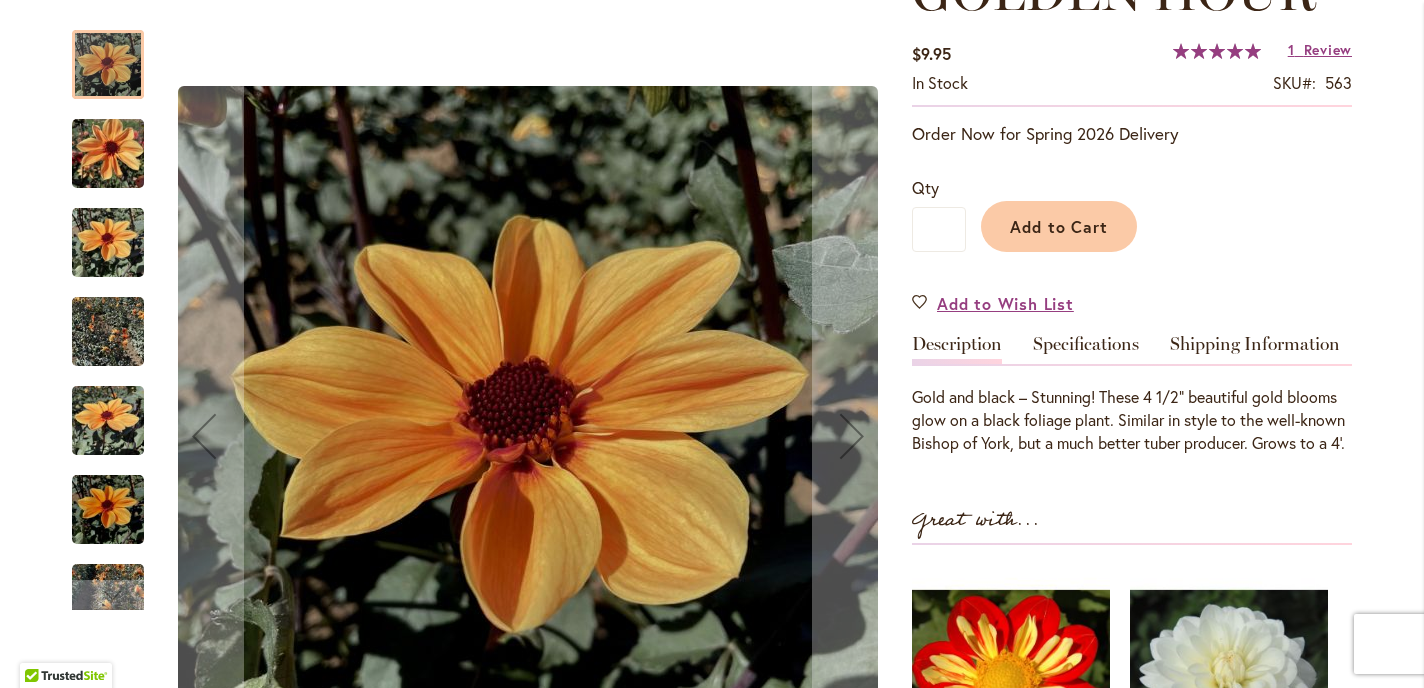 click at bounding box center (108, 421) 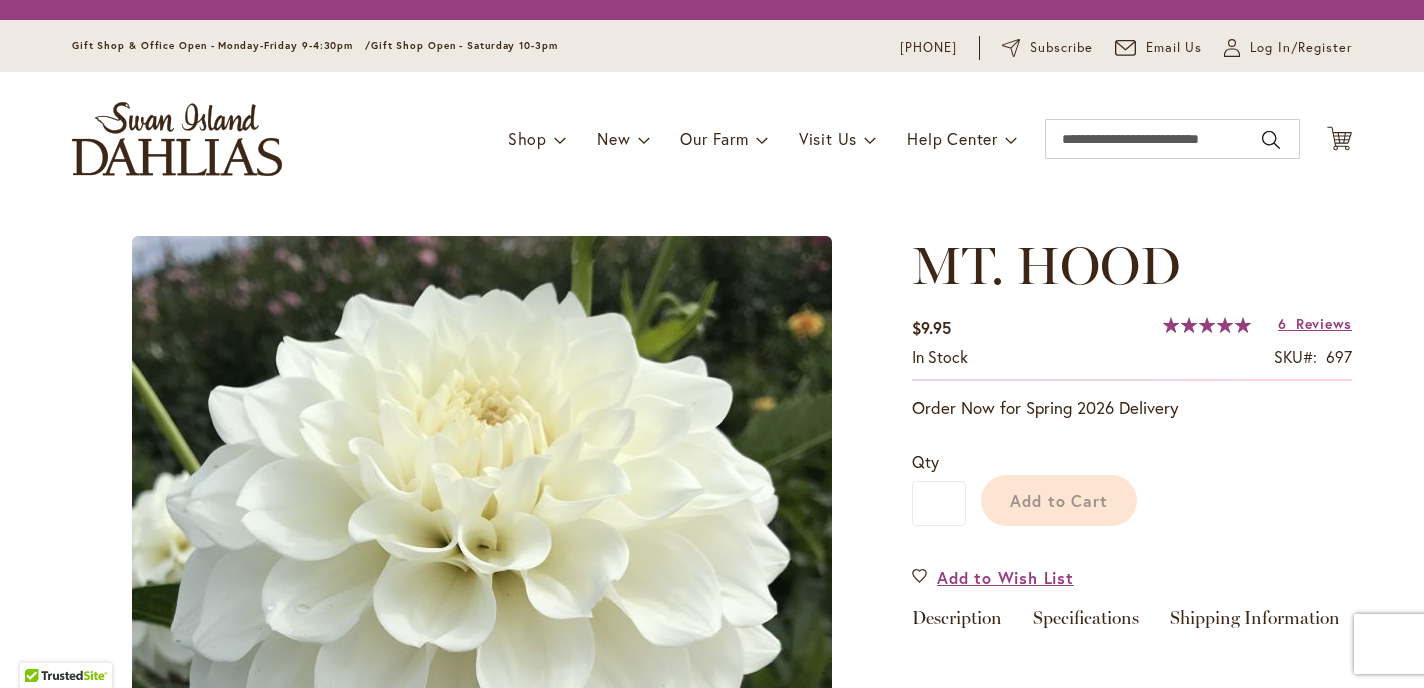 scroll, scrollTop: 0, scrollLeft: 0, axis: both 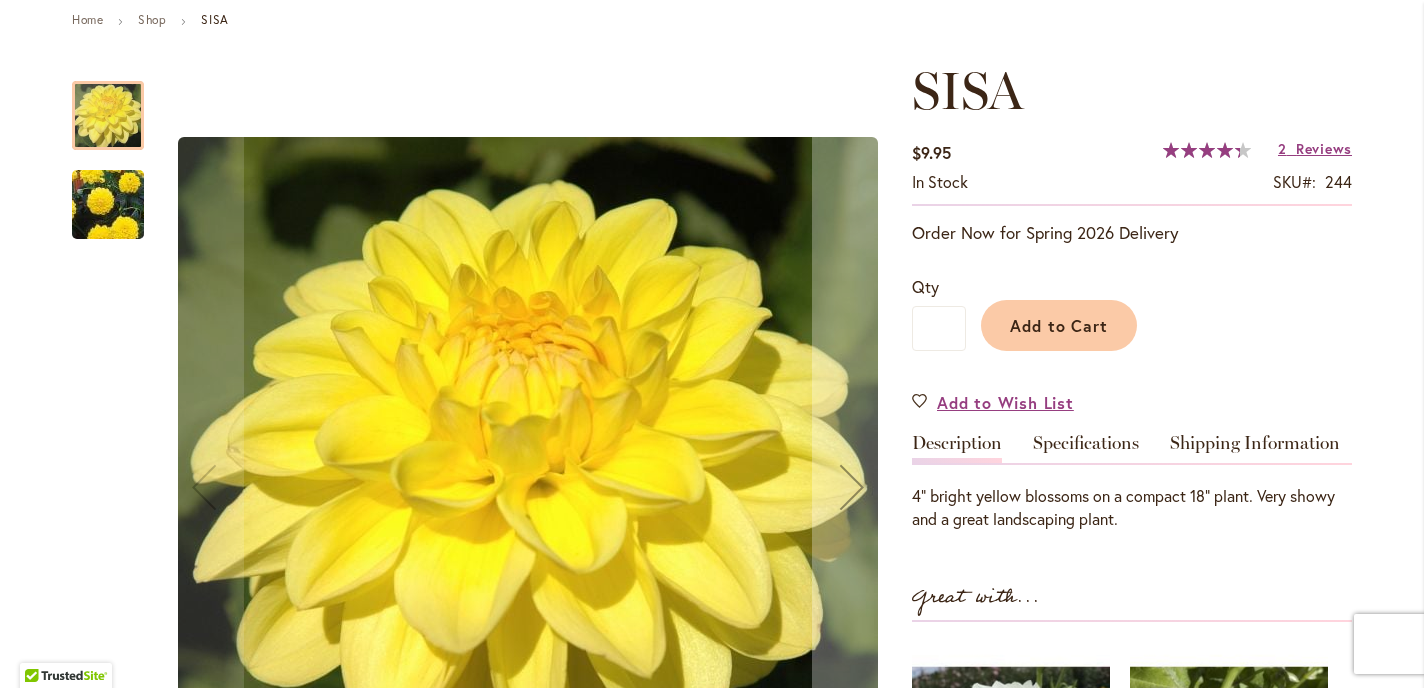 click at bounding box center [108, 205] 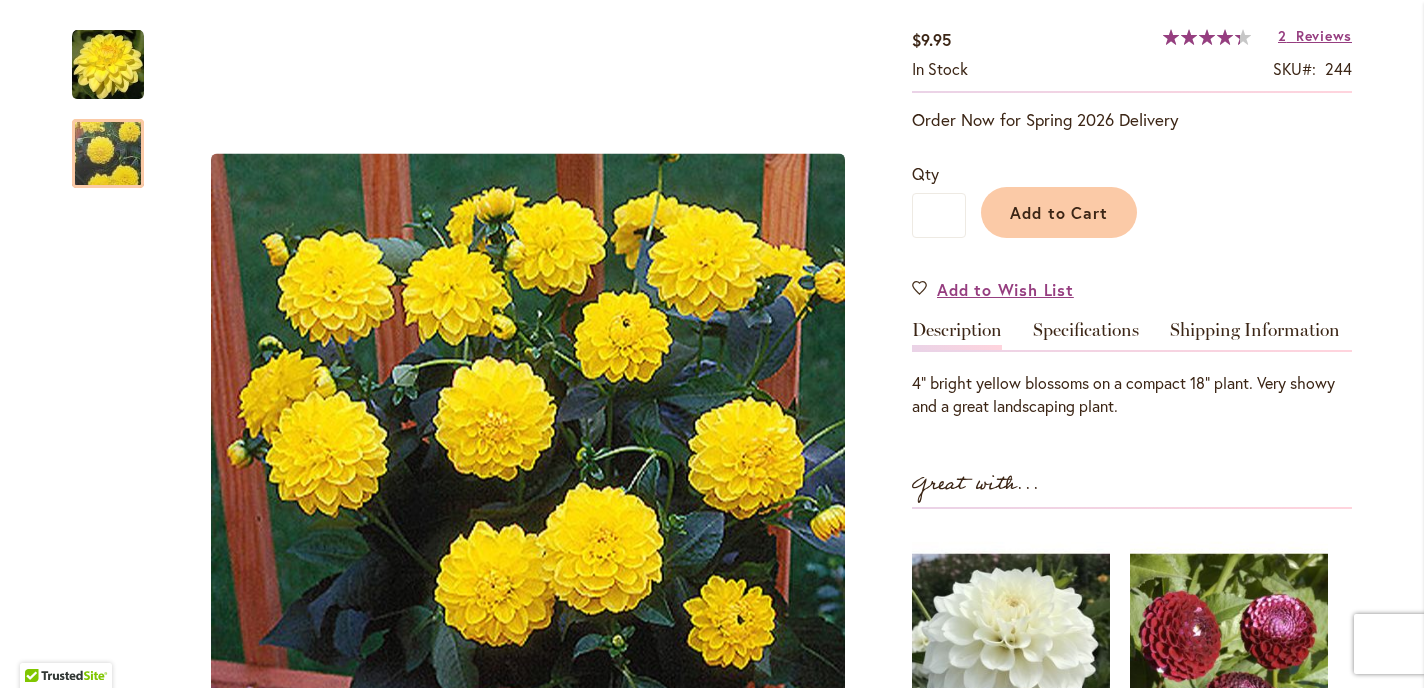 scroll, scrollTop: 0, scrollLeft: 0, axis: both 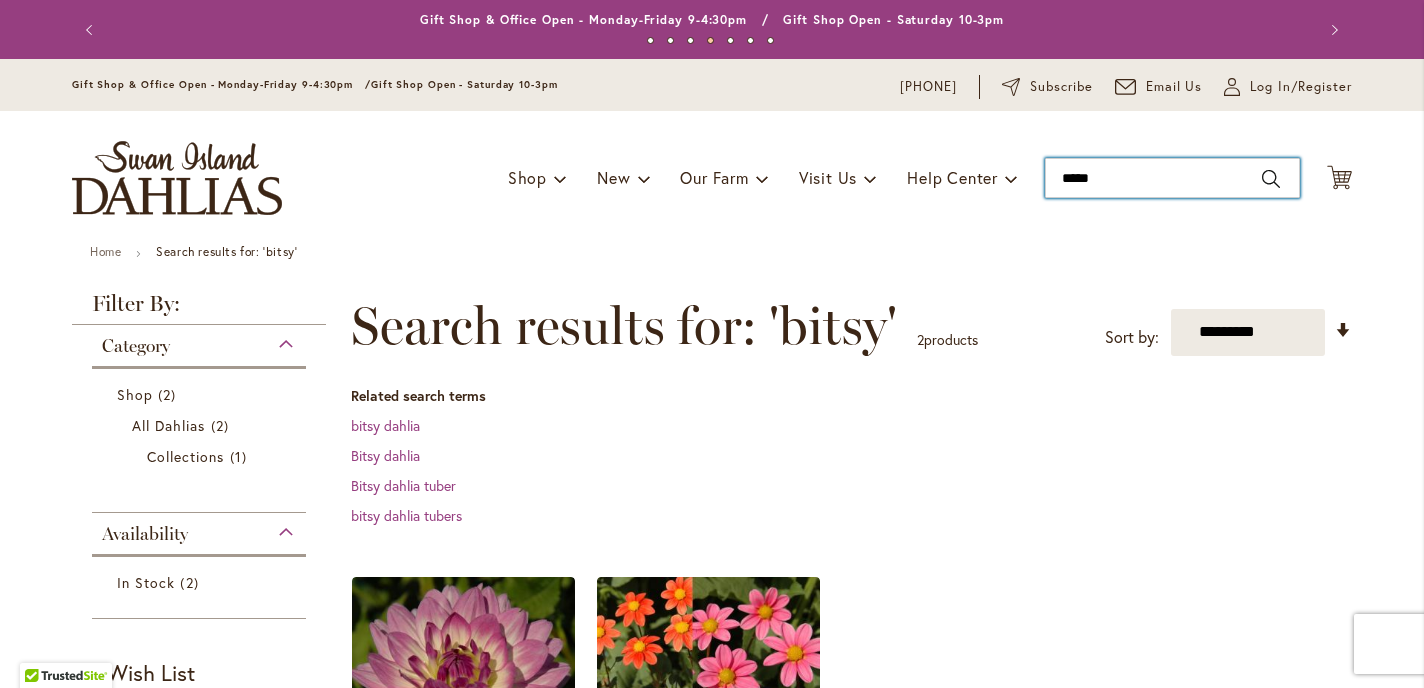 drag, startPoint x: 1117, startPoint y: 186, endPoint x: 1050, endPoint y: 184, distance: 67.02985 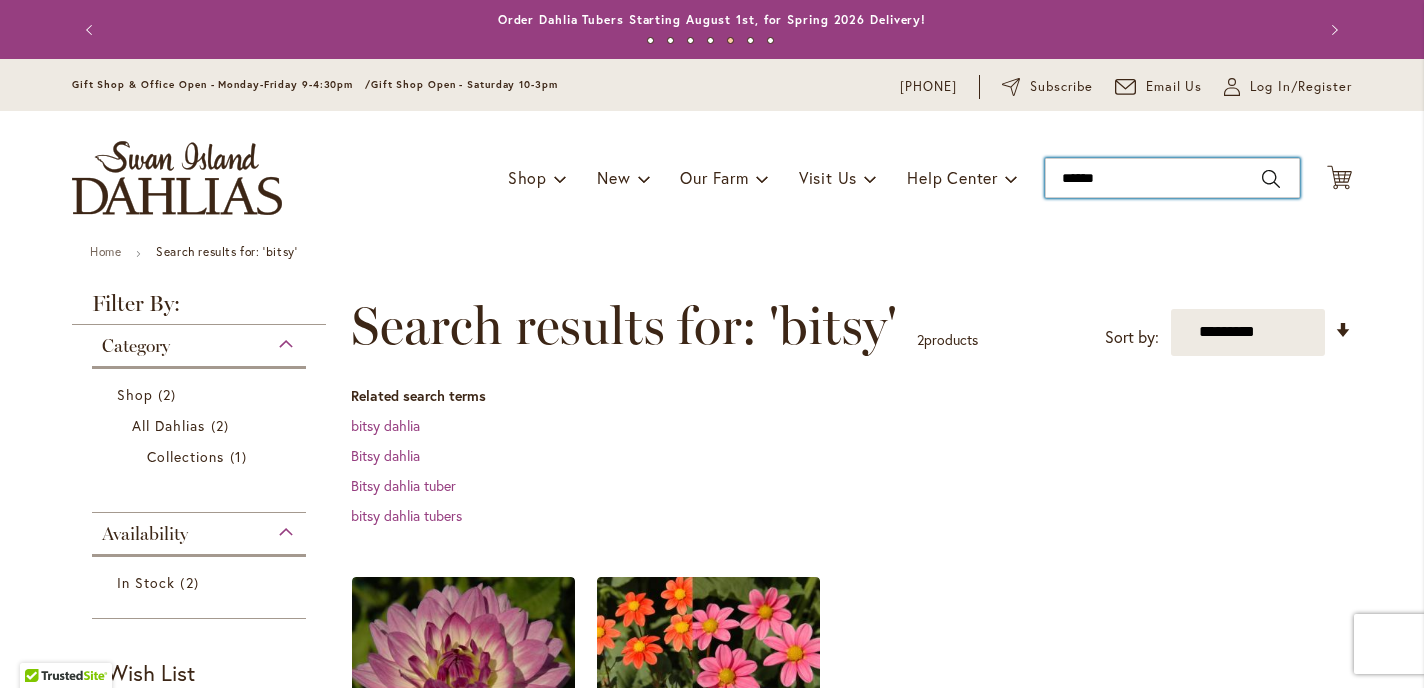 type on "*******" 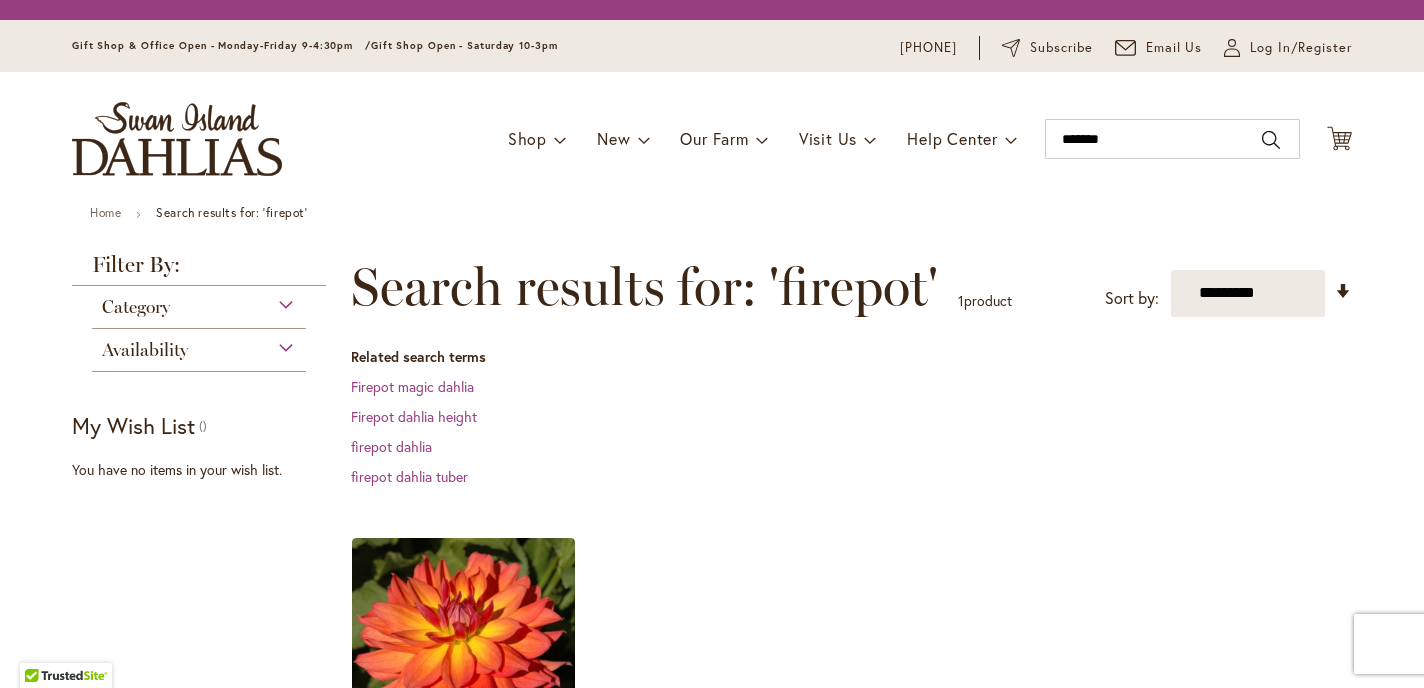 scroll, scrollTop: 0, scrollLeft: 0, axis: both 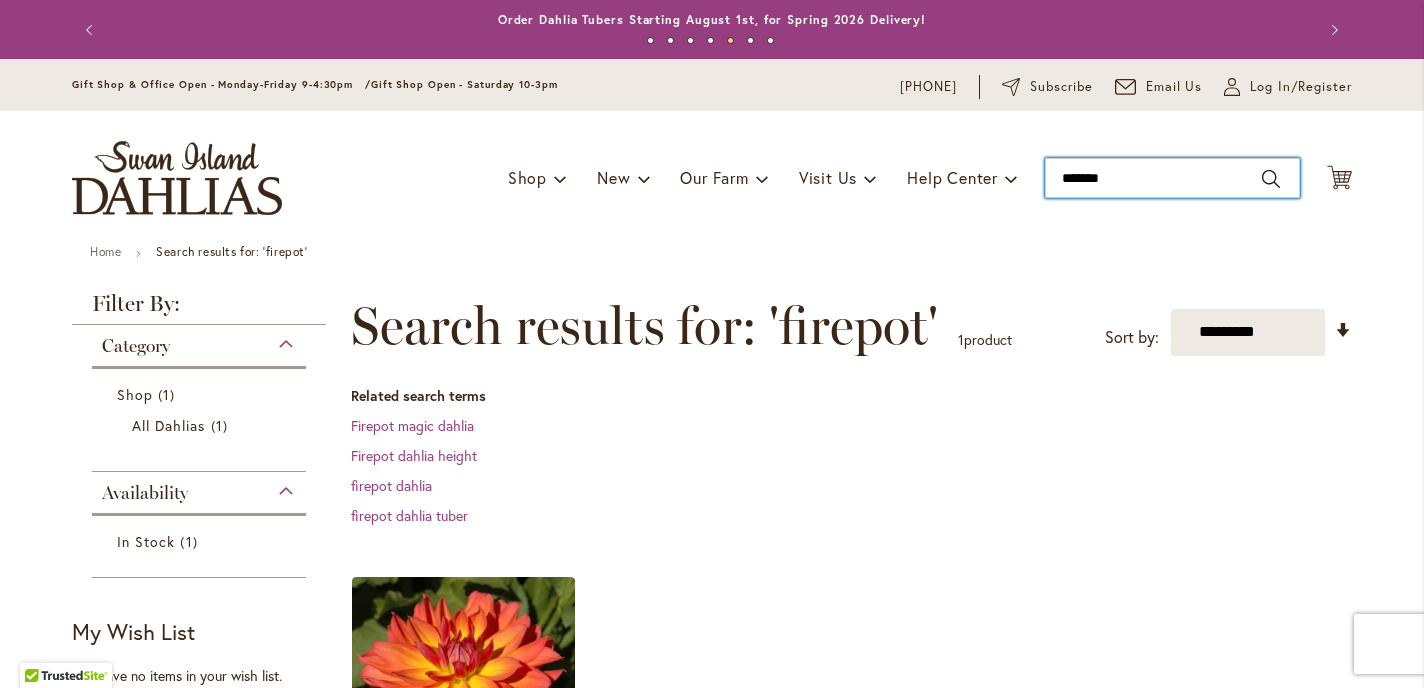 drag, startPoint x: 1113, startPoint y: 186, endPoint x: 1032, endPoint y: 177, distance: 81.49847 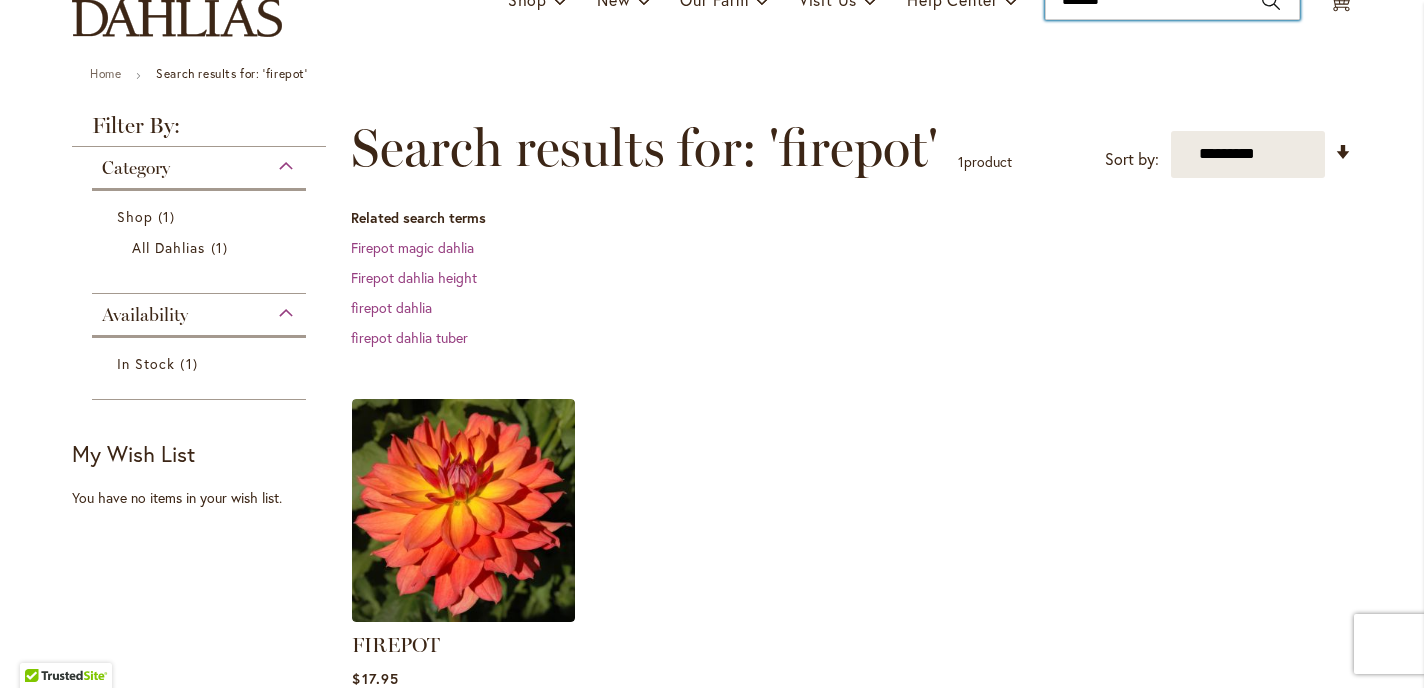 scroll, scrollTop: 0, scrollLeft: 0, axis: both 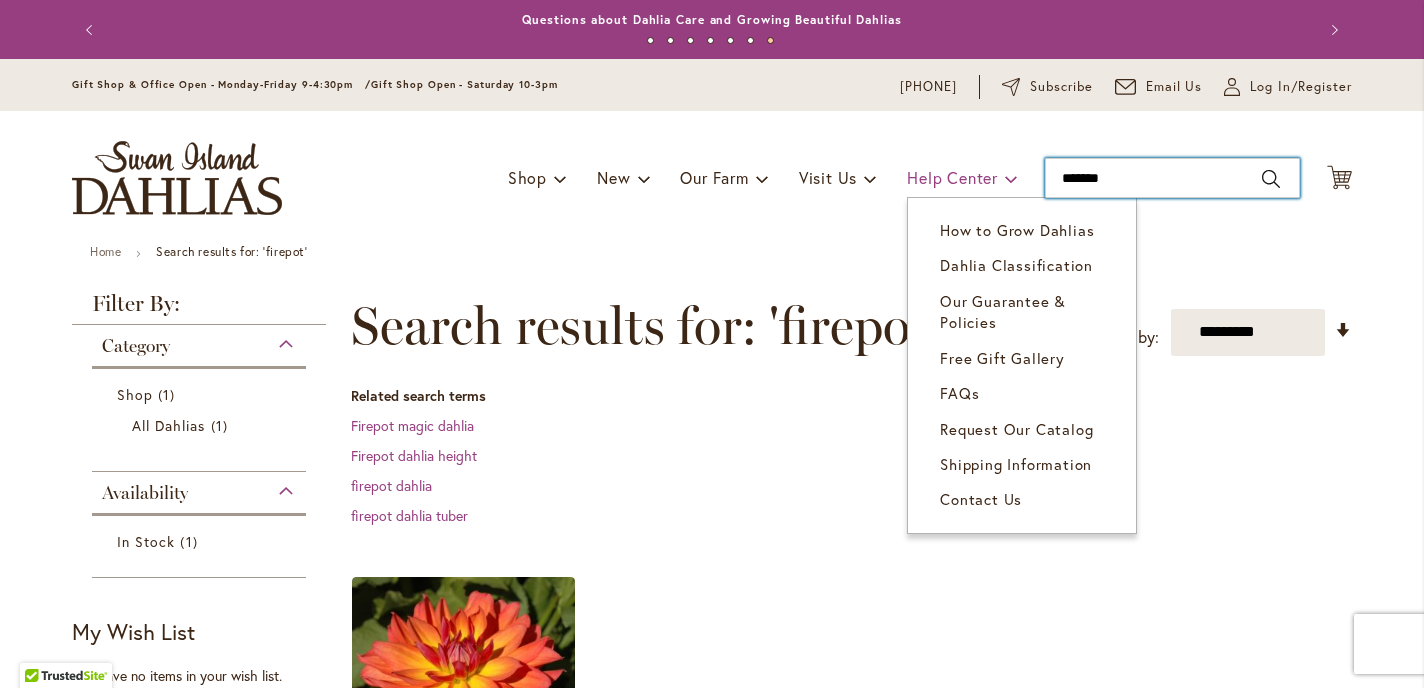 drag, startPoint x: 1123, startPoint y: 184, endPoint x: 1004, endPoint y: 180, distance: 119.06721 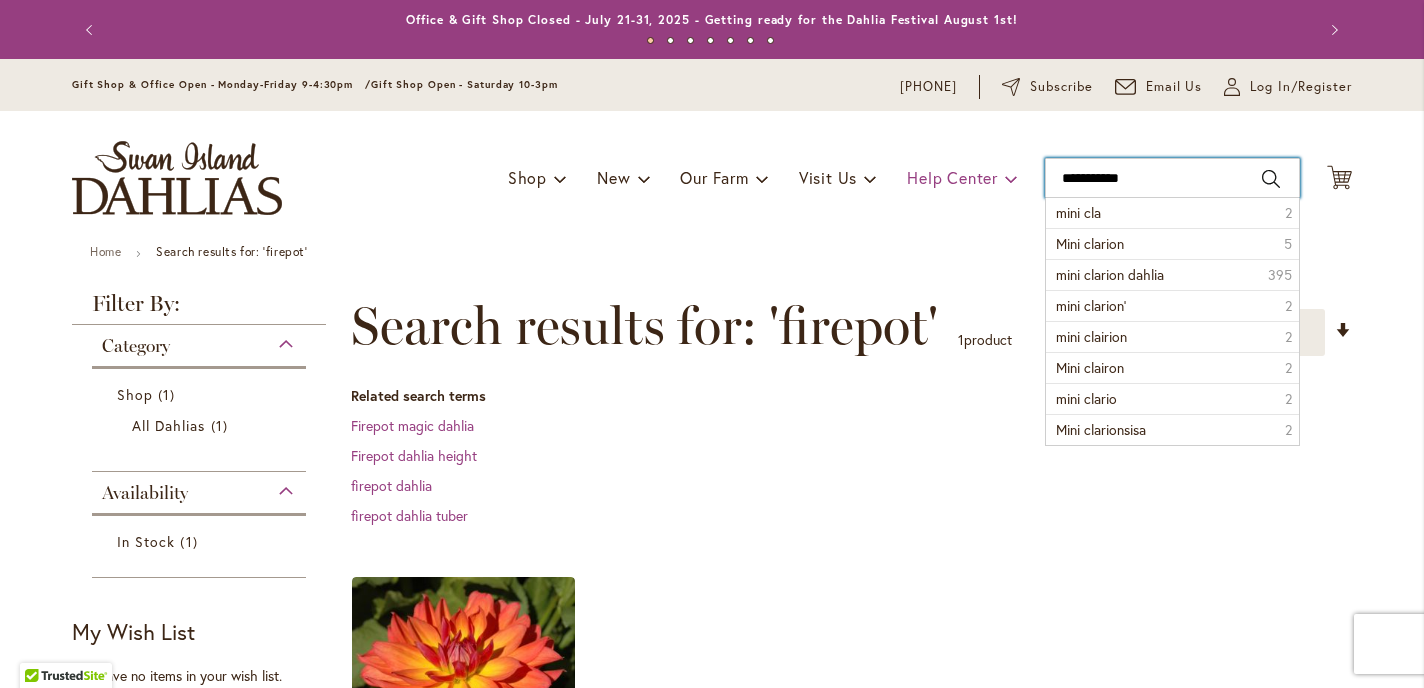type on "**********" 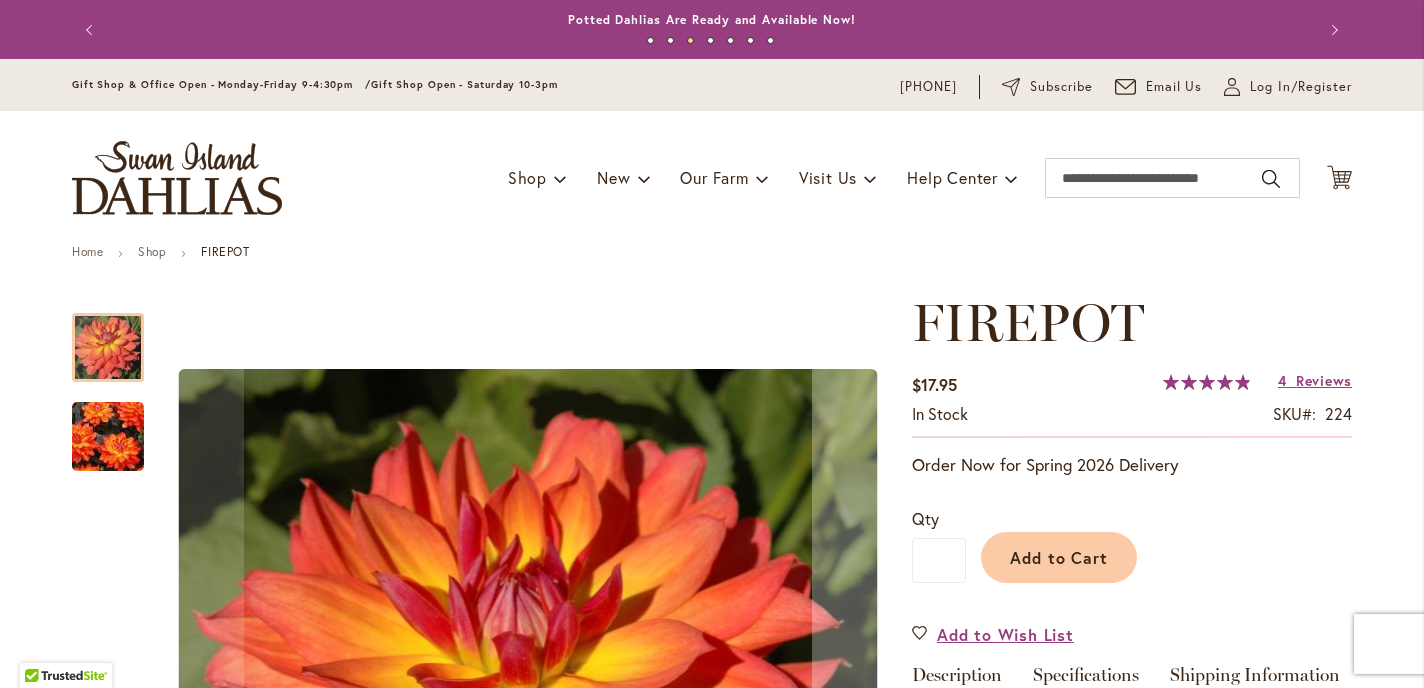 scroll, scrollTop: 0, scrollLeft: 0, axis: both 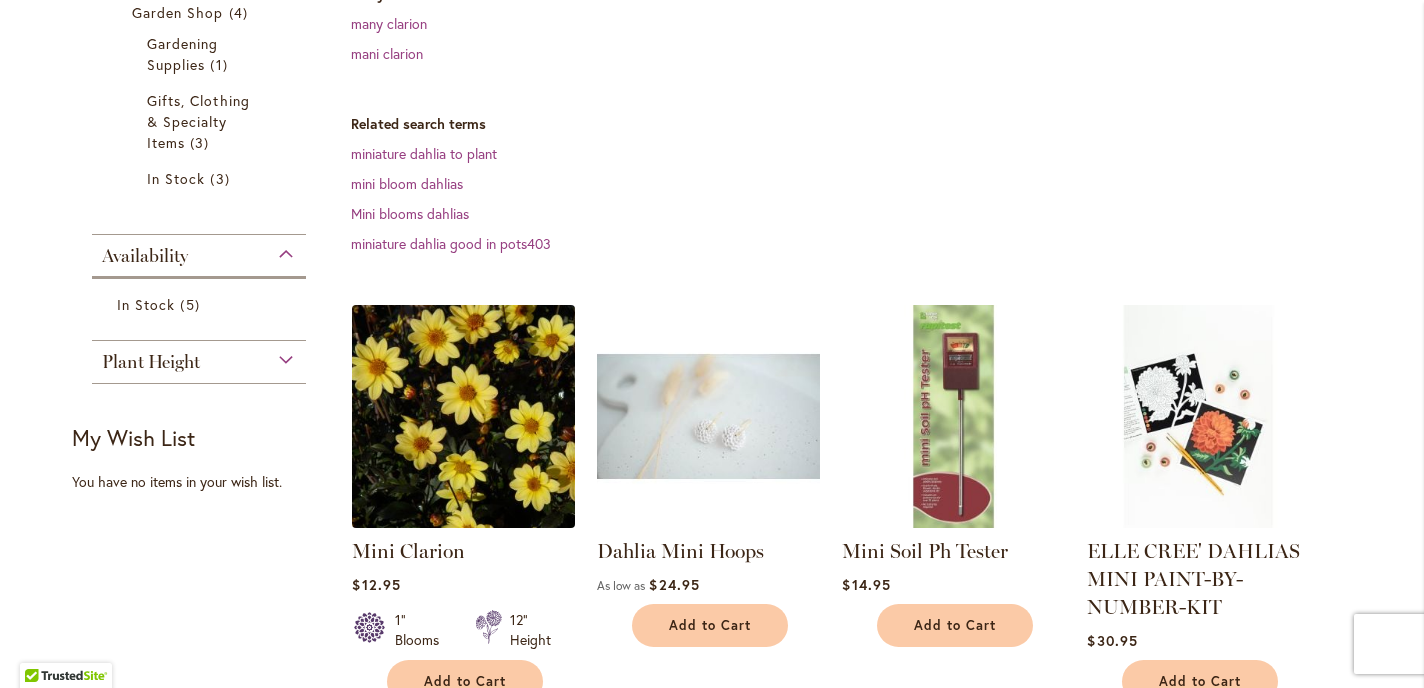 click at bounding box center [464, 416] 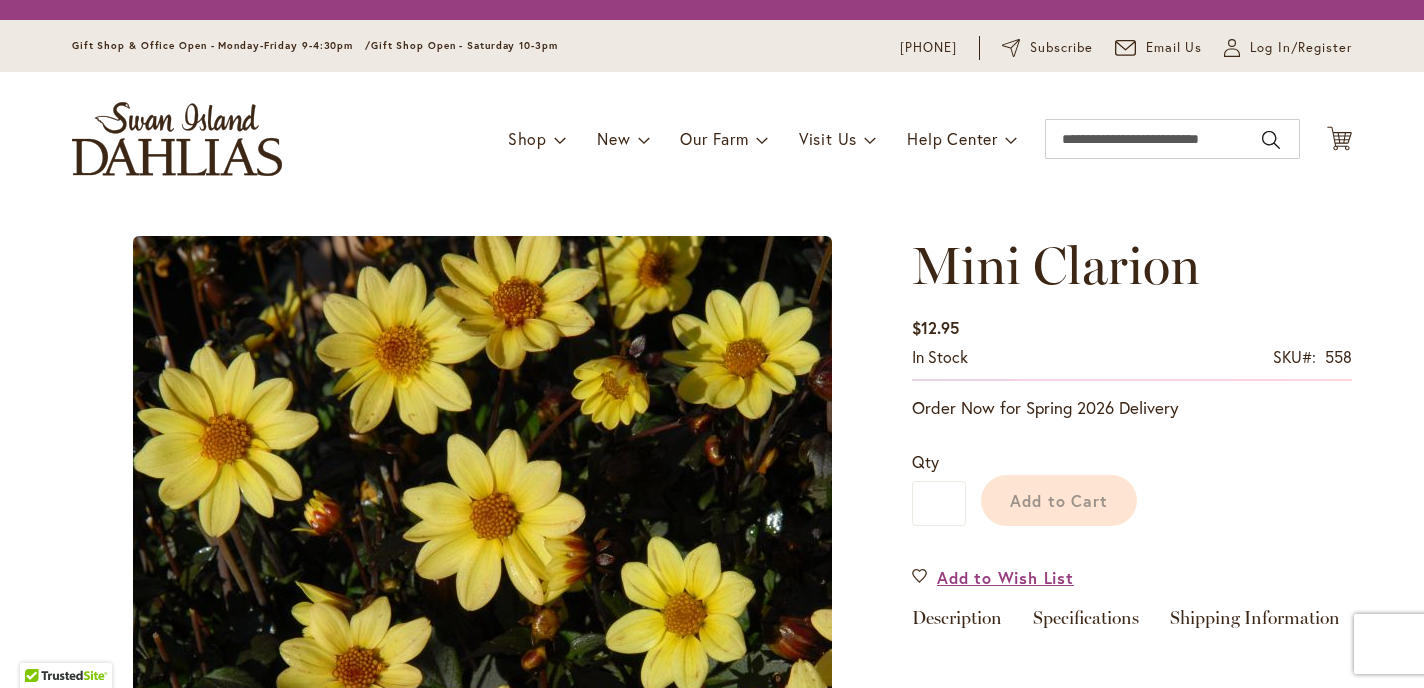 scroll, scrollTop: 0, scrollLeft: 0, axis: both 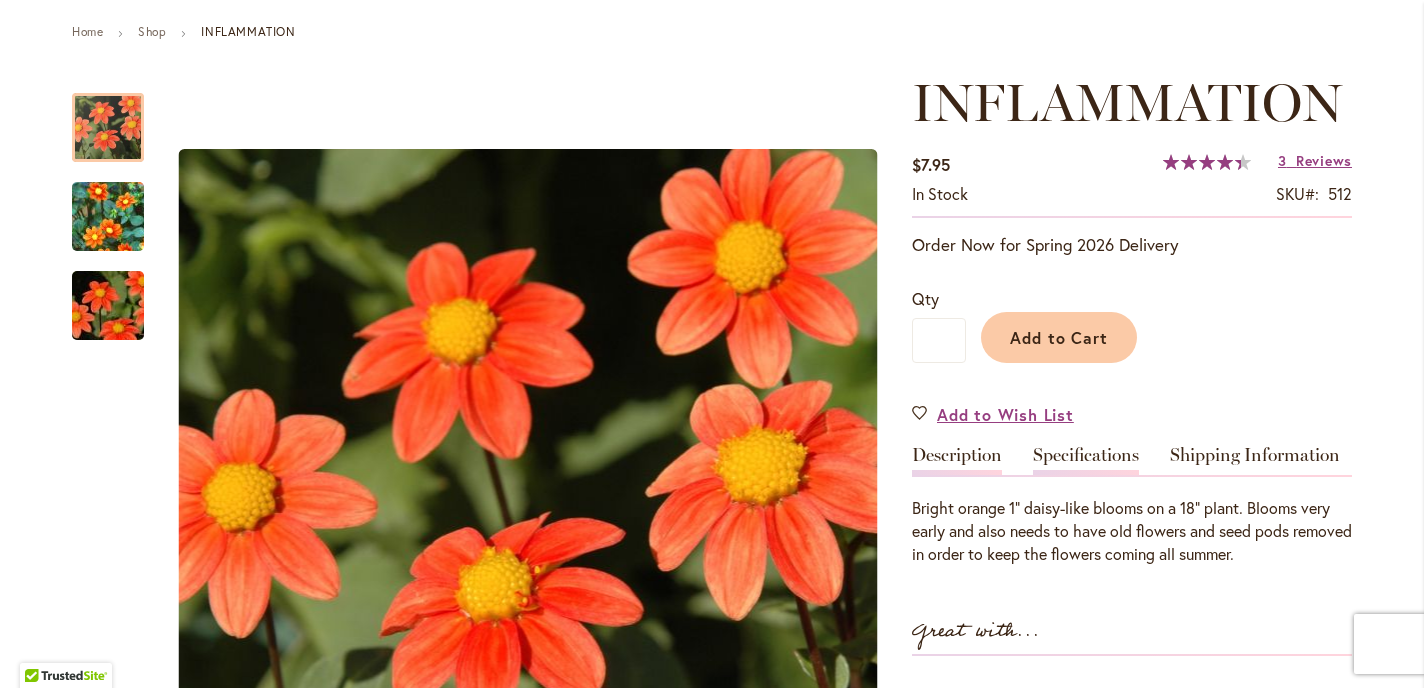 click on "Specifications" at bounding box center (1086, 460) 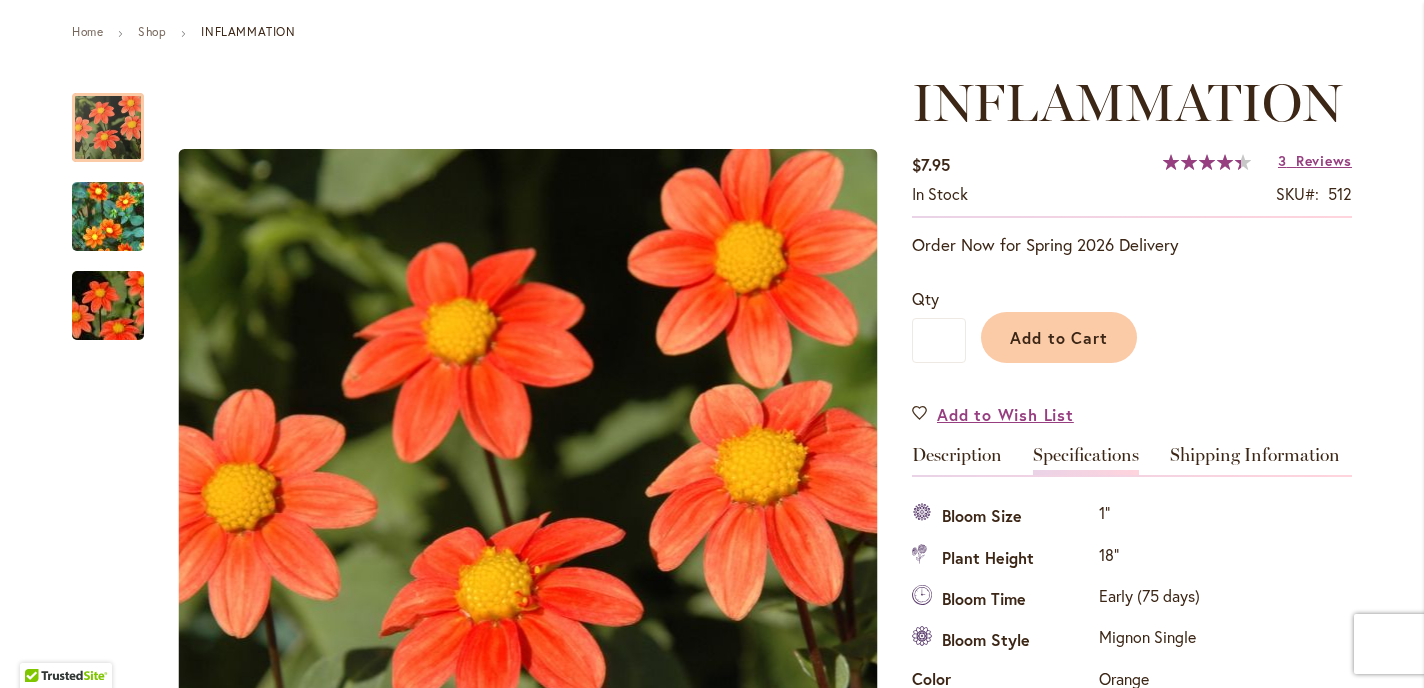 scroll, scrollTop: 669, scrollLeft: 0, axis: vertical 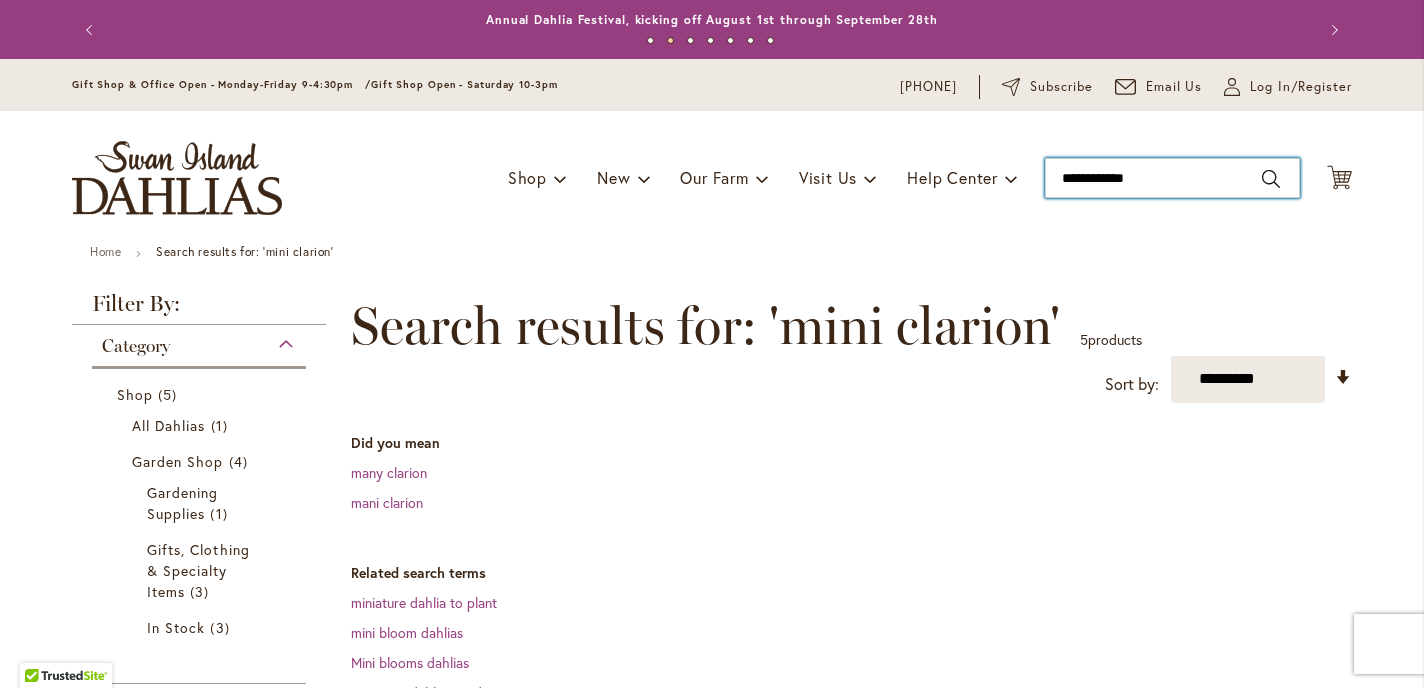 type on "**********" 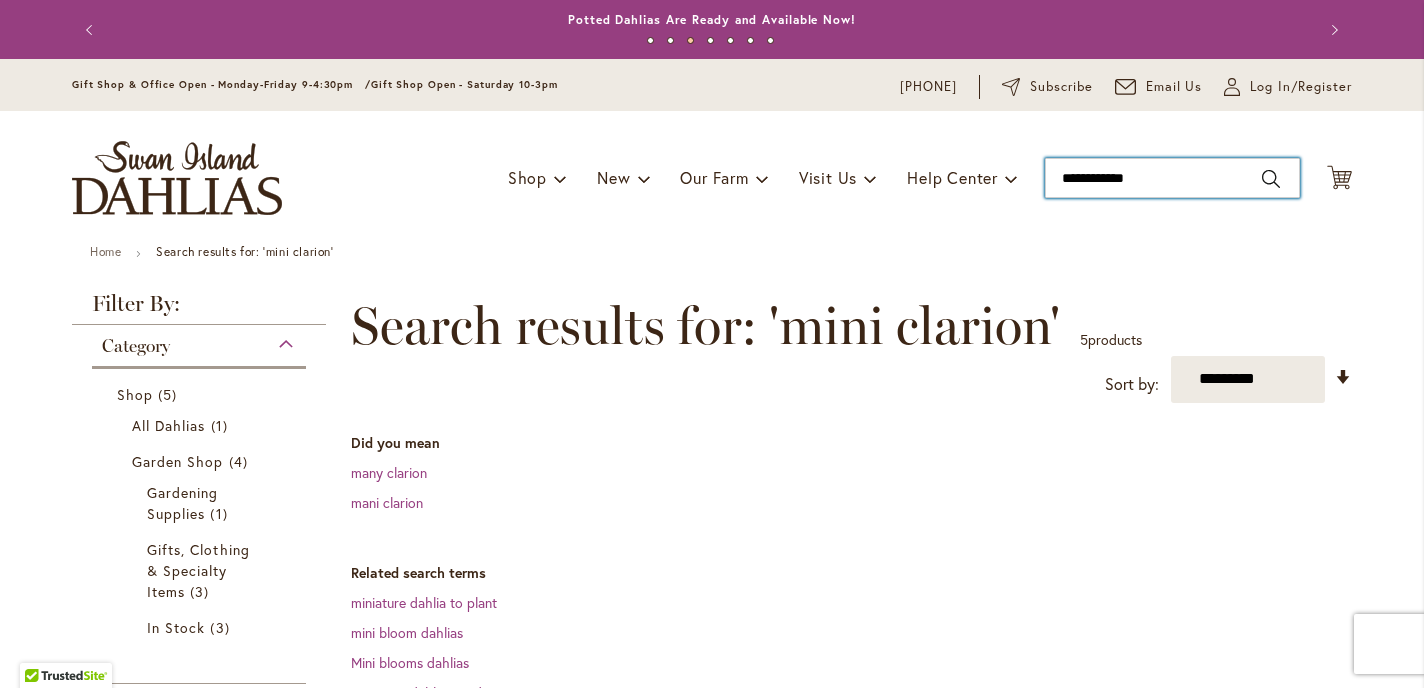 drag, startPoint x: 1158, startPoint y: 170, endPoint x: 1179, endPoint y: 177, distance: 22.135944 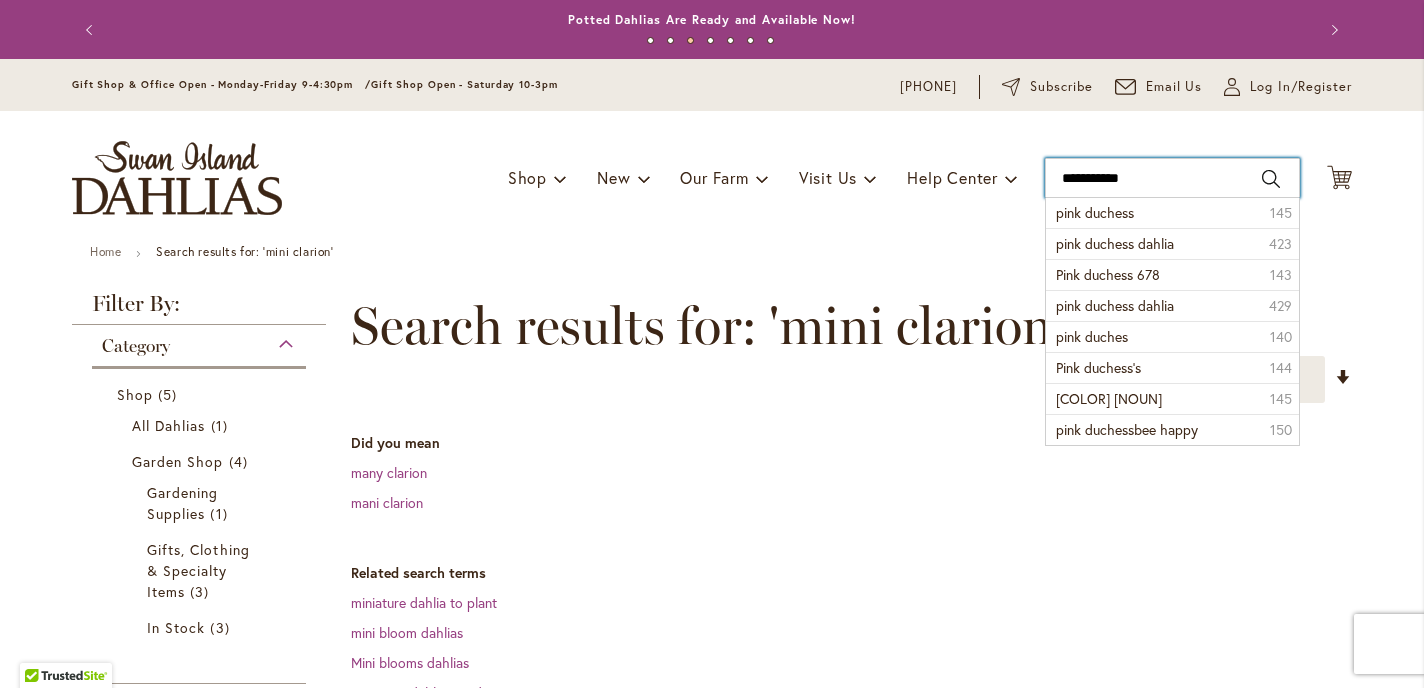 type on "**********" 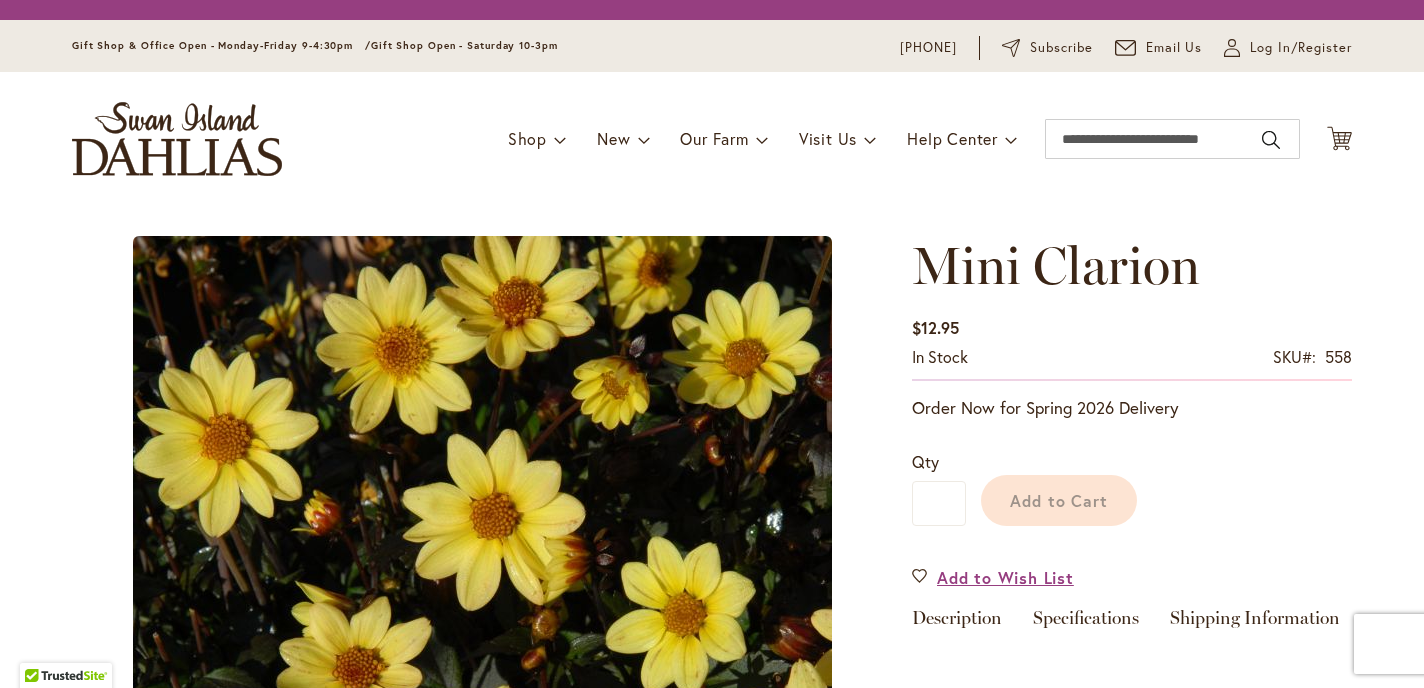 scroll, scrollTop: 0, scrollLeft: 0, axis: both 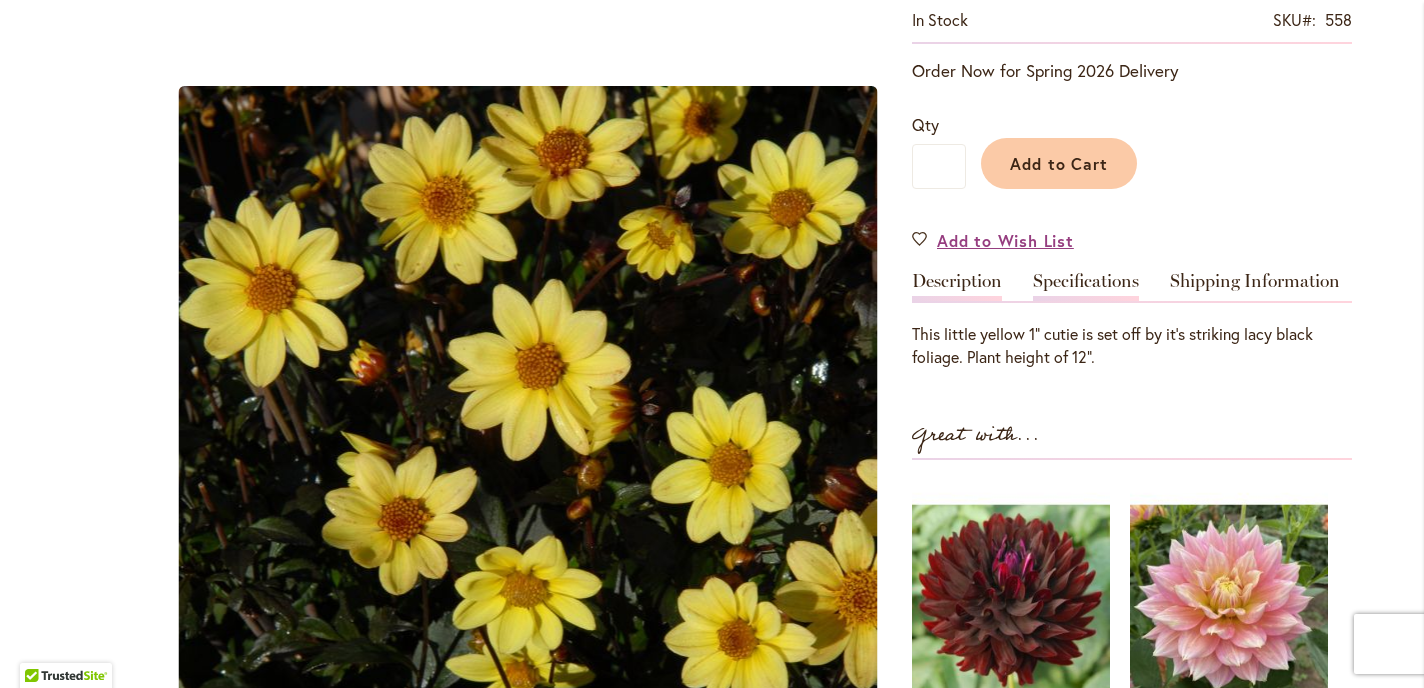 click on "Specifications" at bounding box center [1086, 286] 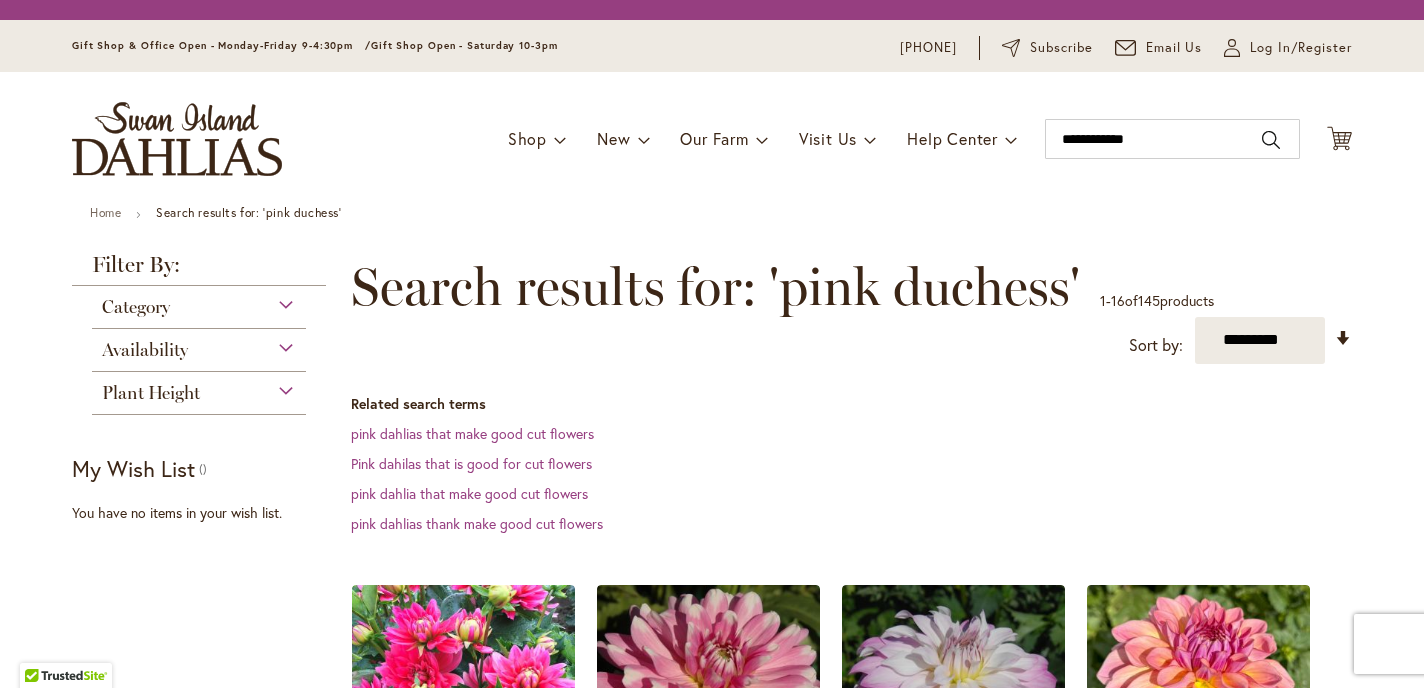 scroll, scrollTop: 0, scrollLeft: 0, axis: both 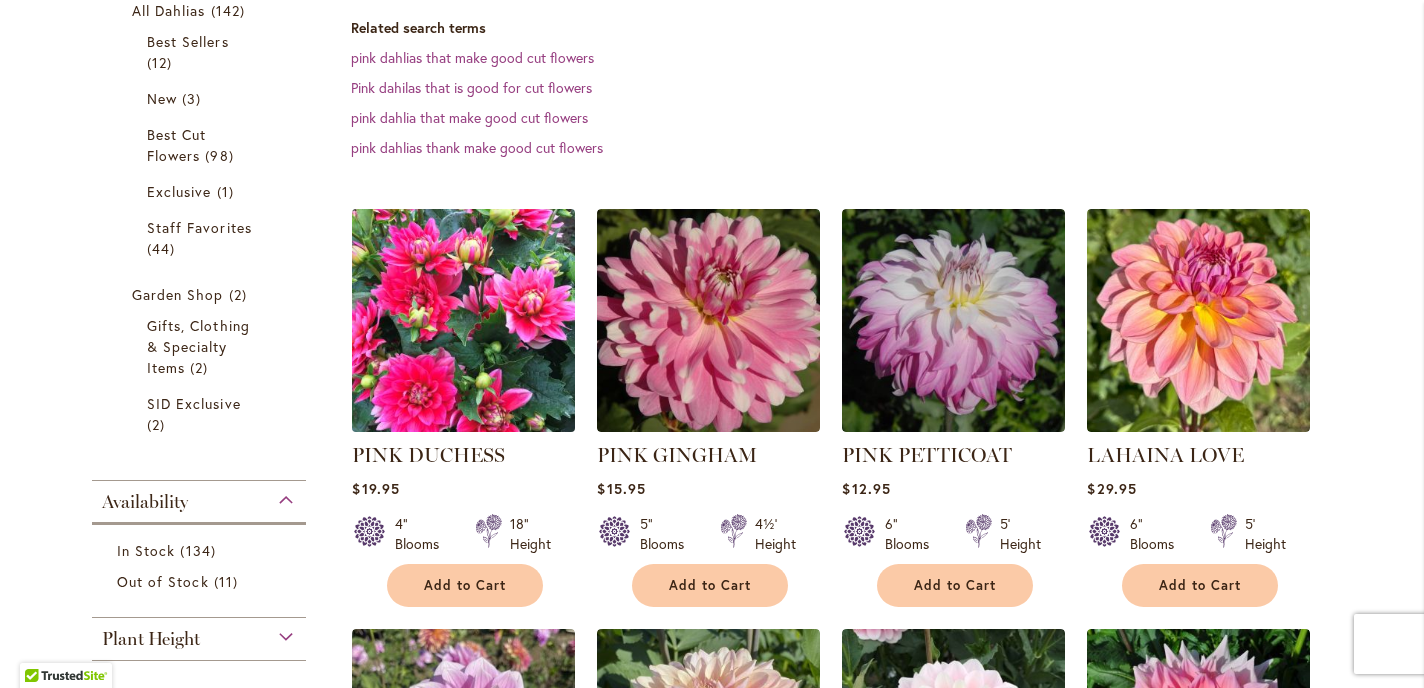 click at bounding box center [464, 320] 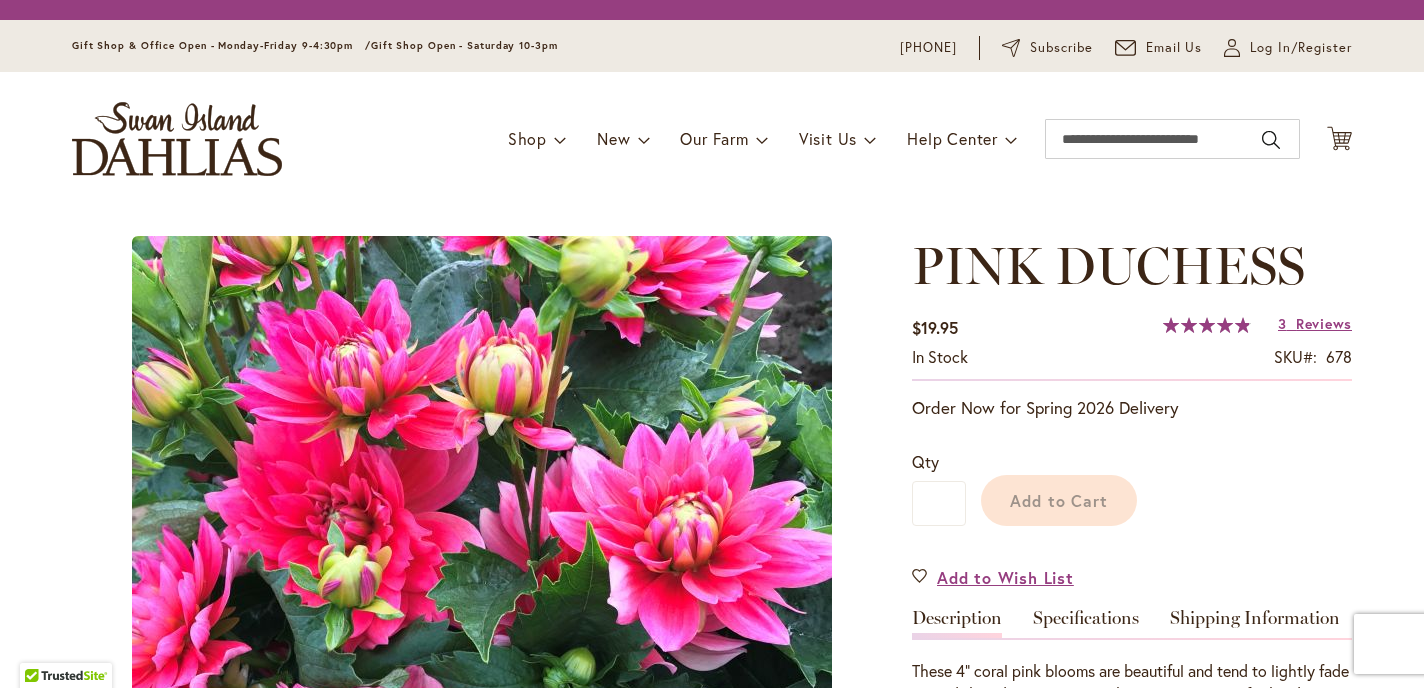 scroll, scrollTop: 0, scrollLeft: 0, axis: both 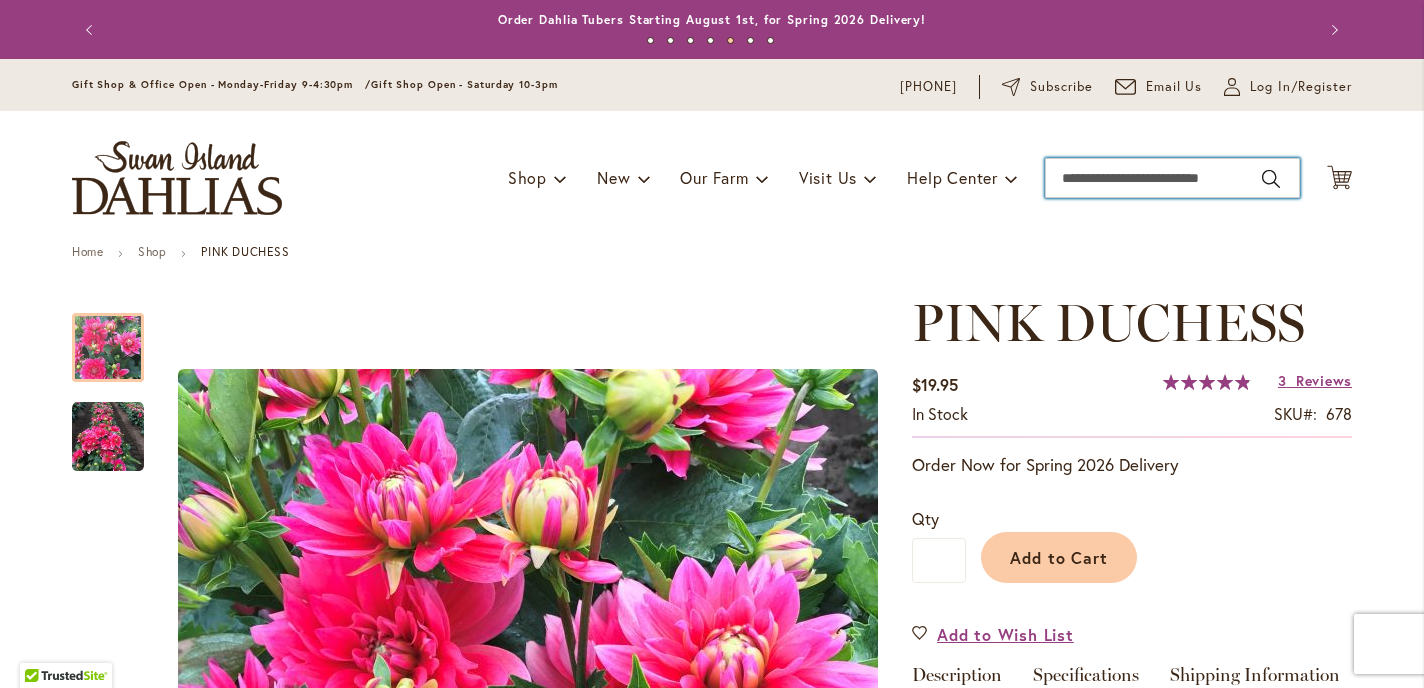 click on "Search" at bounding box center (1172, 178) 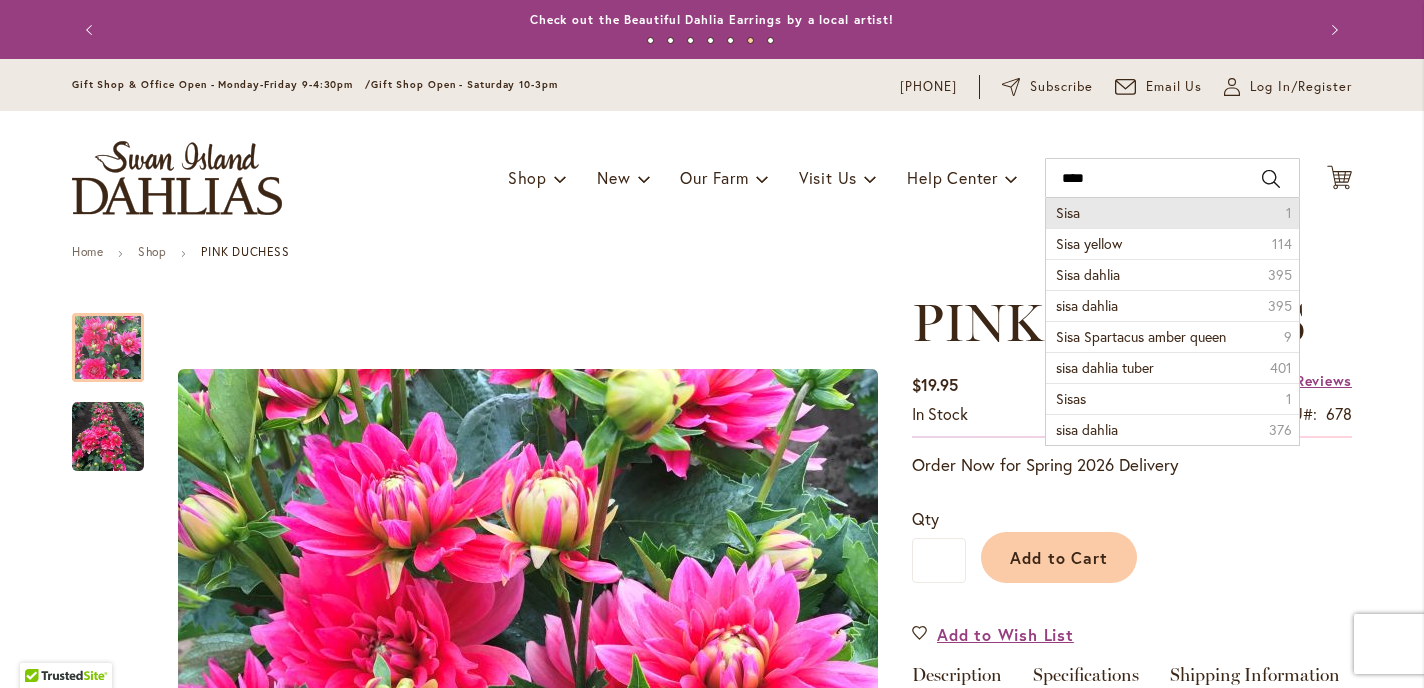 click on "Sisa" at bounding box center (1068, 212) 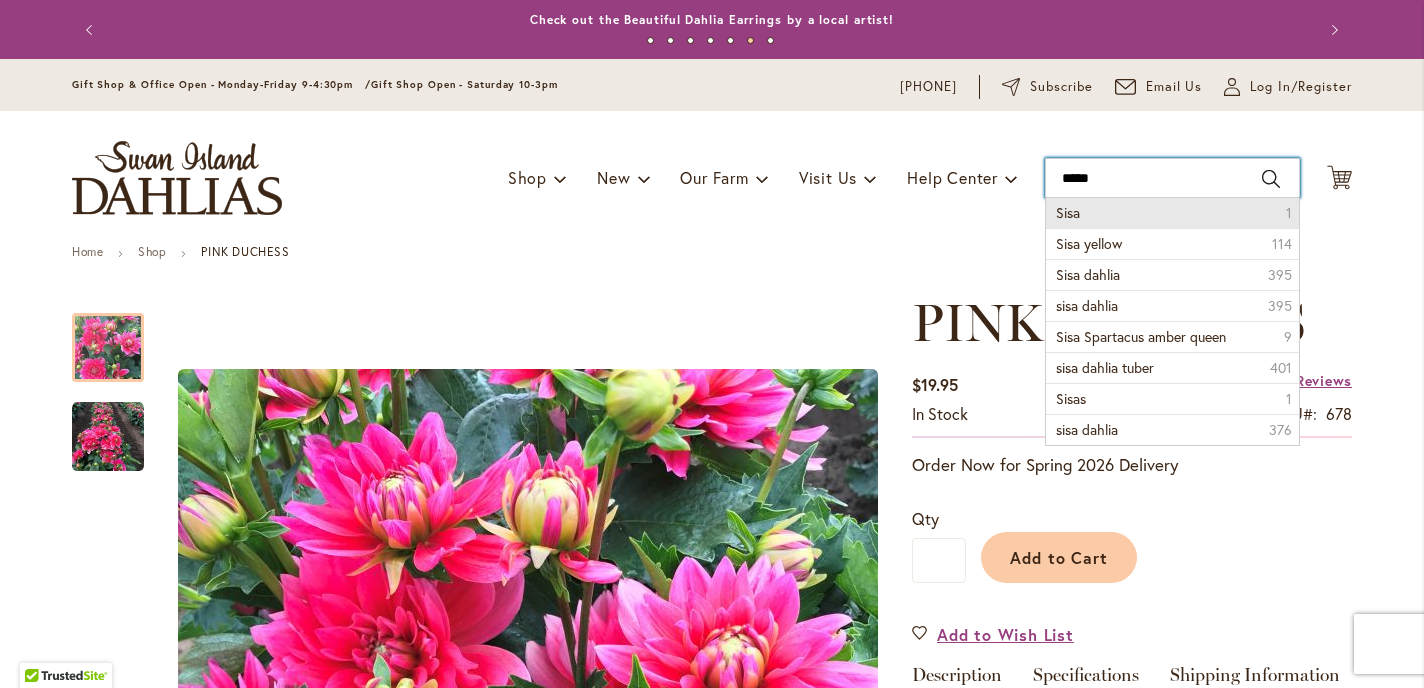 type on "****" 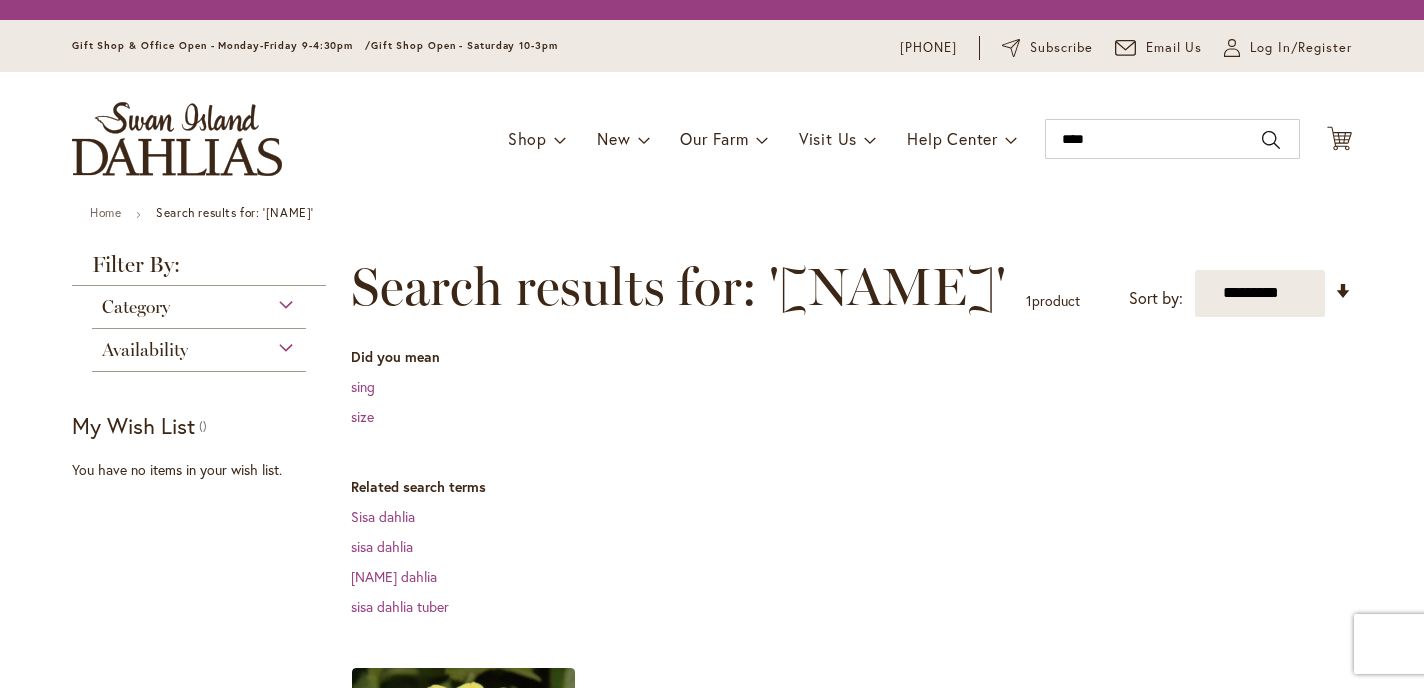 scroll, scrollTop: 0, scrollLeft: 0, axis: both 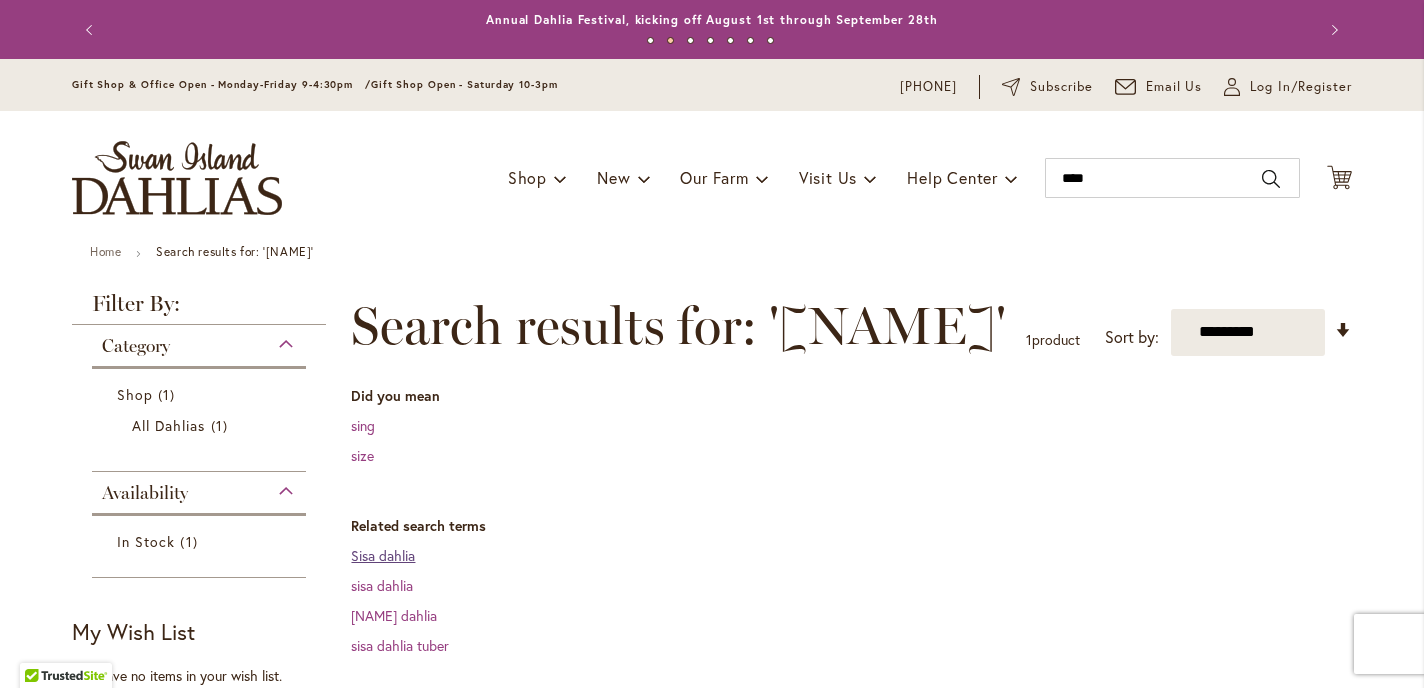 click on "Sisa dahlia" at bounding box center [383, 555] 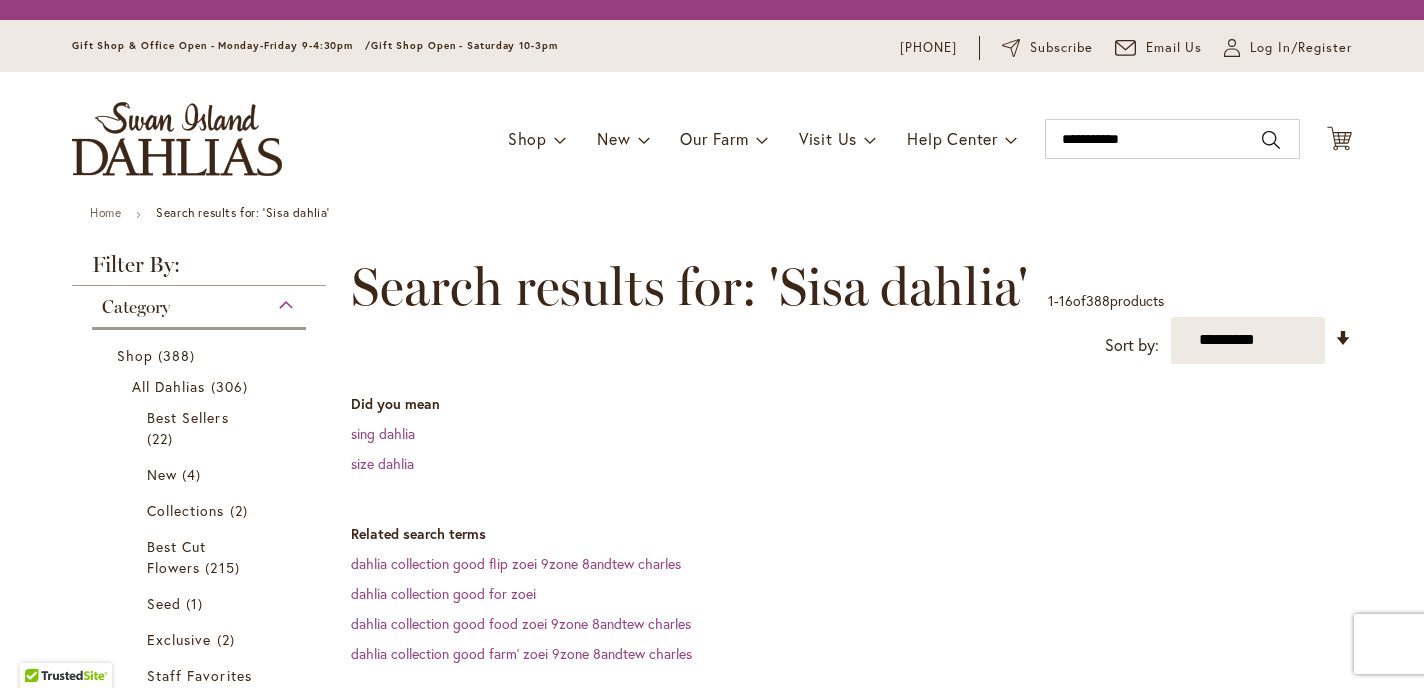 scroll, scrollTop: 0, scrollLeft: 0, axis: both 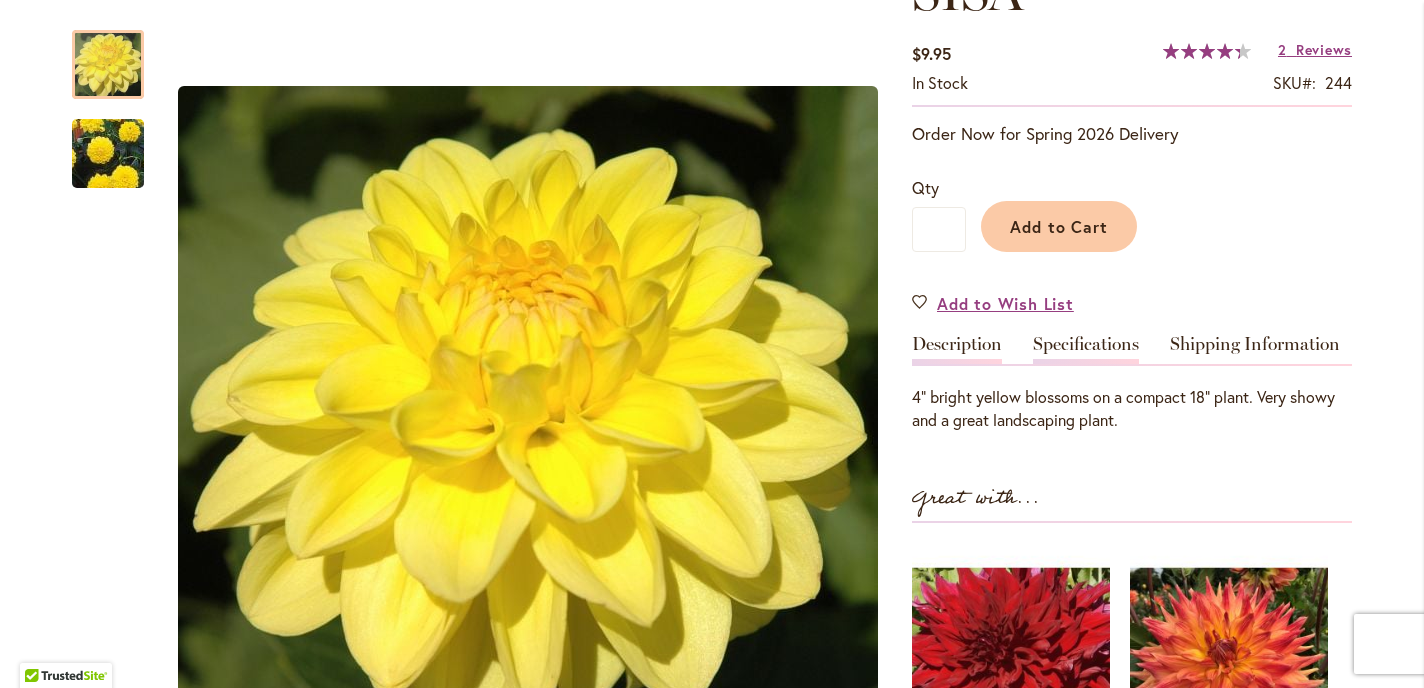 click on "Specifications" at bounding box center [1086, 349] 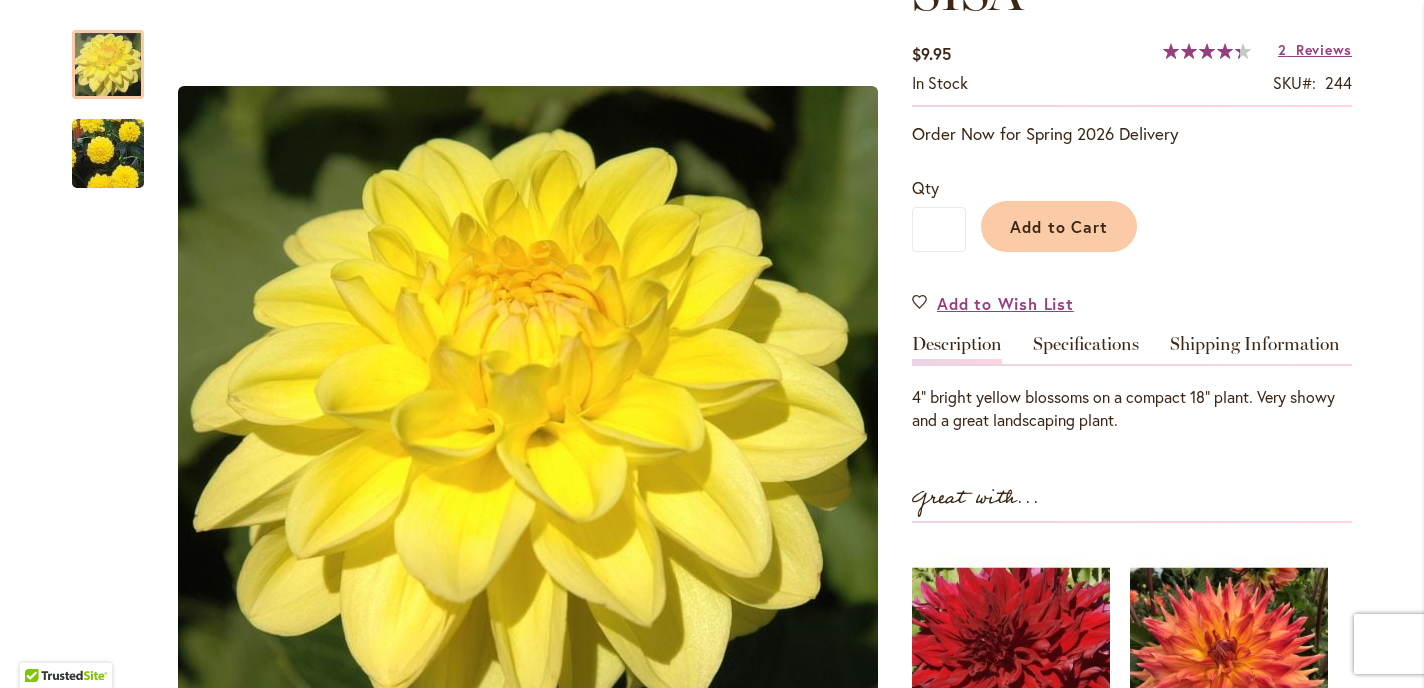 scroll, scrollTop: 669, scrollLeft: 0, axis: vertical 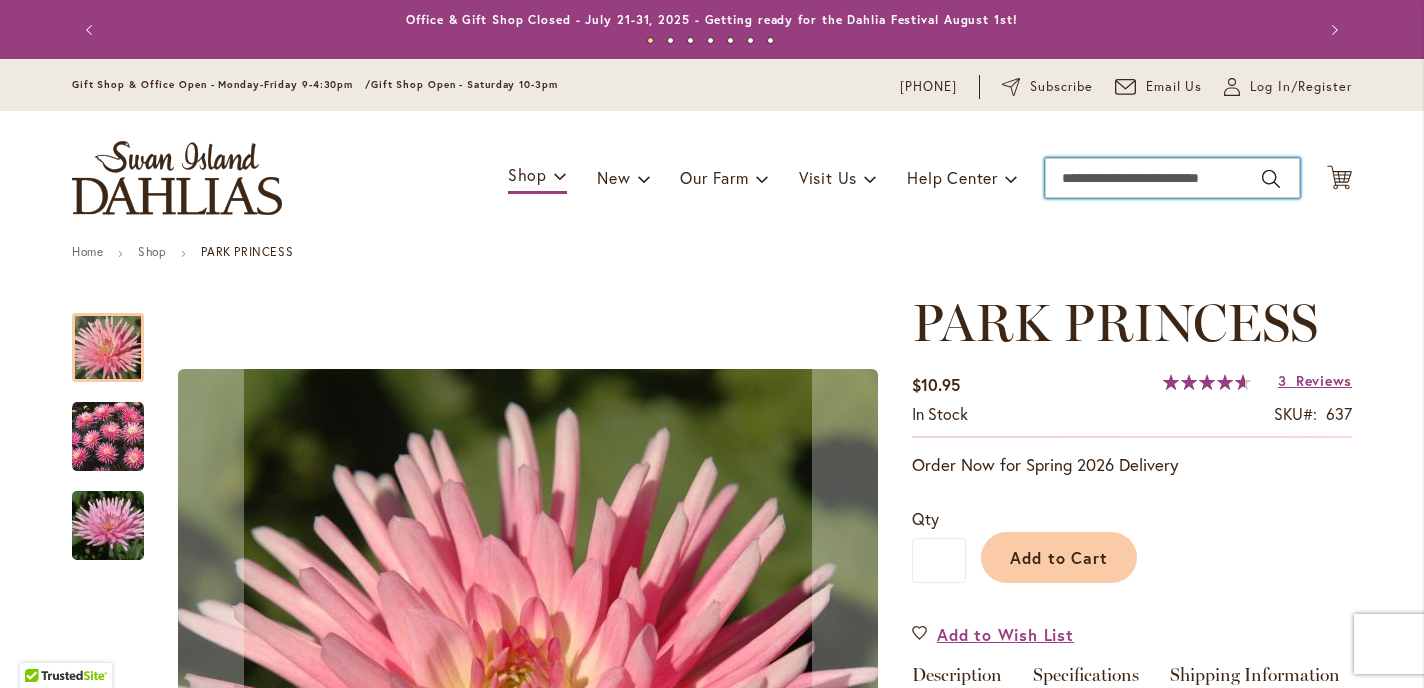 click on "Search" at bounding box center (1172, 178) 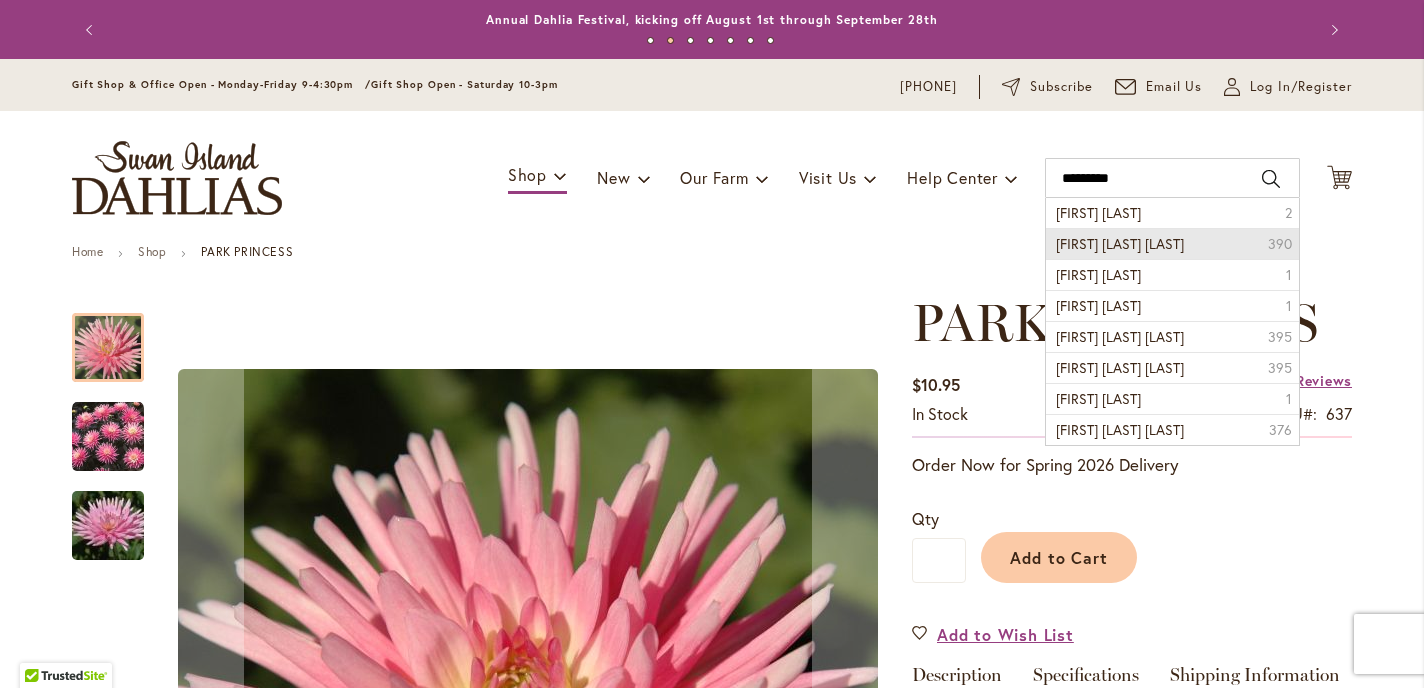 click on "[FIRST] [LAST] [LAST]" at bounding box center [1120, 243] 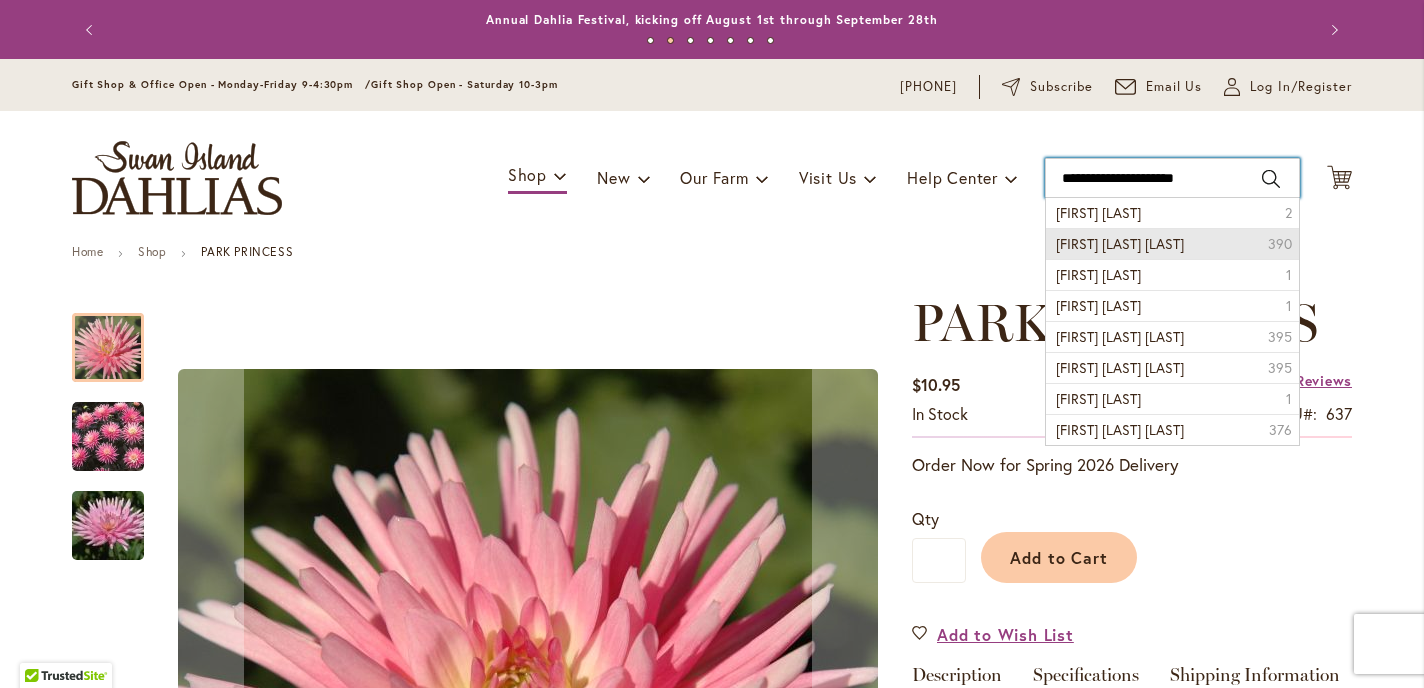 type on "**********" 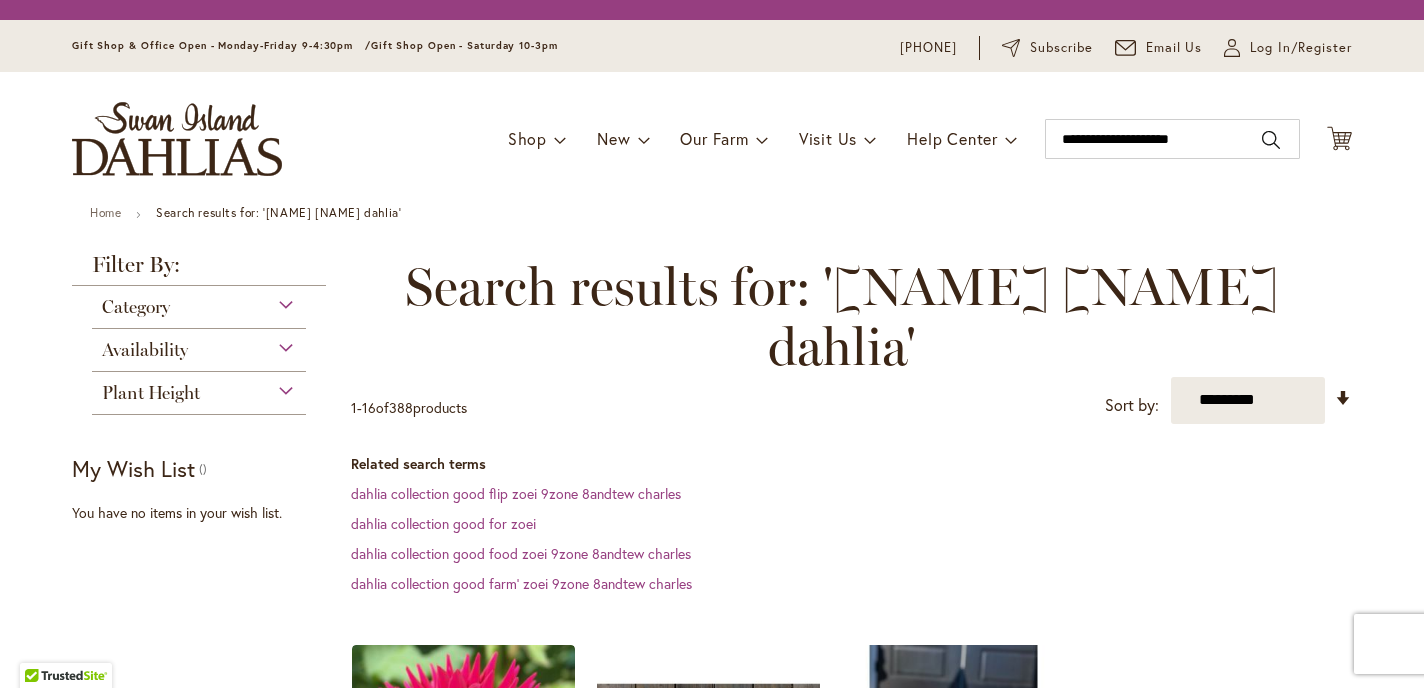 scroll, scrollTop: 0, scrollLeft: 0, axis: both 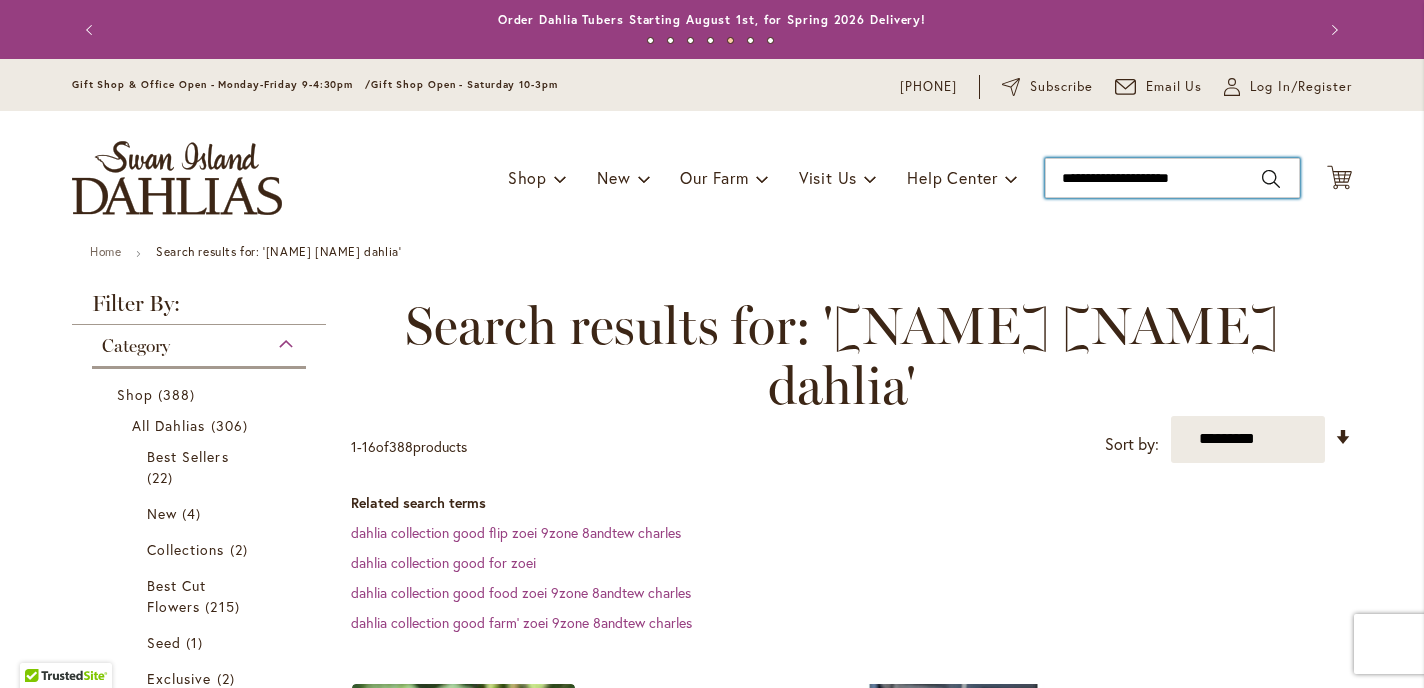click on "**********" at bounding box center (1172, 178) 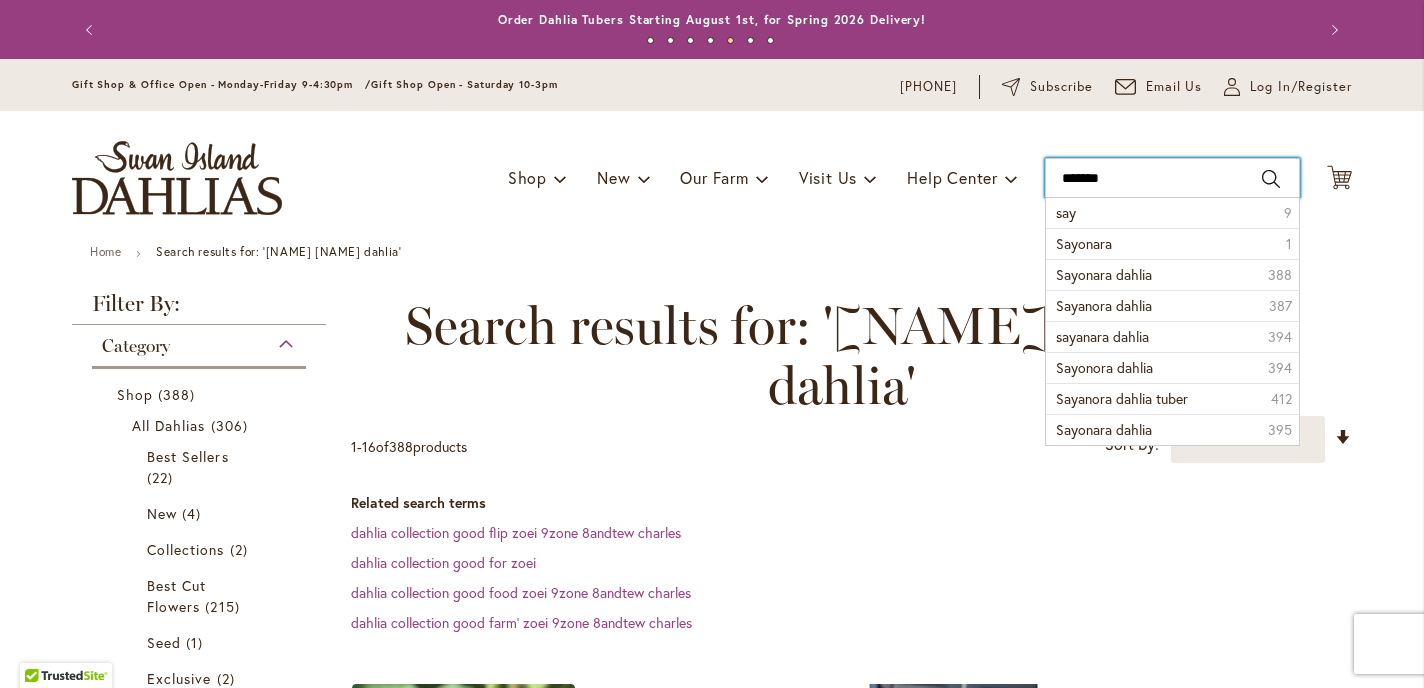 type on "********" 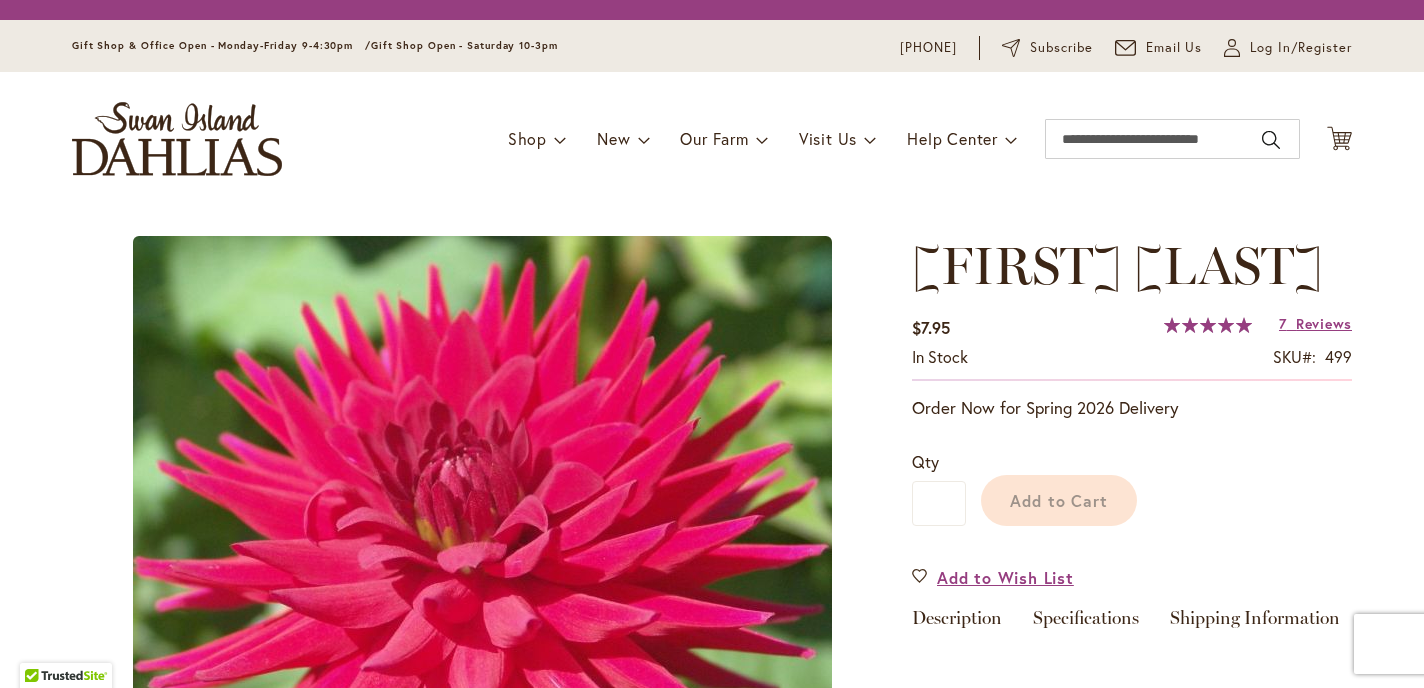 scroll, scrollTop: 0, scrollLeft: 0, axis: both 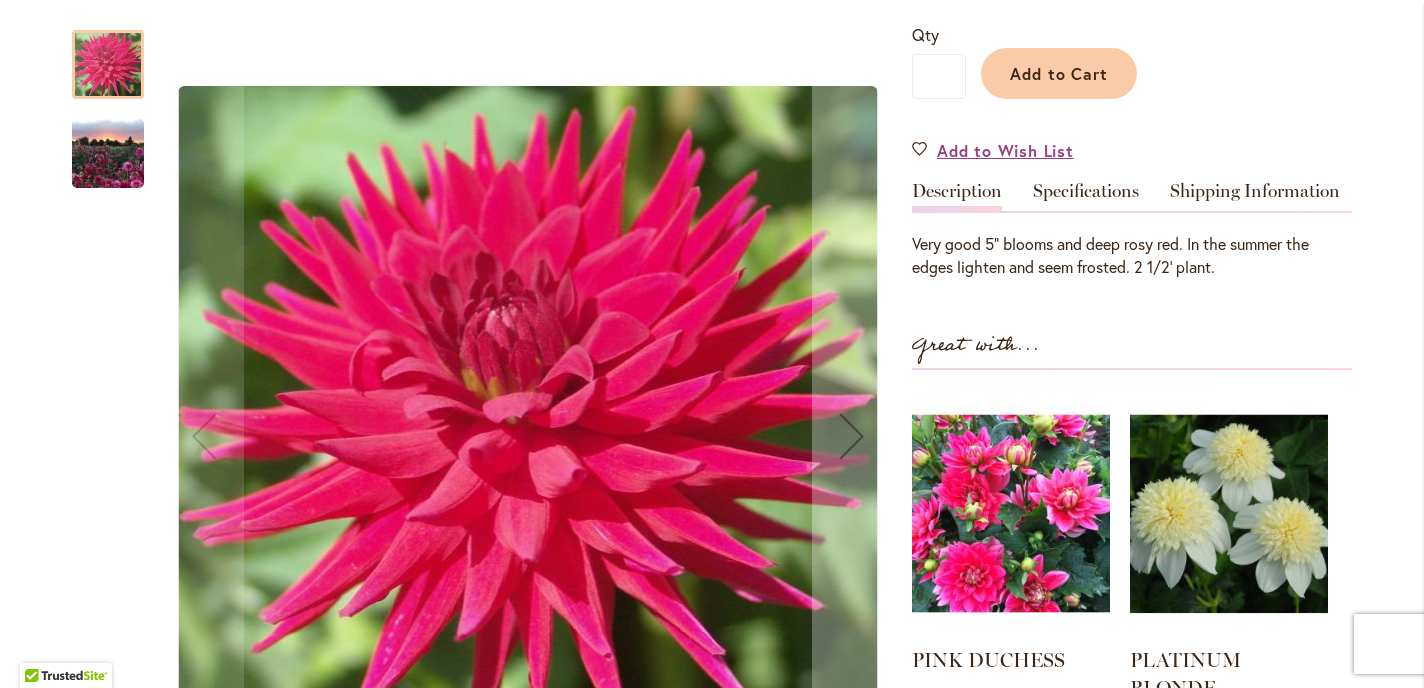 click at bounding box center [108, 154] 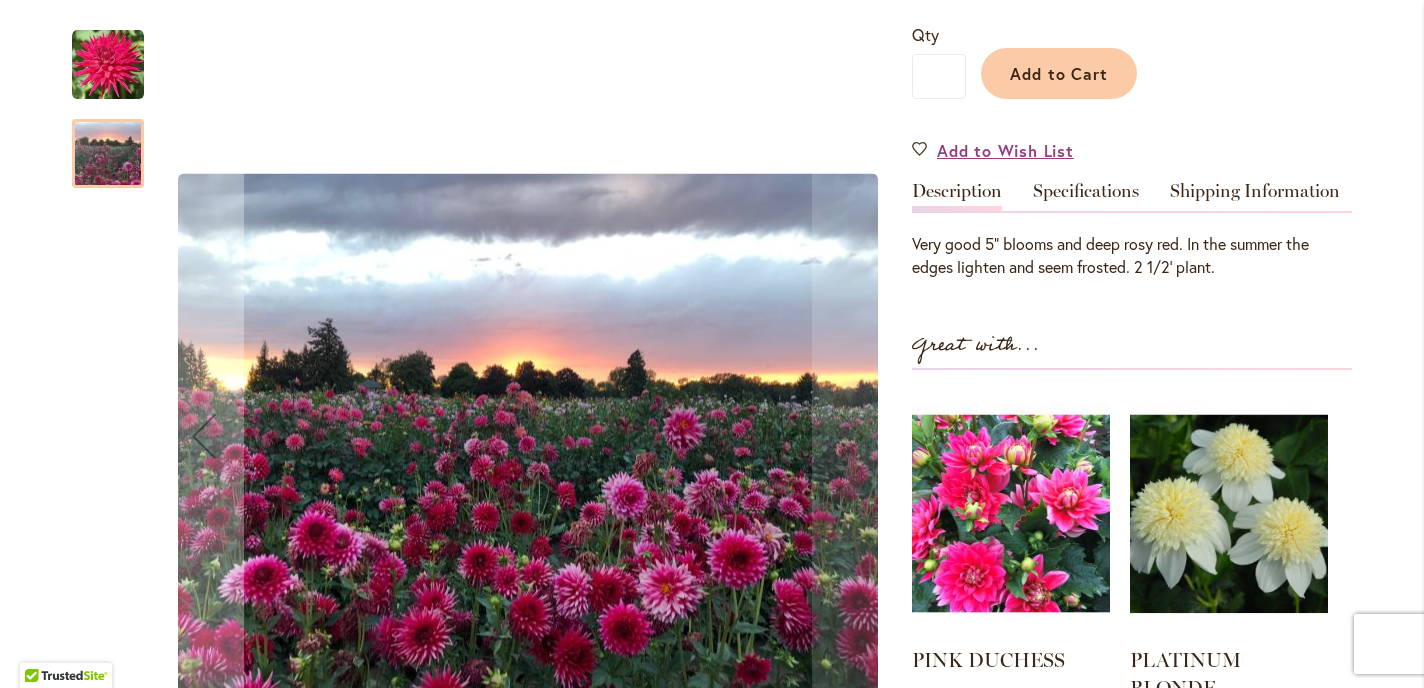 click at bounding box center (108, 65) 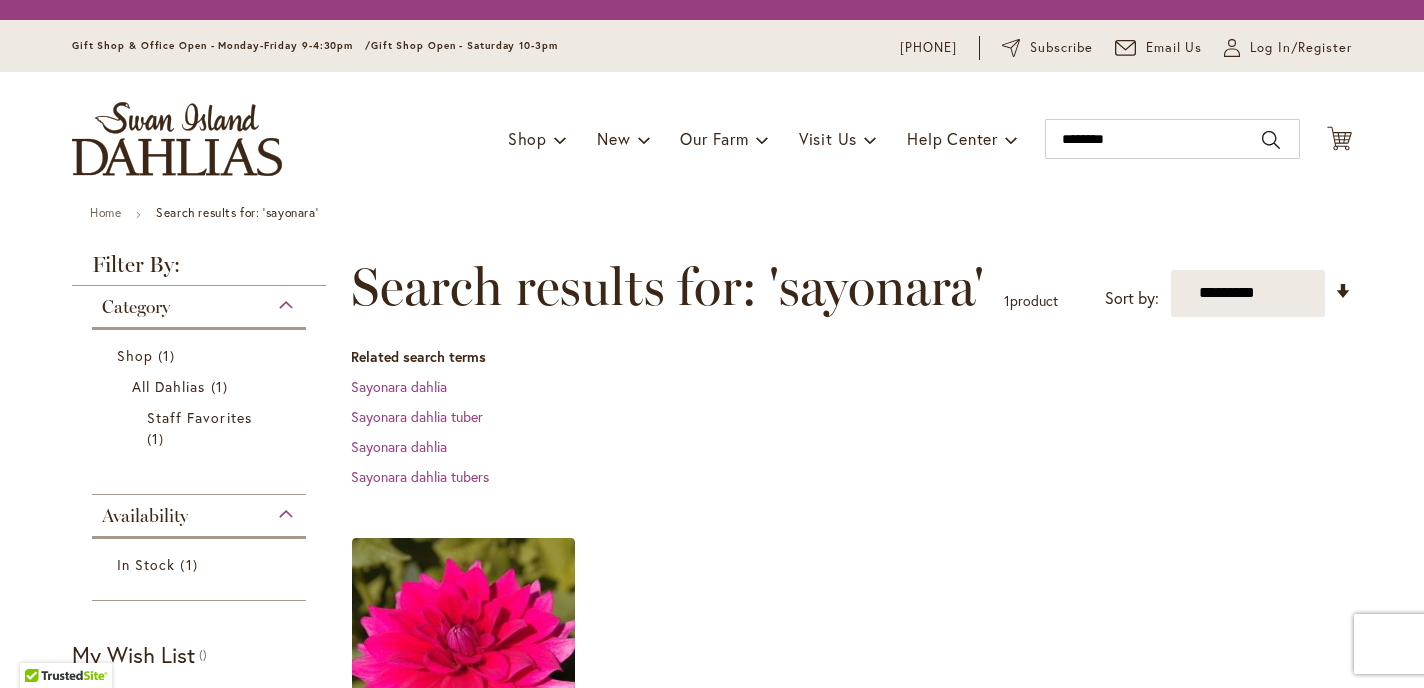 scroll, scrollTop: 0, scrollLeft: 0, axis: both 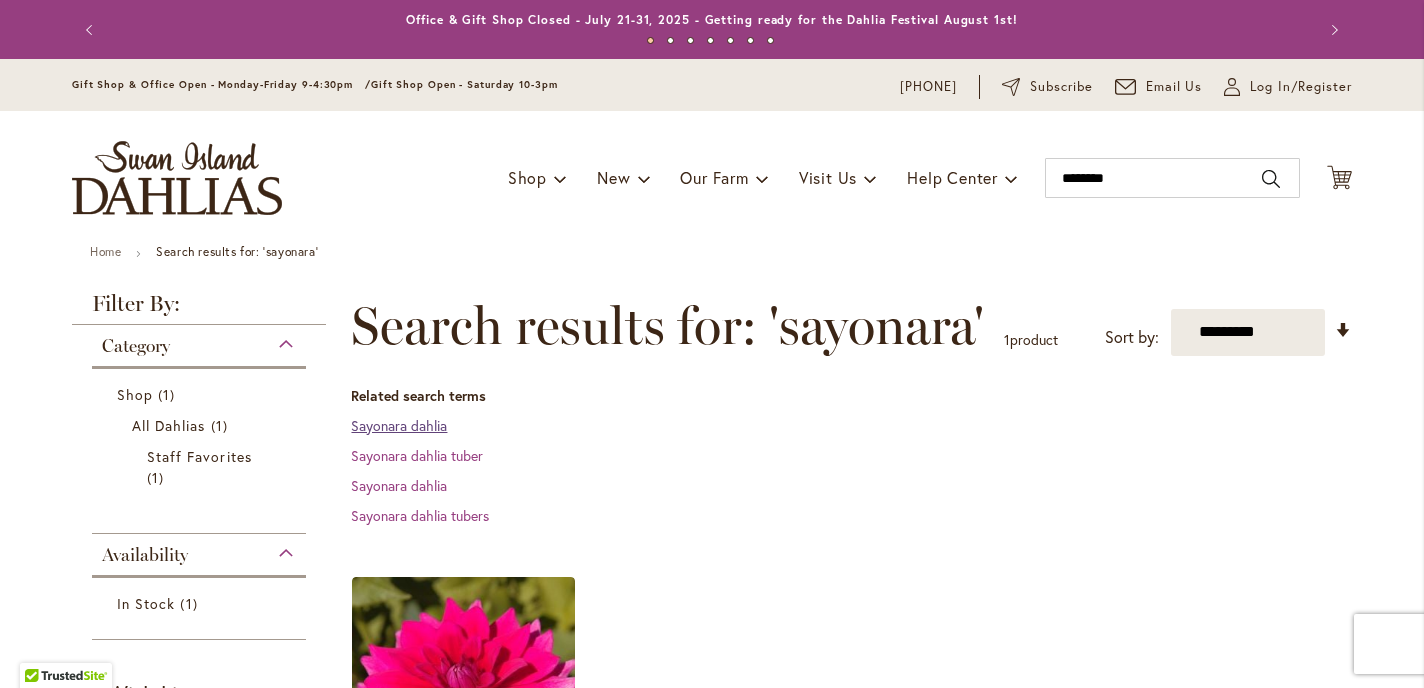 click on "Sayonara             dahlia" at bounding box center (399, 425) 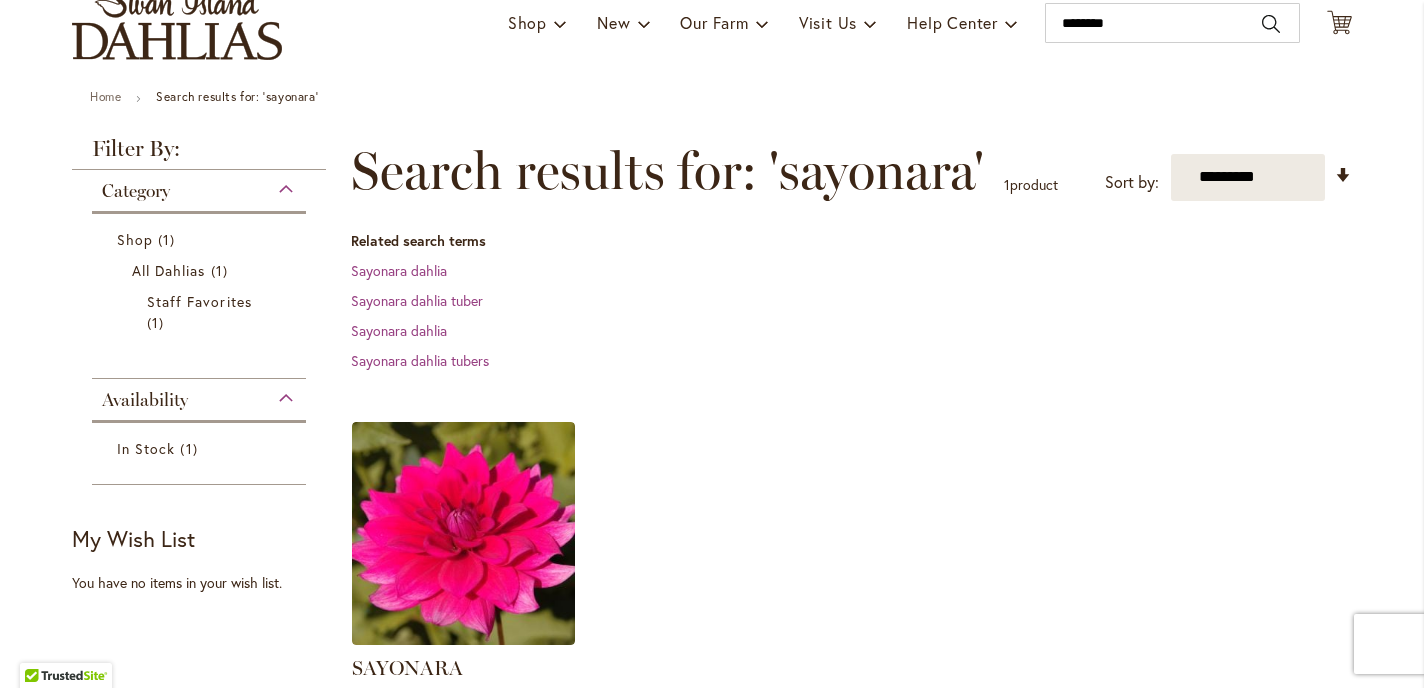 scroll, scrollTop: 297, scrollLeft: 0, axis: vertical 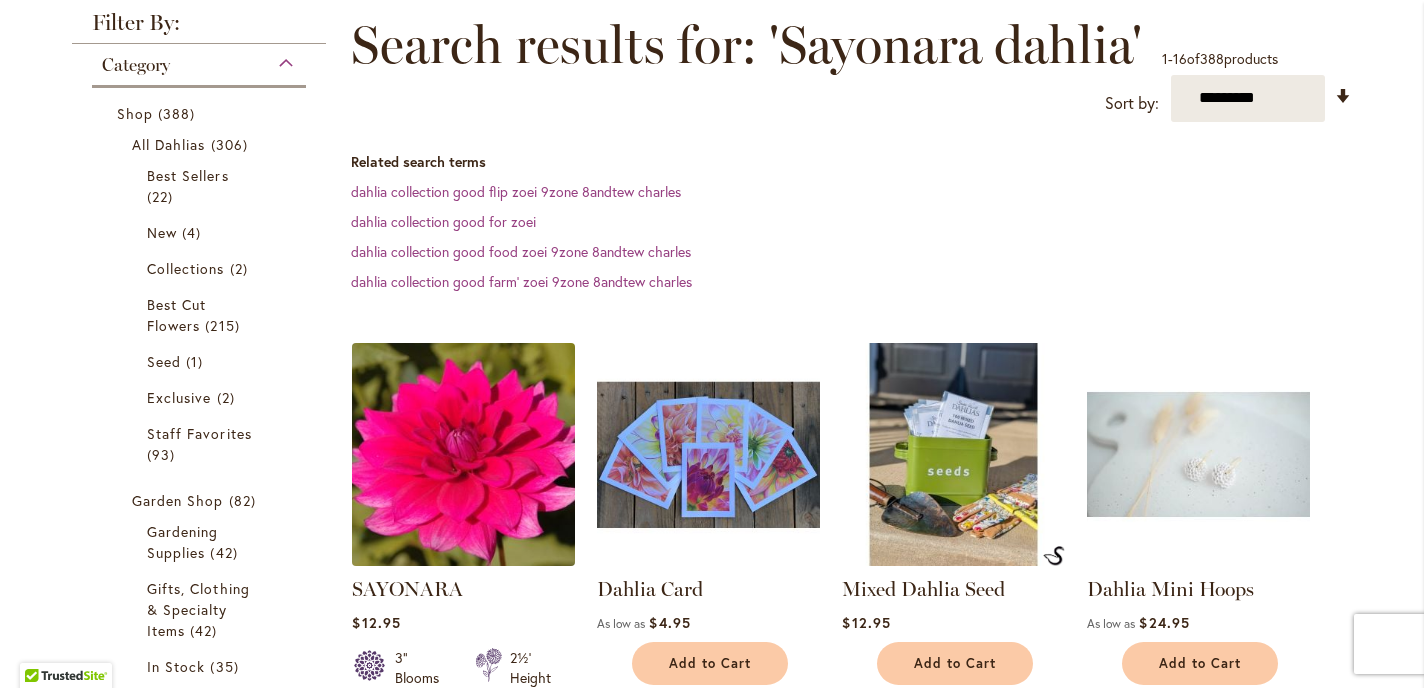 click at bounding box center [464, 454] 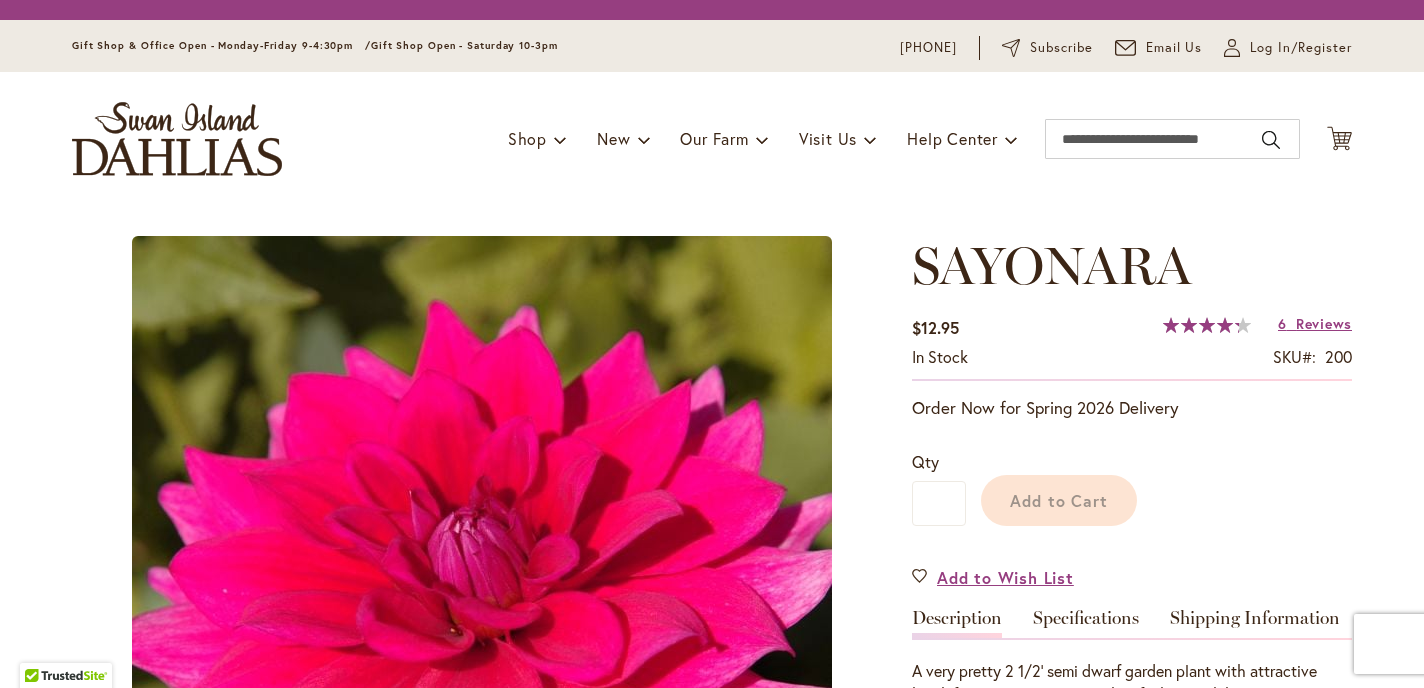 scroll, scrollTop: 0, scrollLeft: 0, axis: both 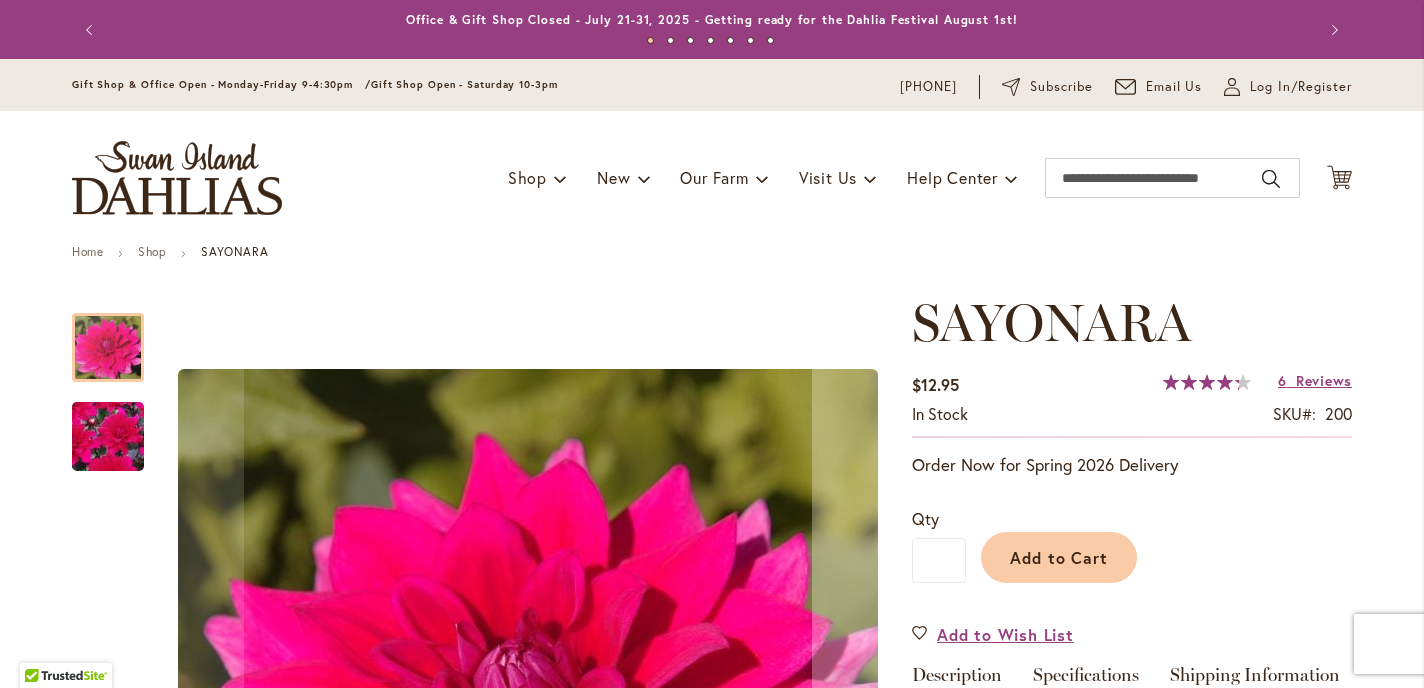 click at bounding box center [108, 437] 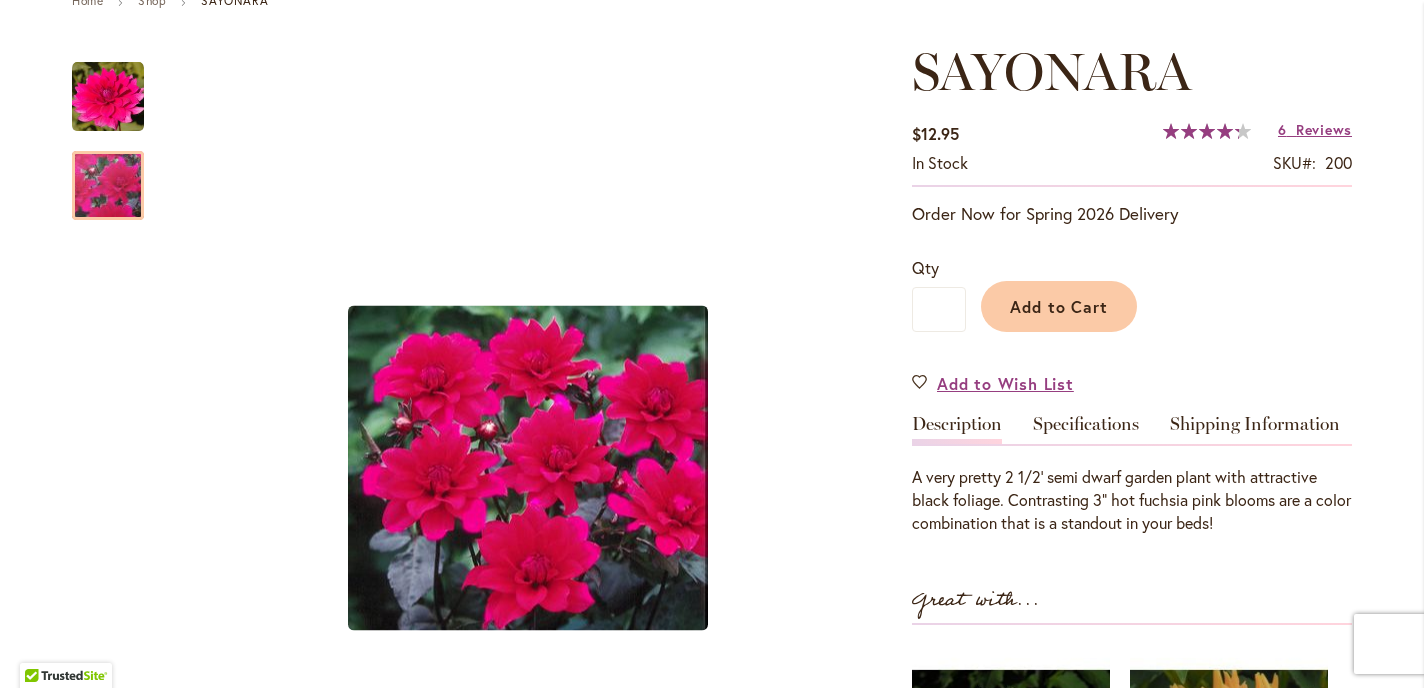 scroll, scrollTop: 241, scrollLeft: 0, axis: vertical 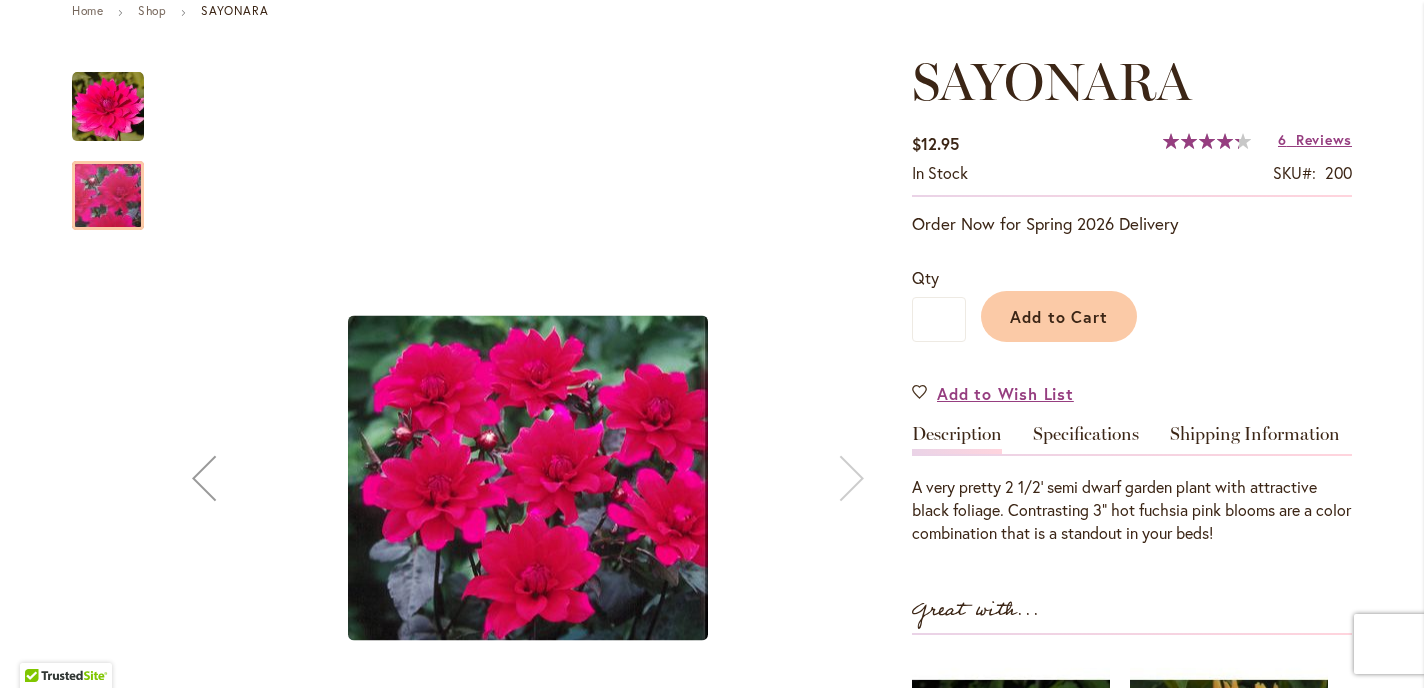 click at bounding box center (108, 107) 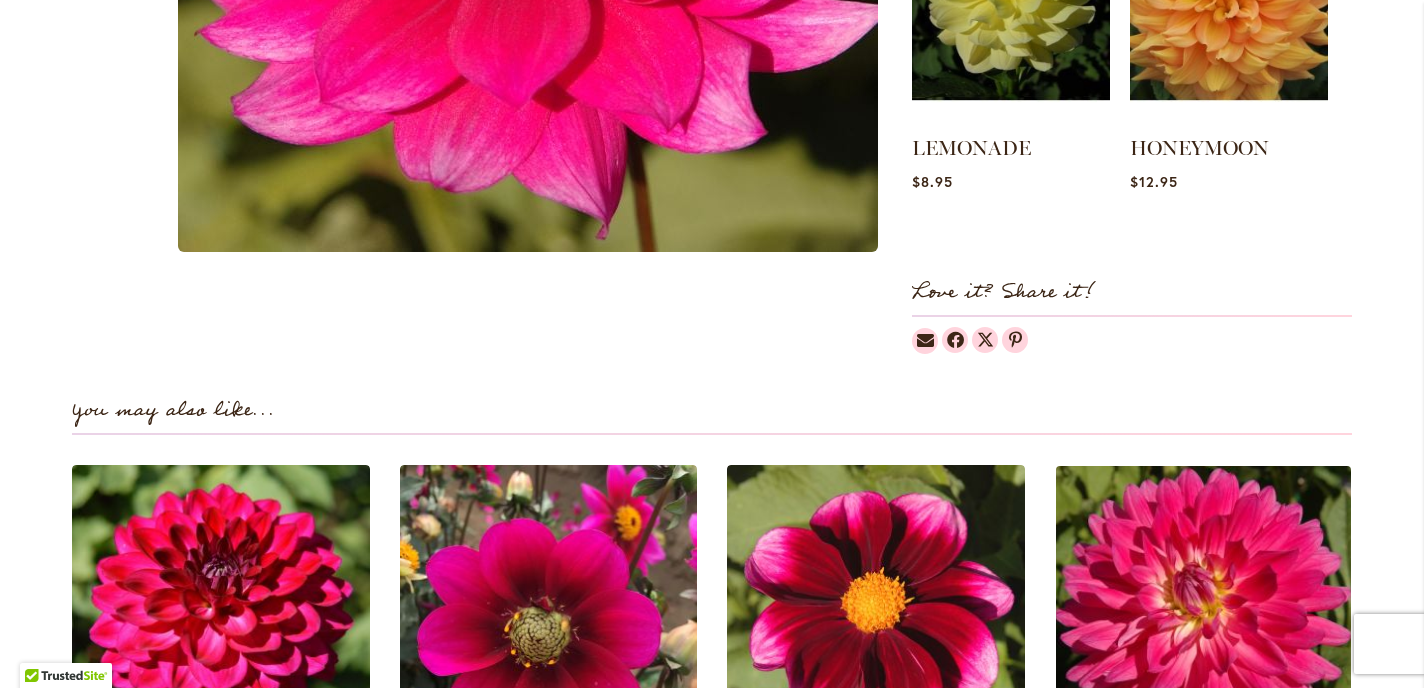 scroll, scrollTop: 1009, scrollLeft: 0, axis: vertical 